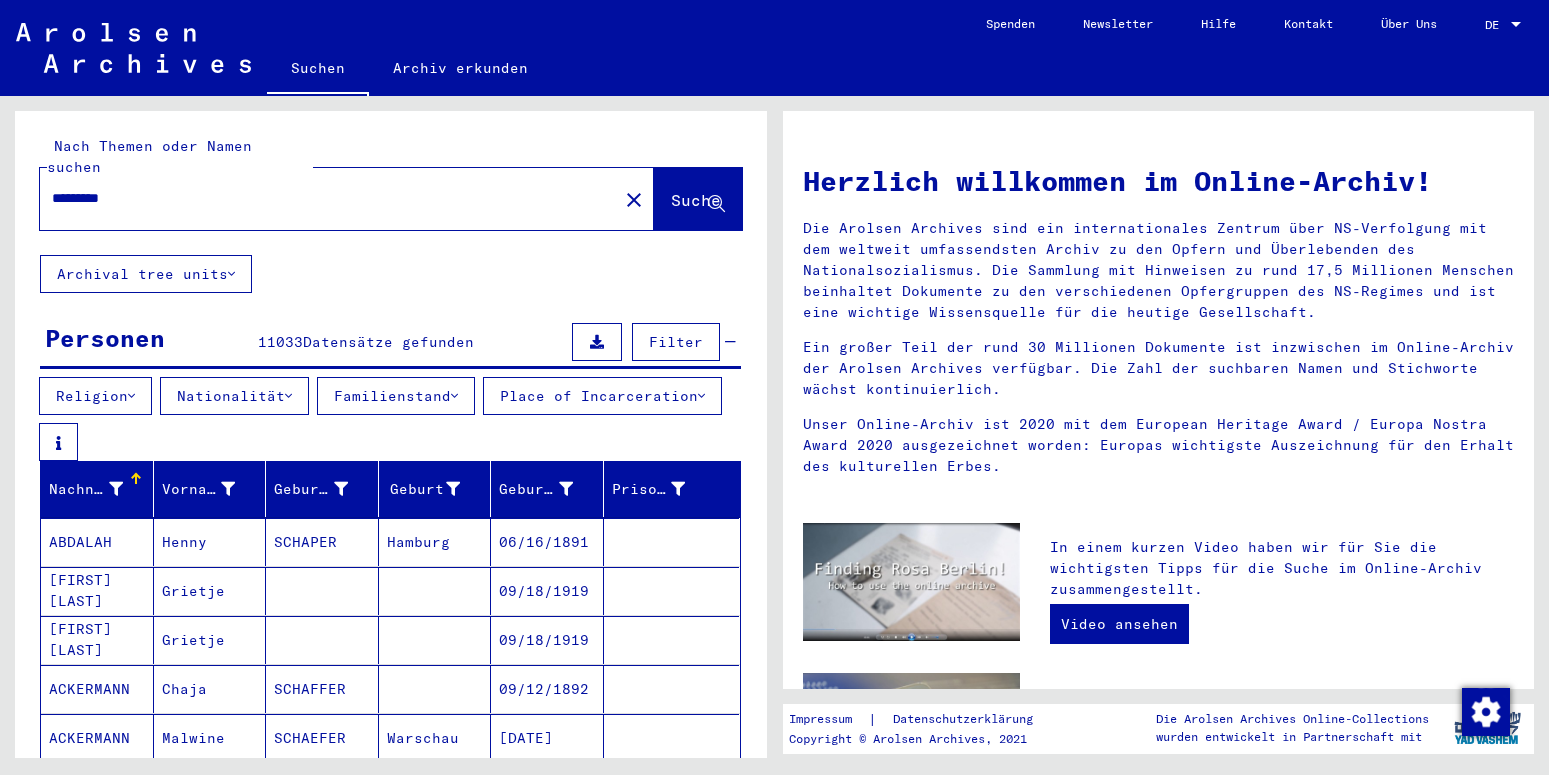 click on "********" at bounding box center (323, 198) 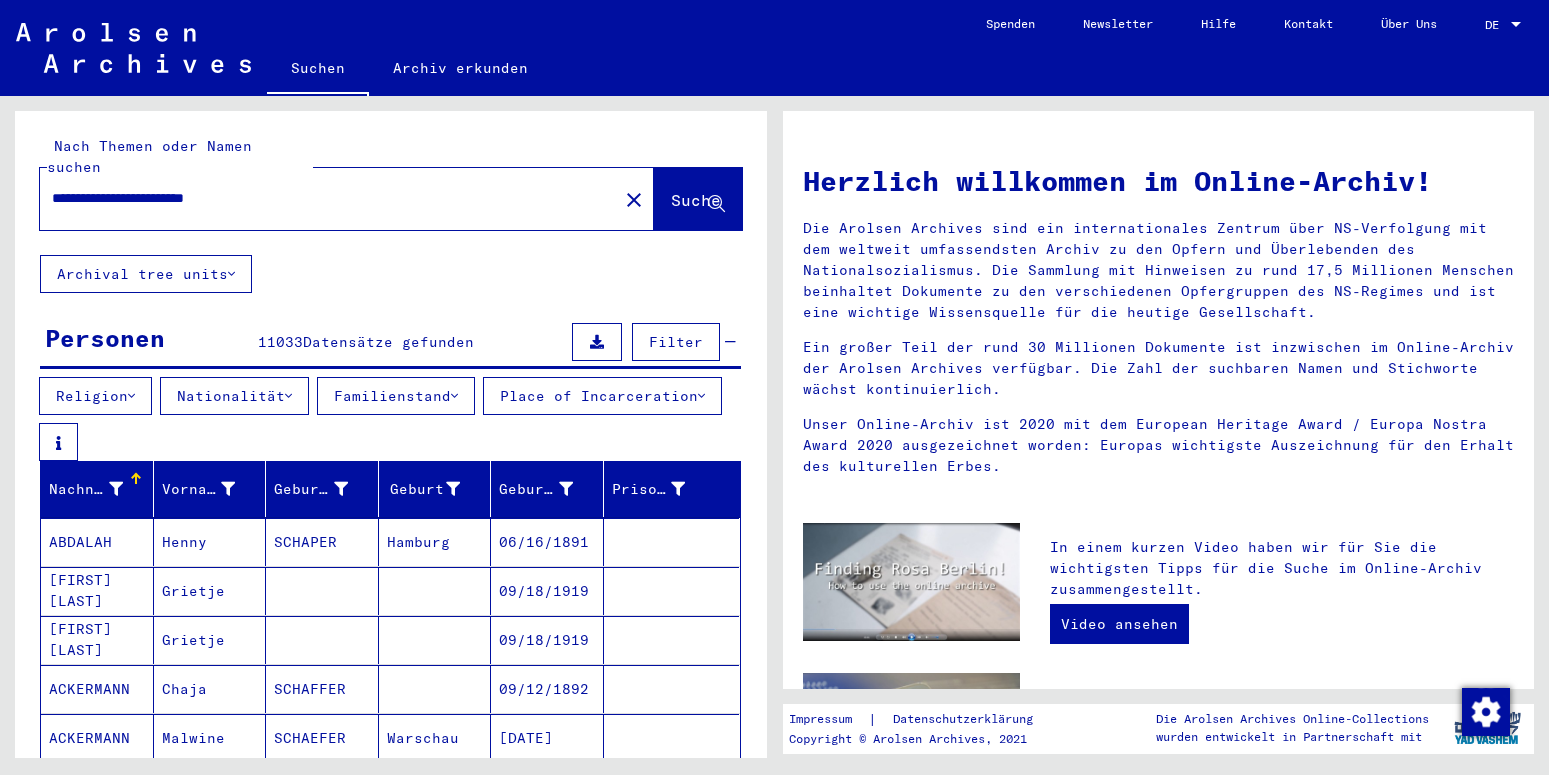 click on "**********" at bounding box center (323, 198) 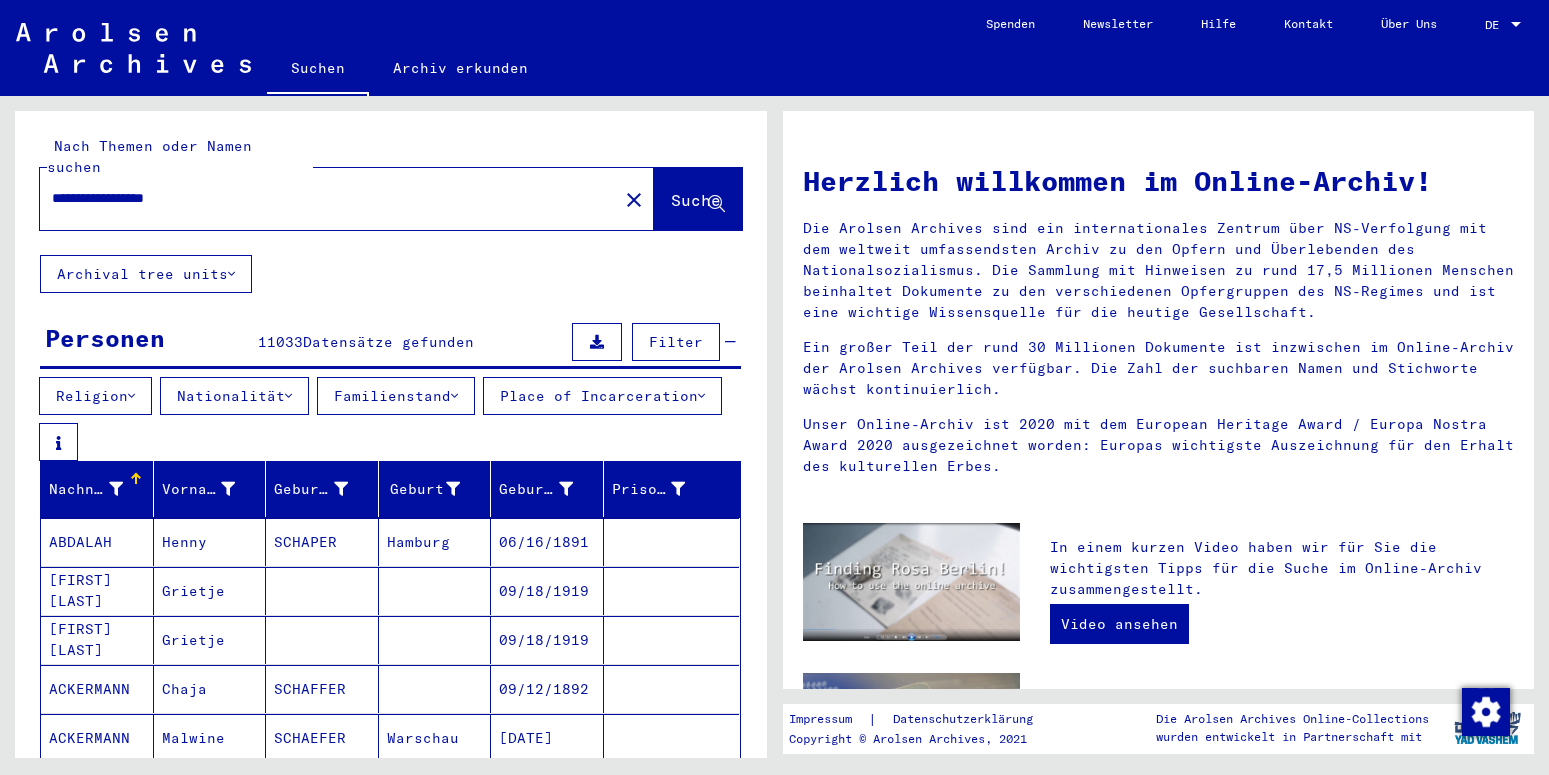 click on "Suche" 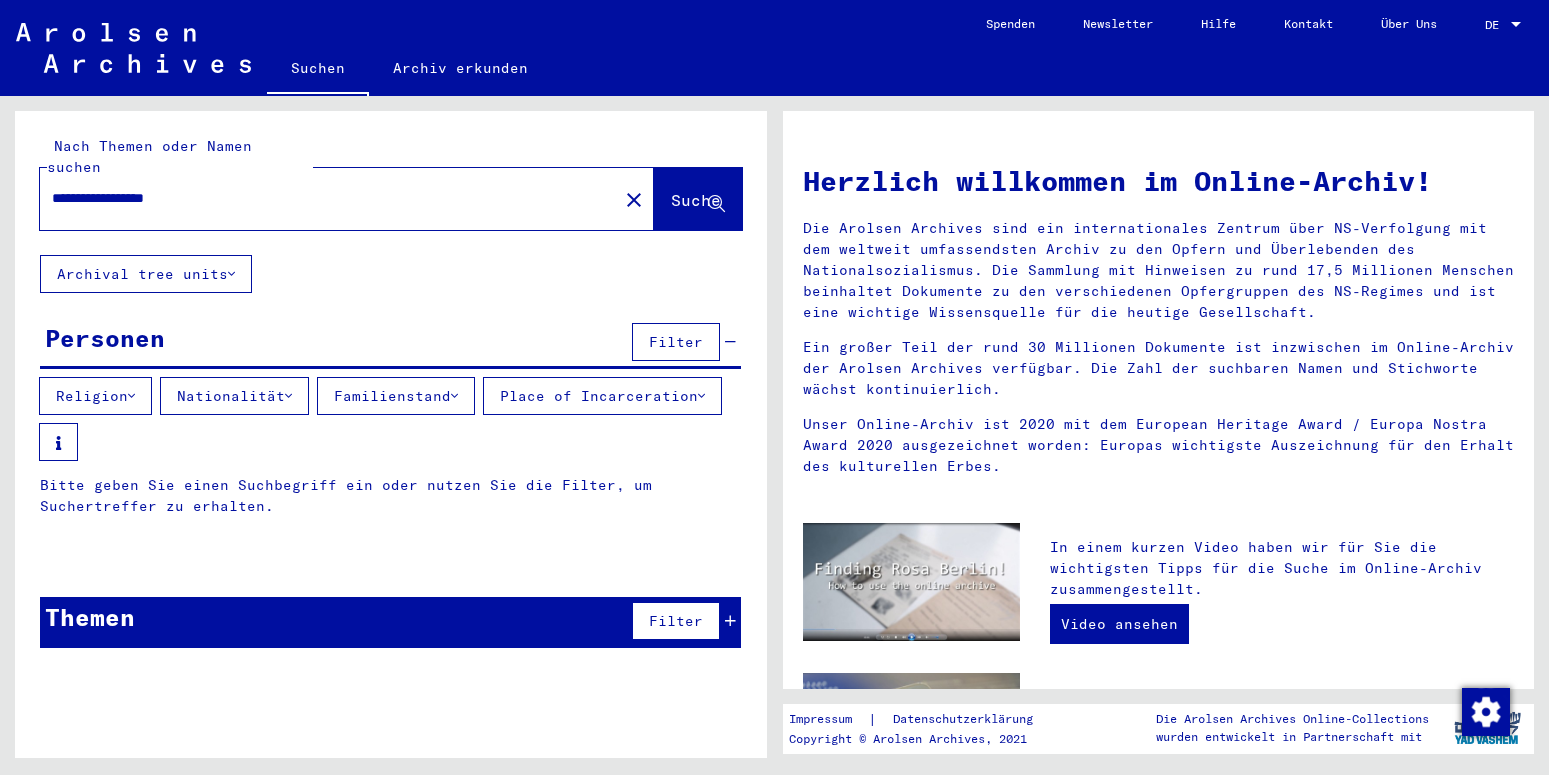 click on "**********" at bounding box center [323, 198] 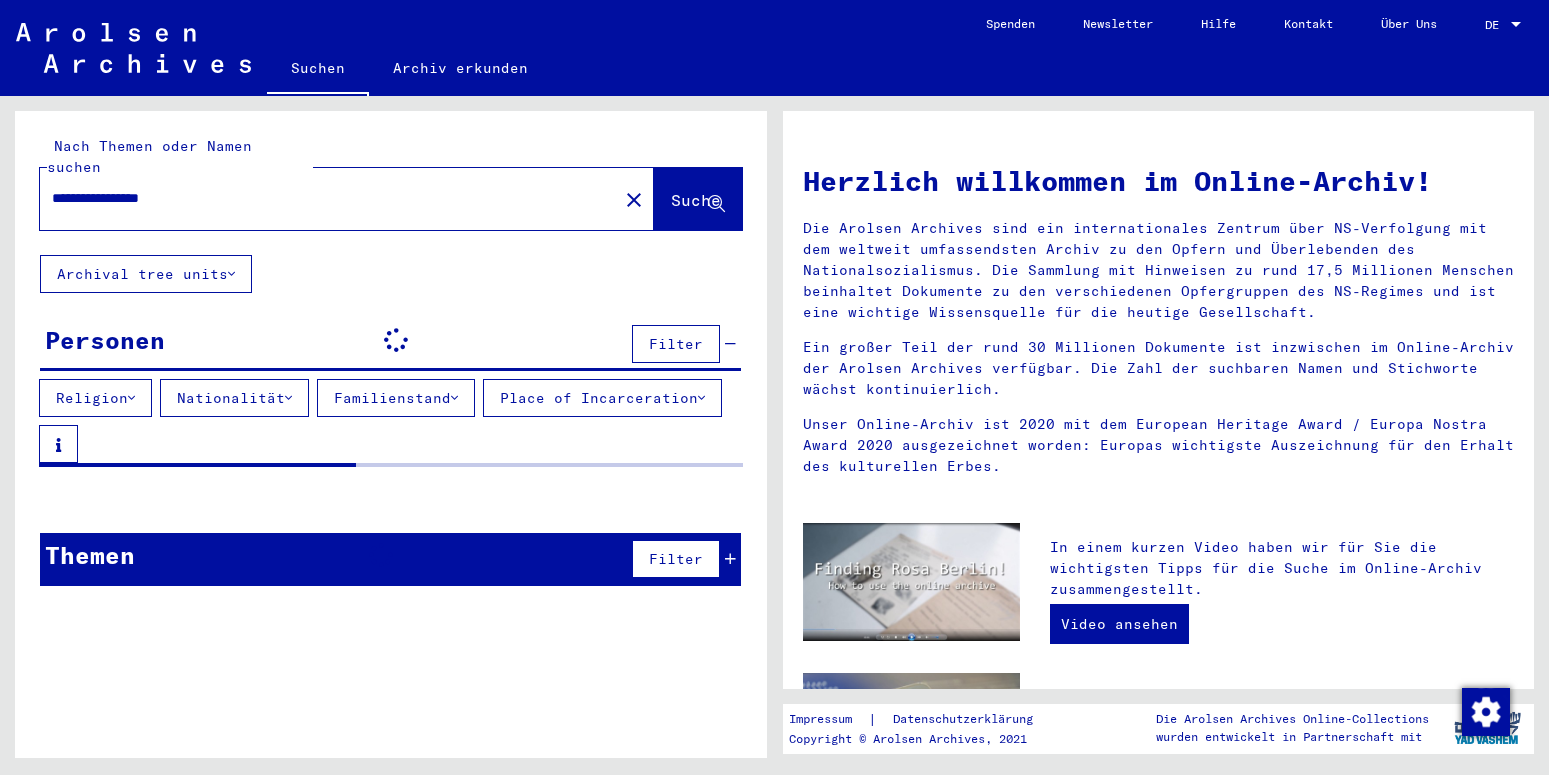click on "Suche" 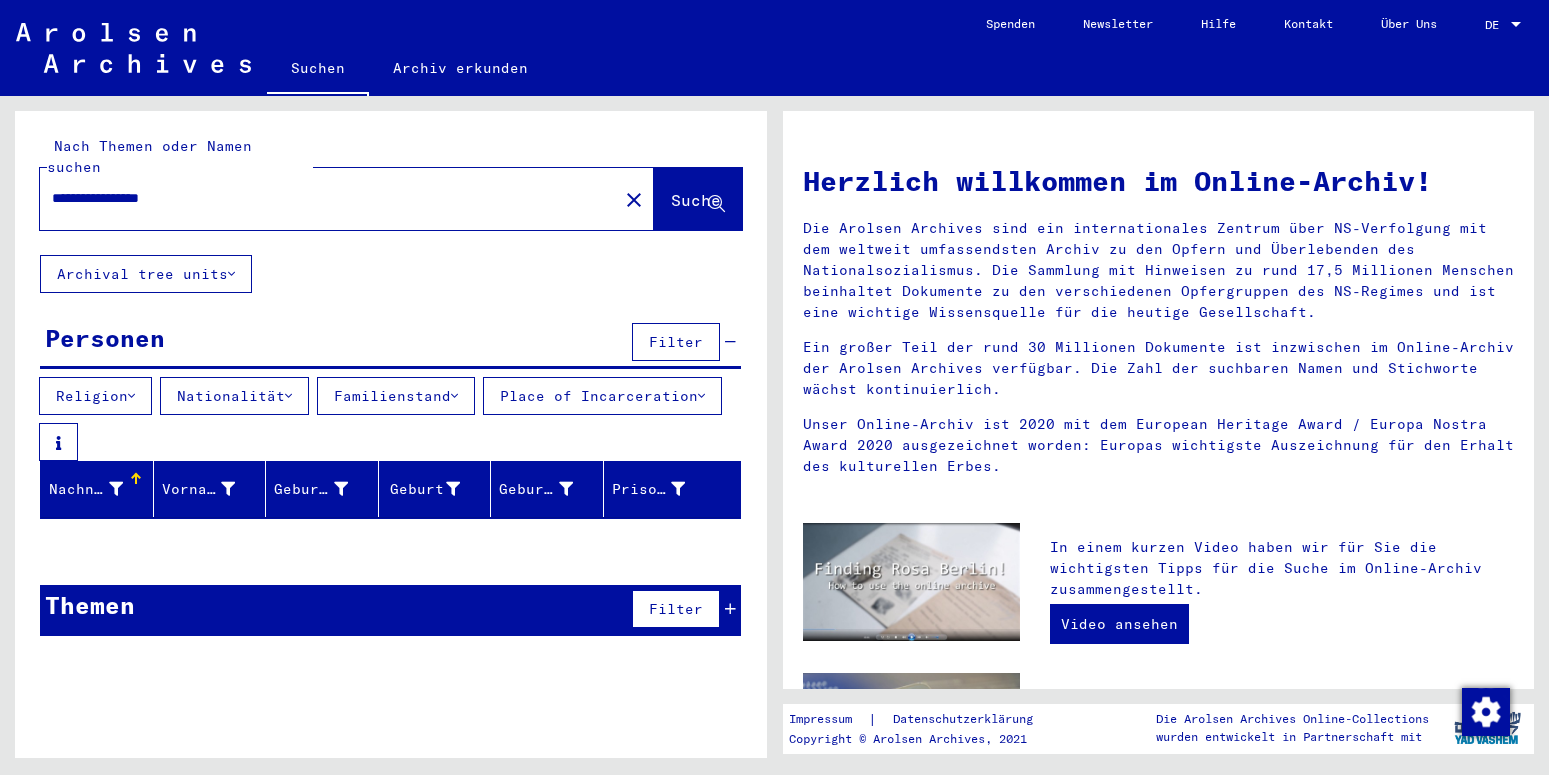 click on "**********" at bounding box center (323, 198) 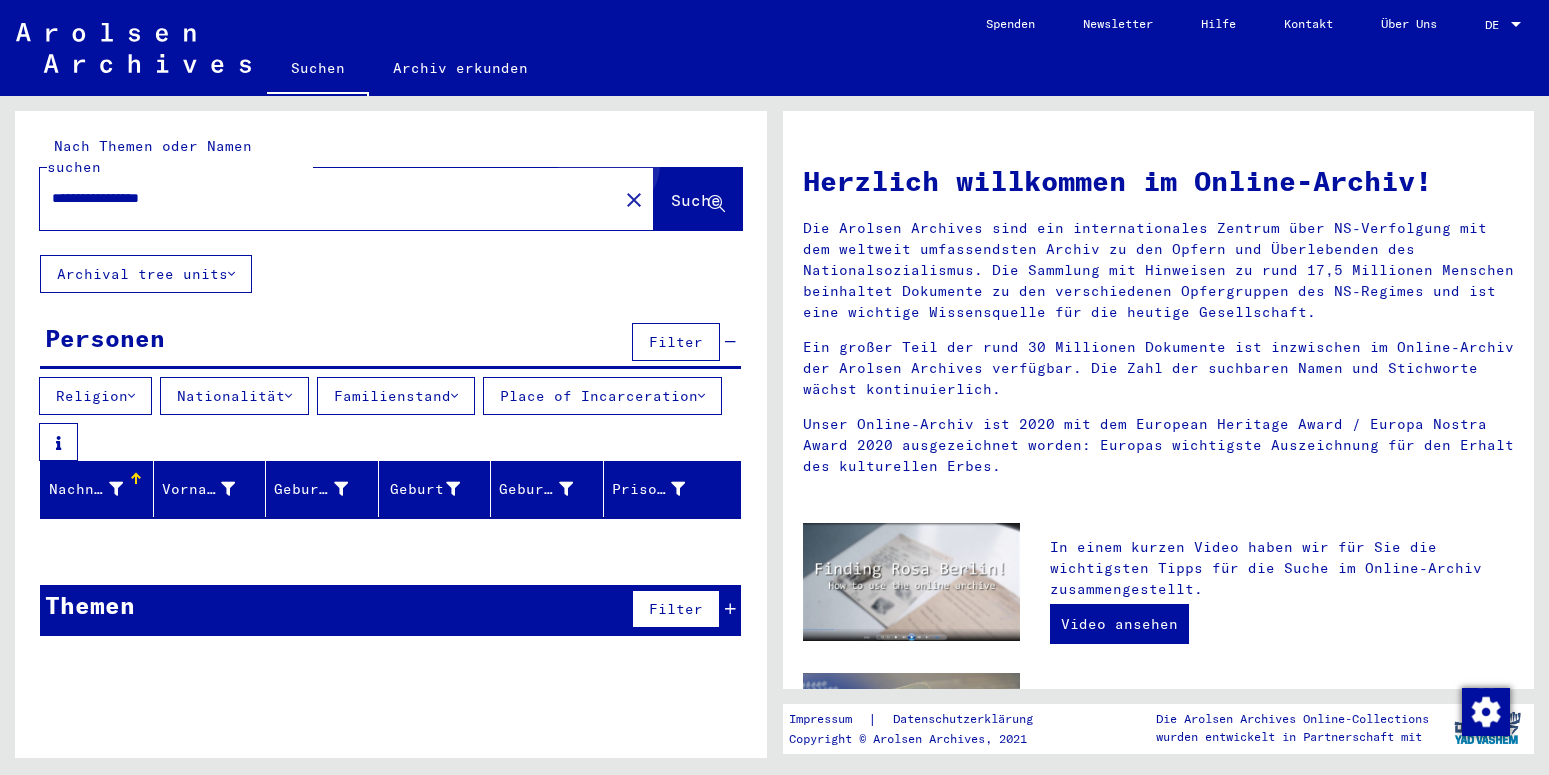 click on "Suche" 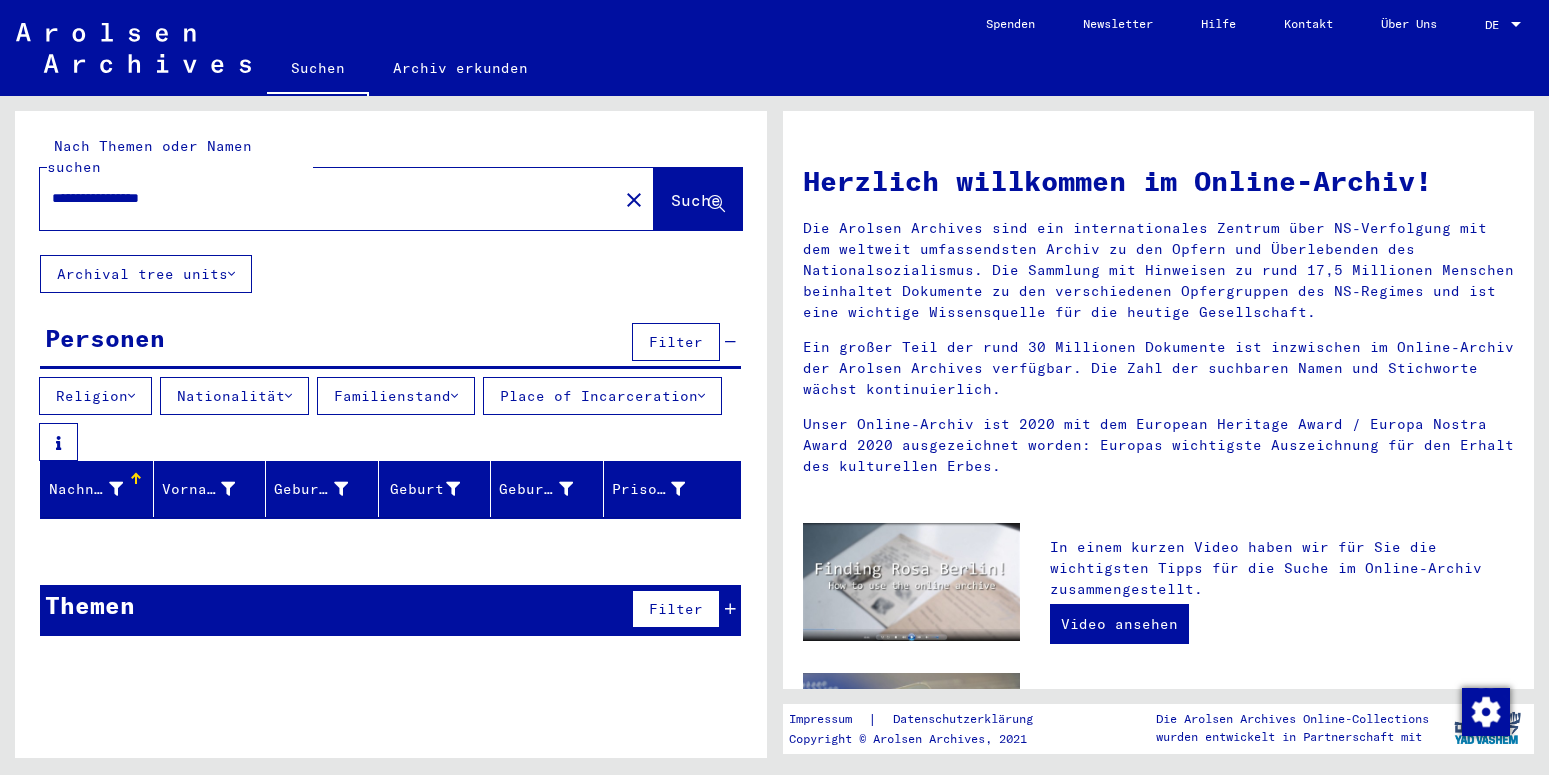 drag, startPoint x: 150, startPoint y: 174, endPoint x: 211, endPoint y: 176, distance: 61.03278 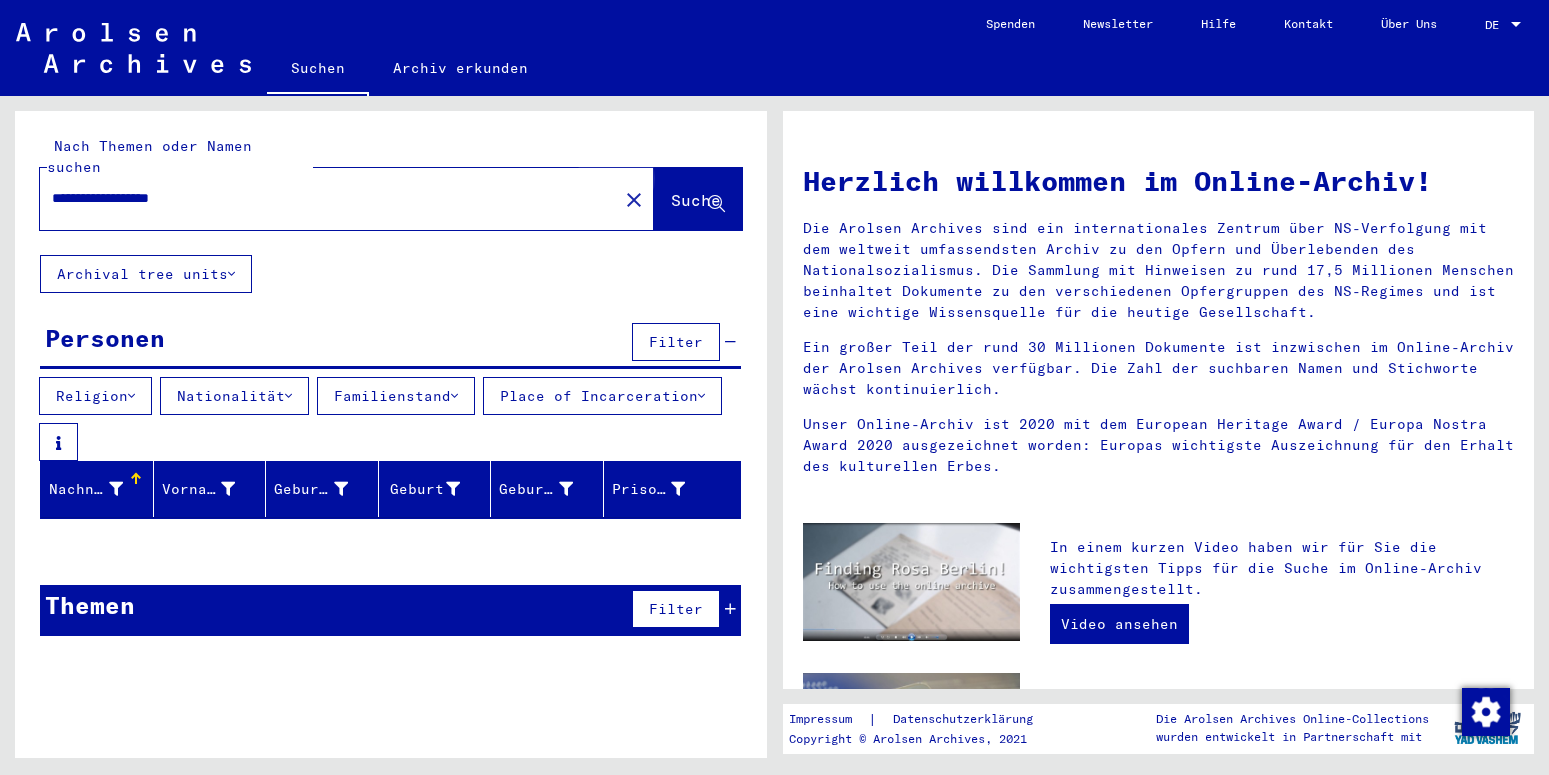 click on "Suche" 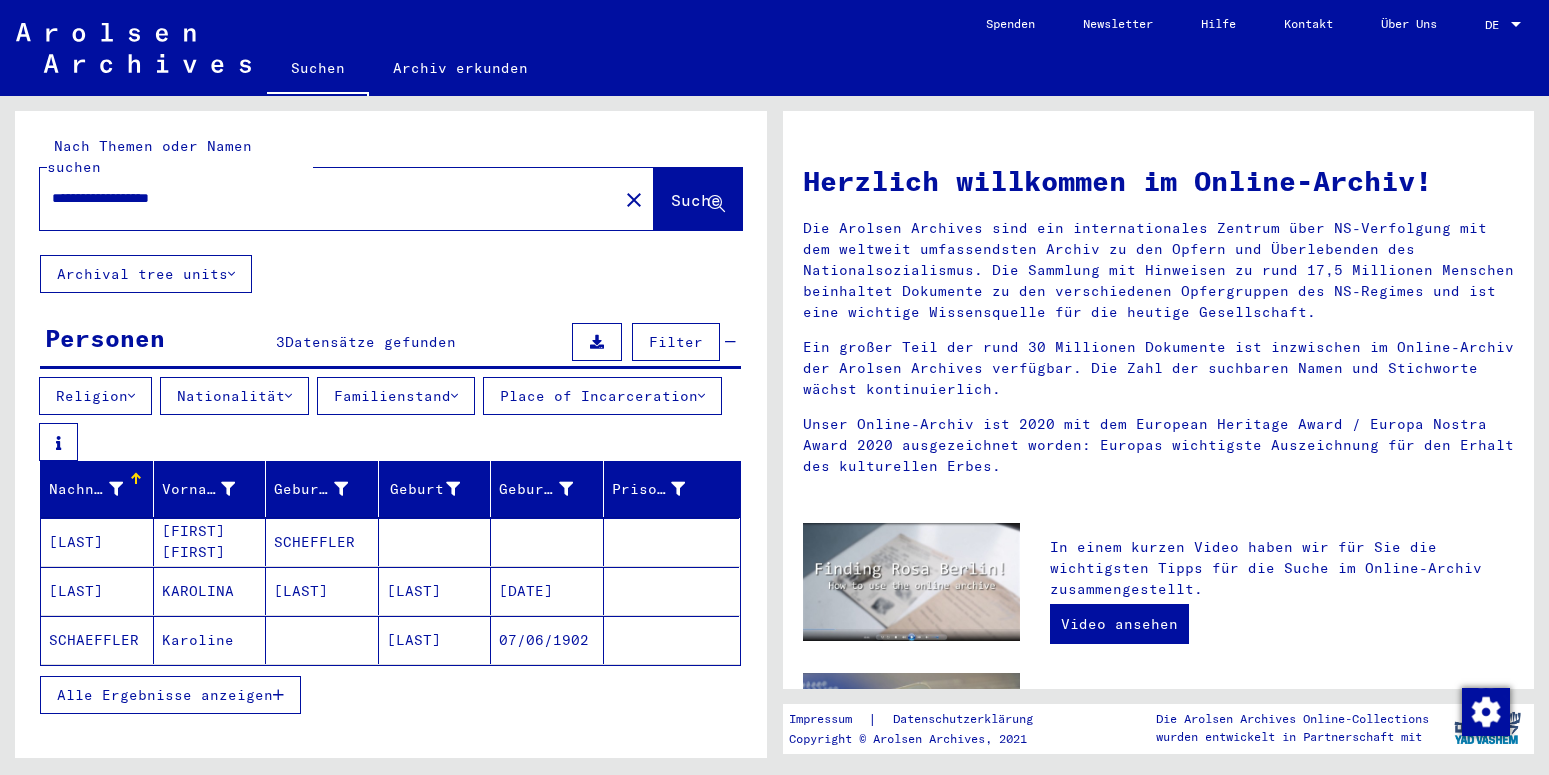 click on "**********" at bounding box center [323, 198] 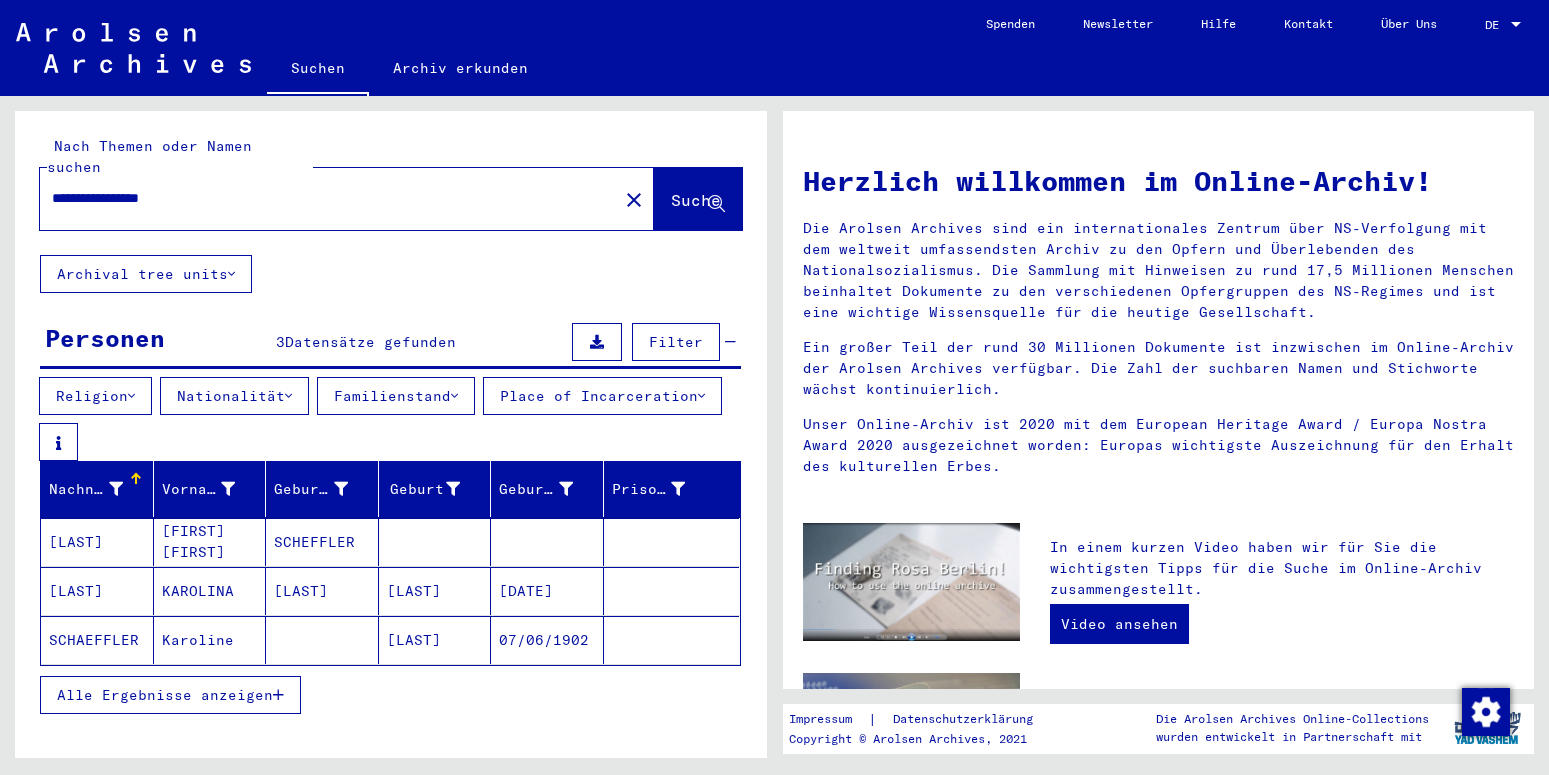 click on "**********" at bounding box center (323, 198) 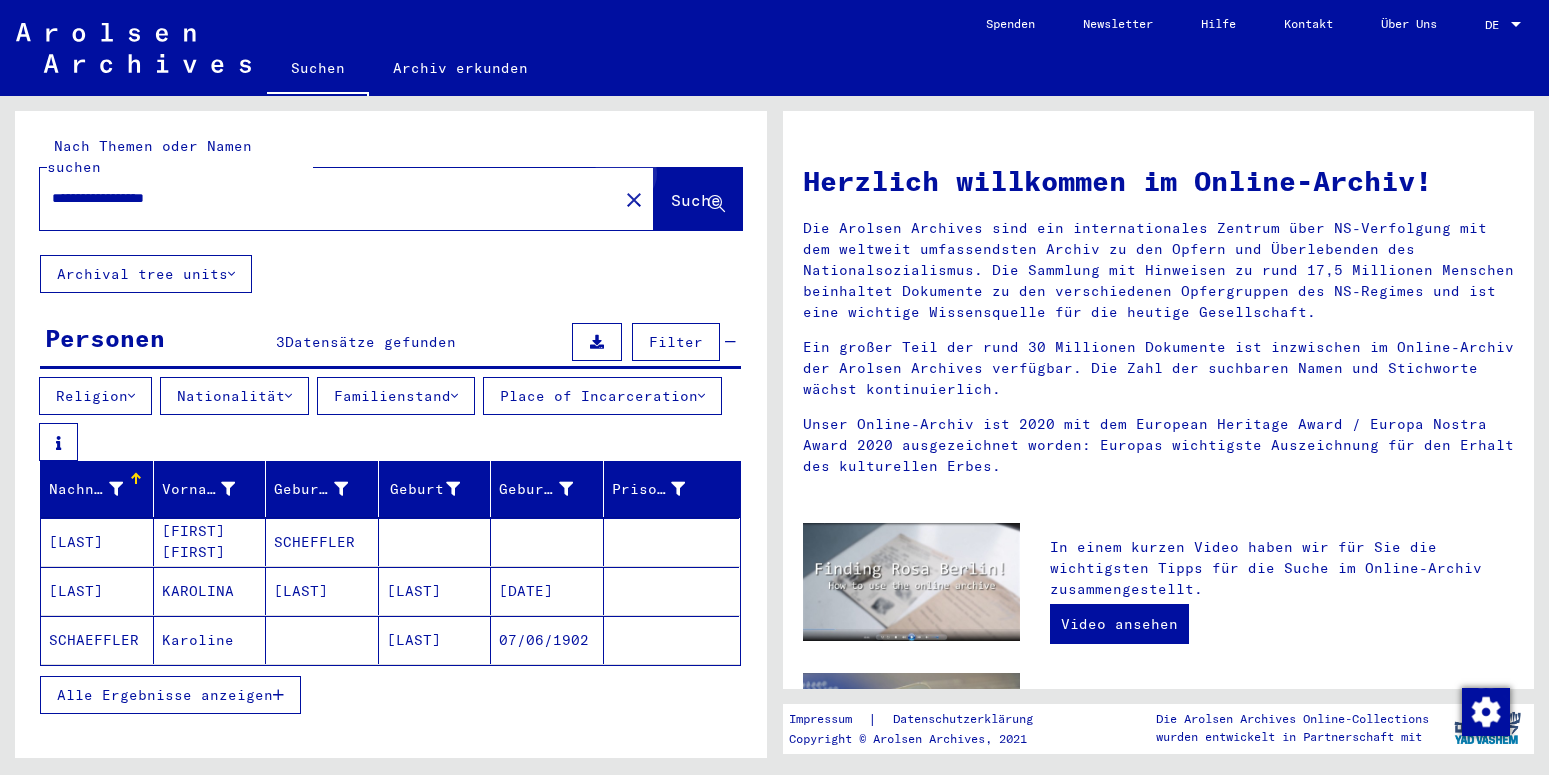 click on "Suche" 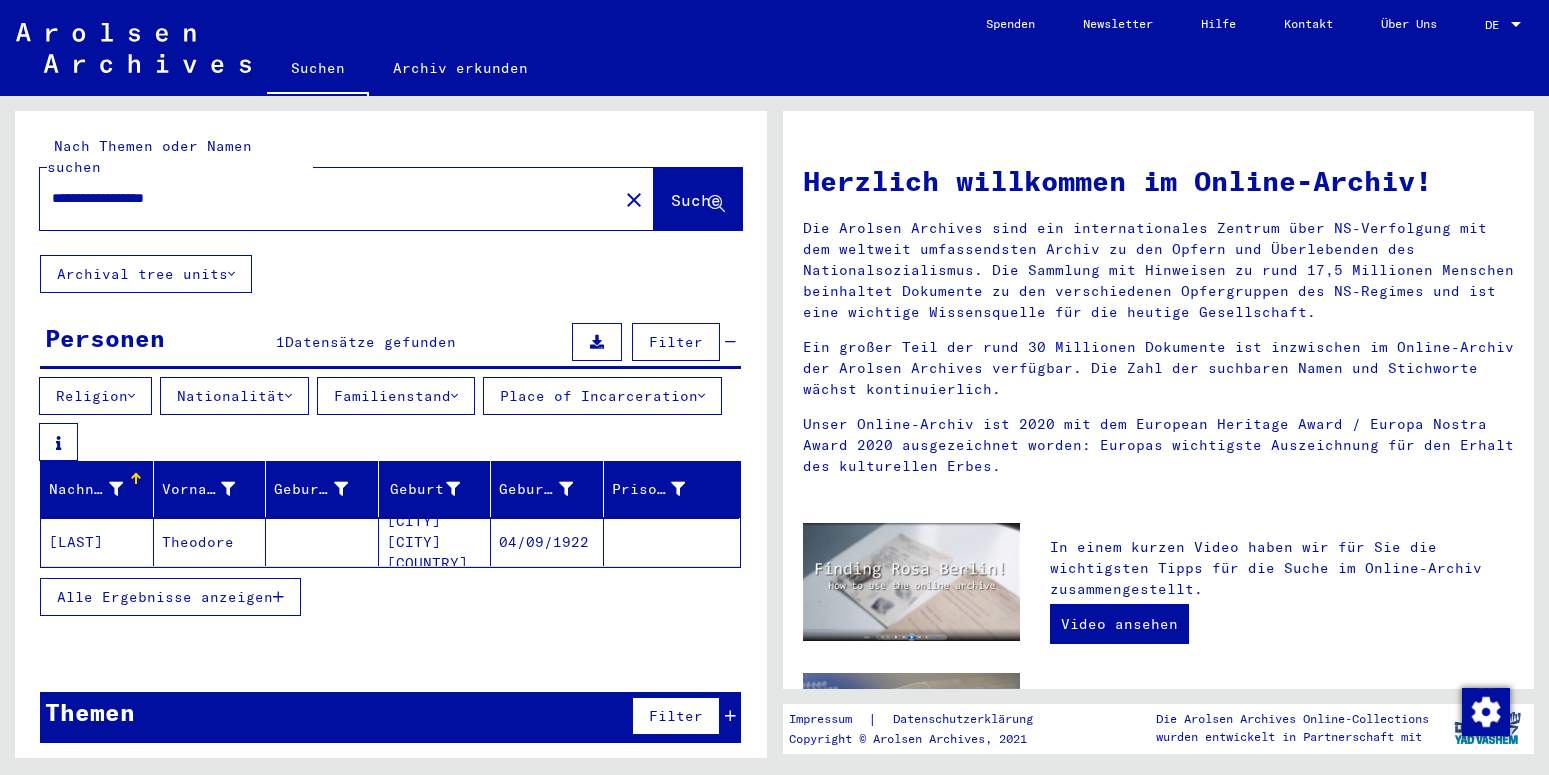 drag, startPoint x: 233, startPoint y: 169, endPoint x: 57, endPoint y: 175, distance: 176.10225 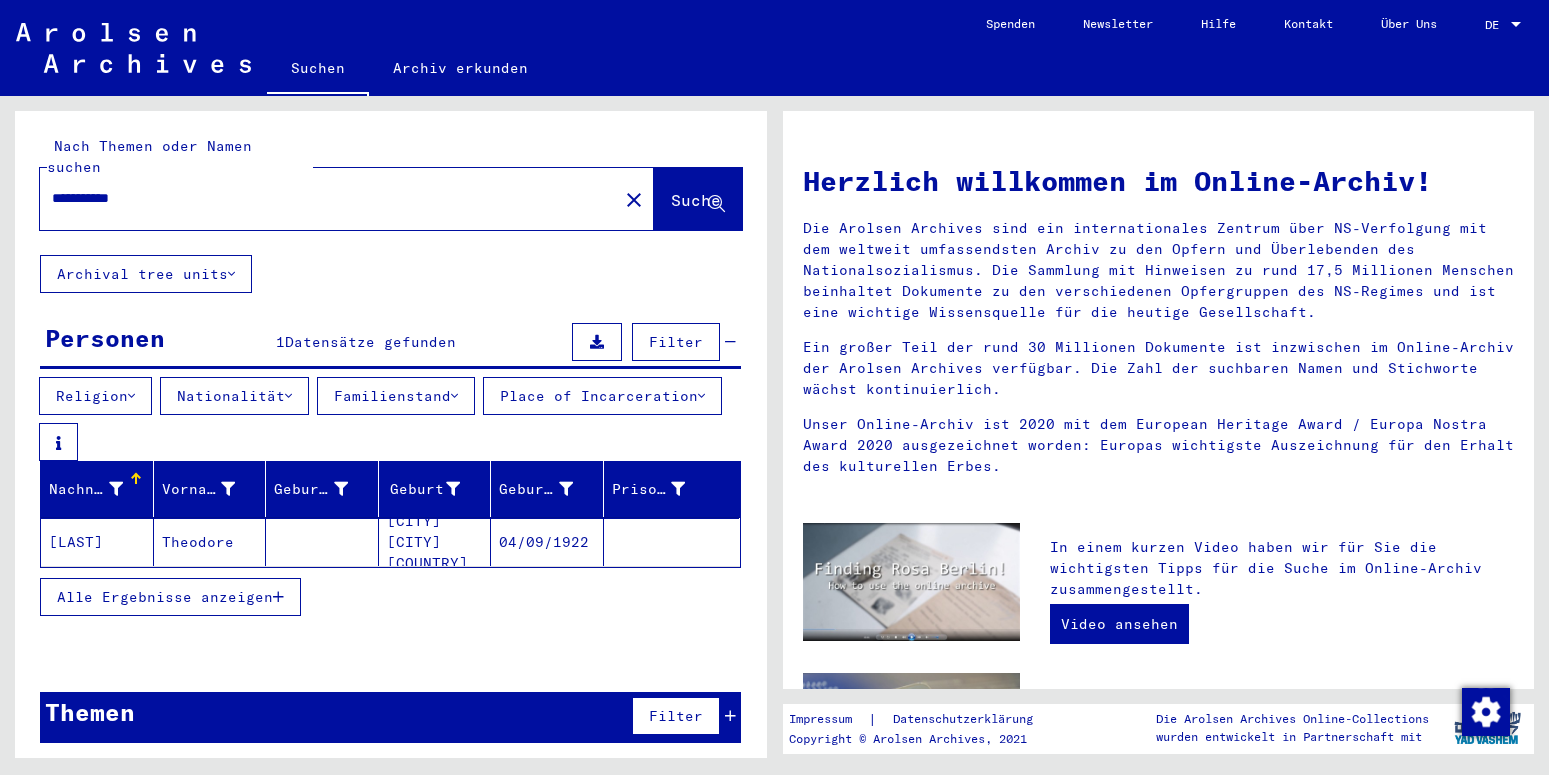 click on "Suche" 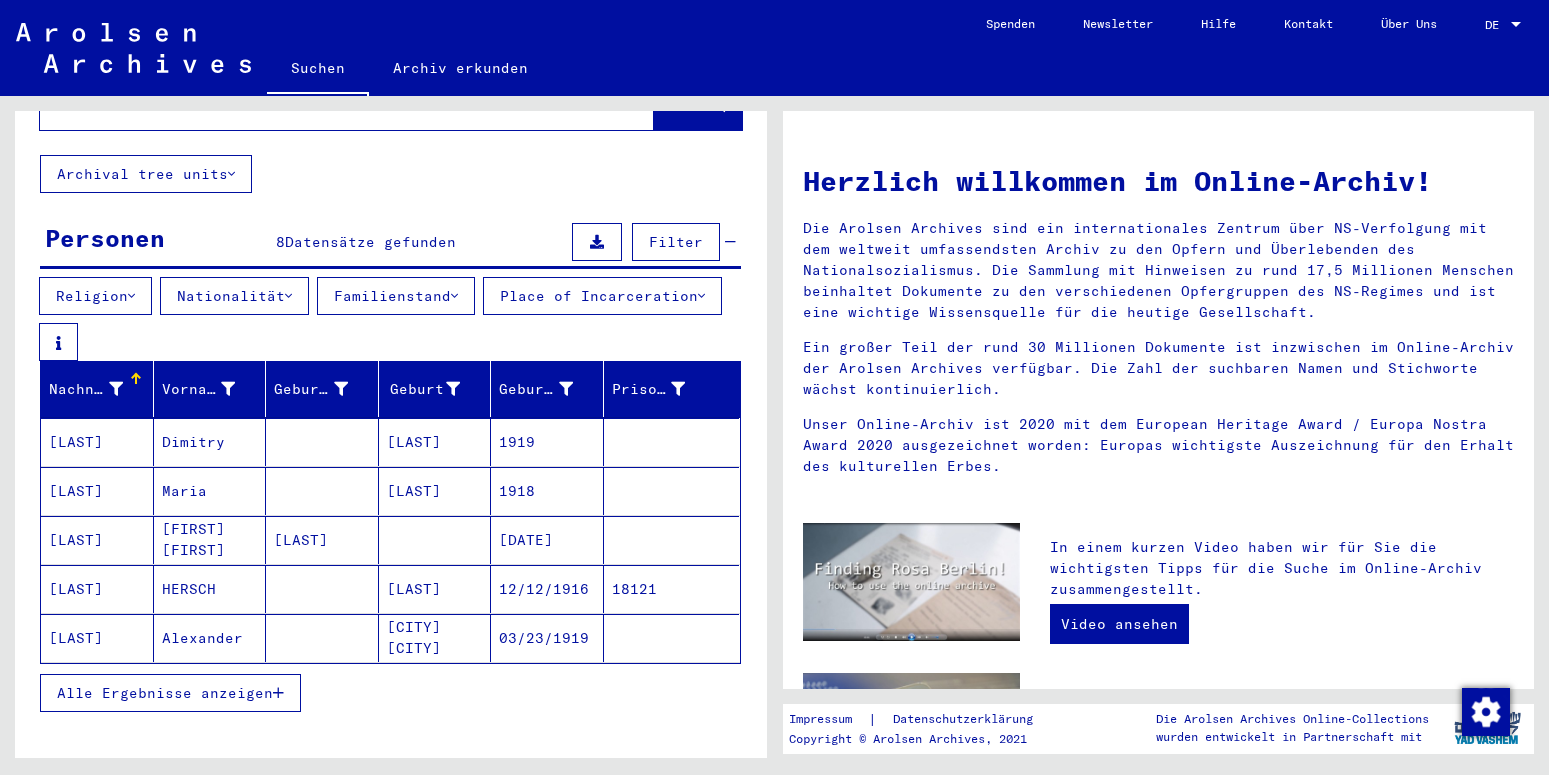 scroll, scrollTop: 190, scrollLeft: 0, axis: vertical 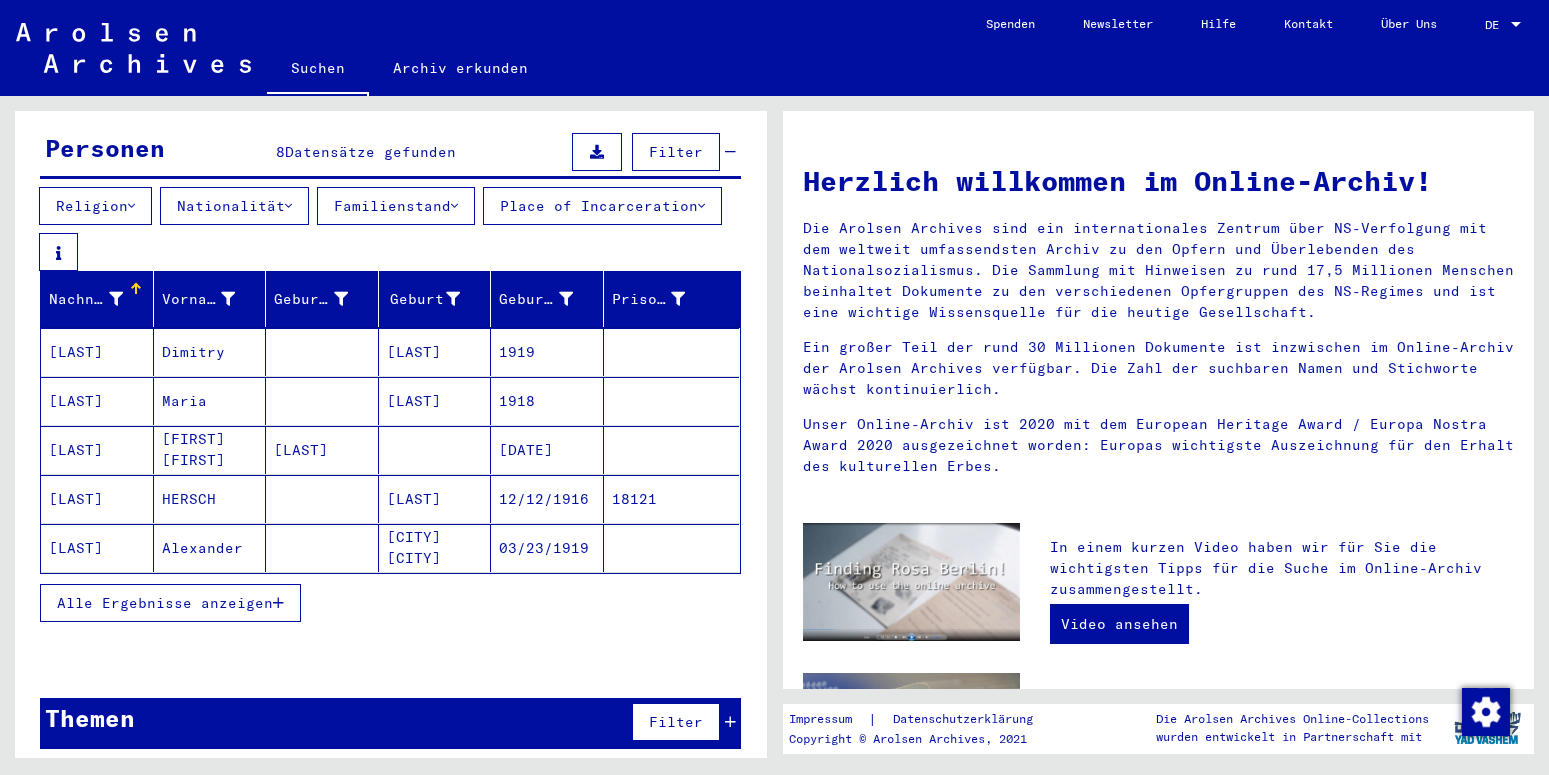 click on "[LAST]" 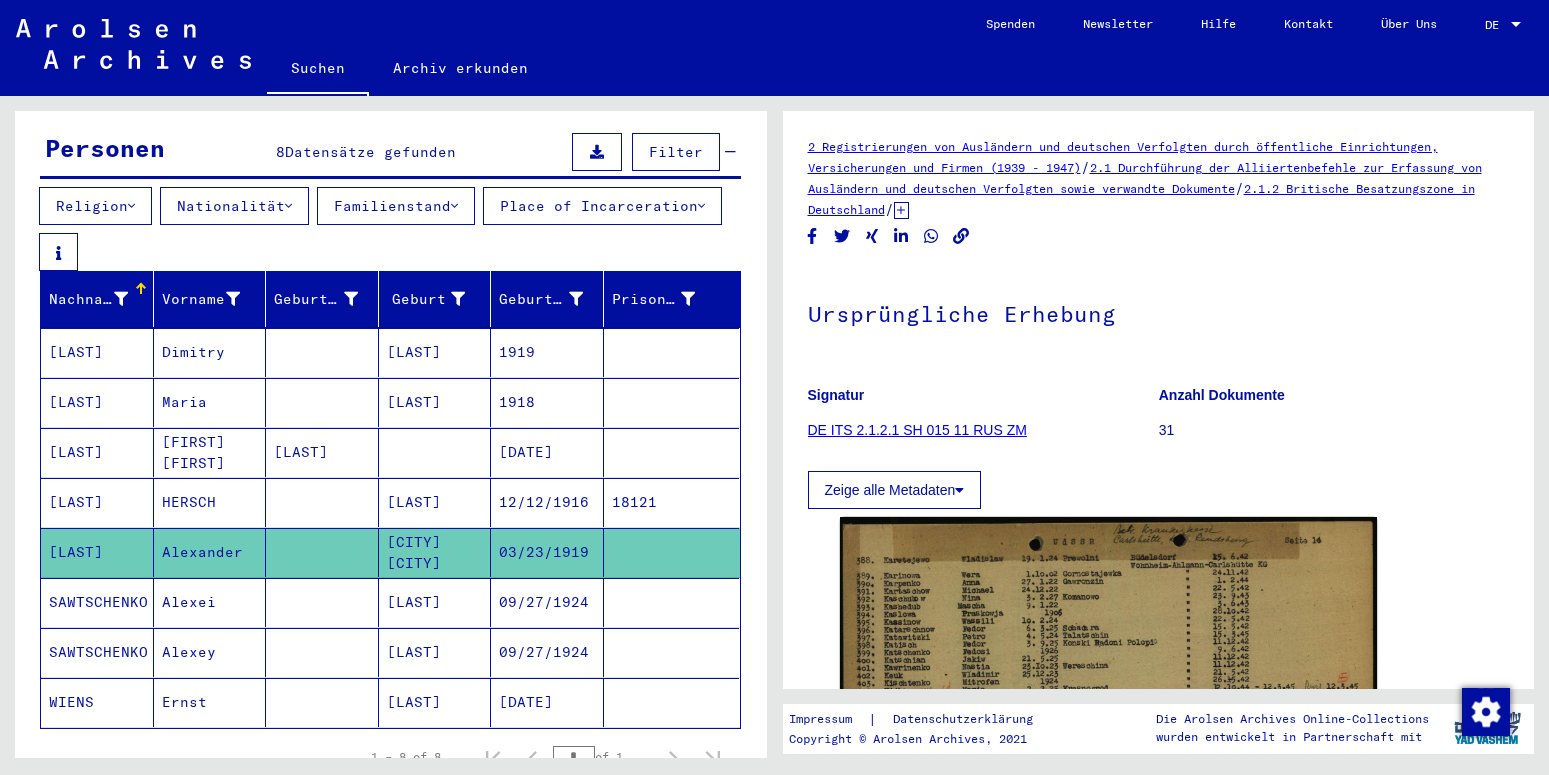 scroll, scrollTop: 298, scrollLeft: 0, axis: vertical 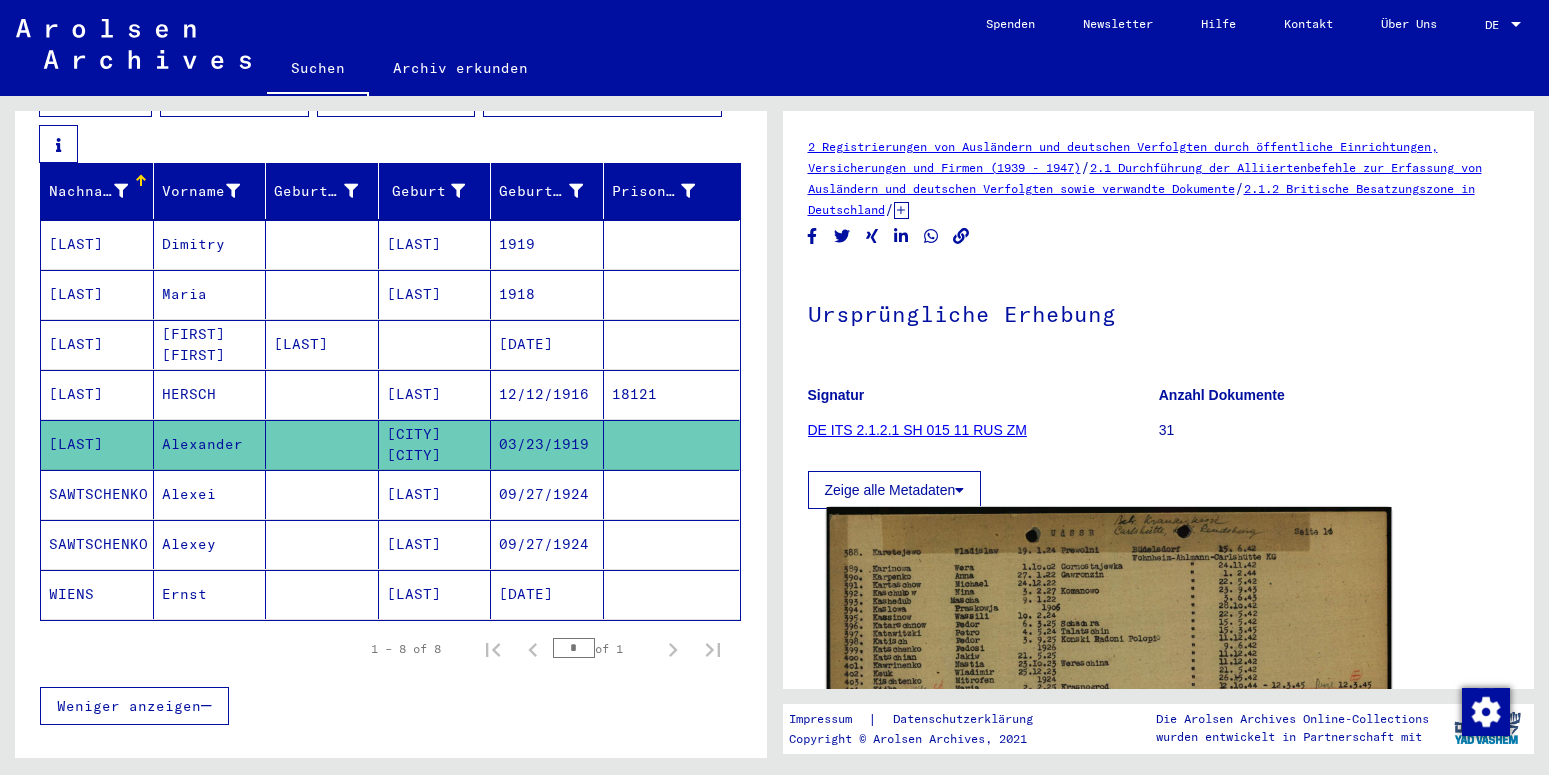 click 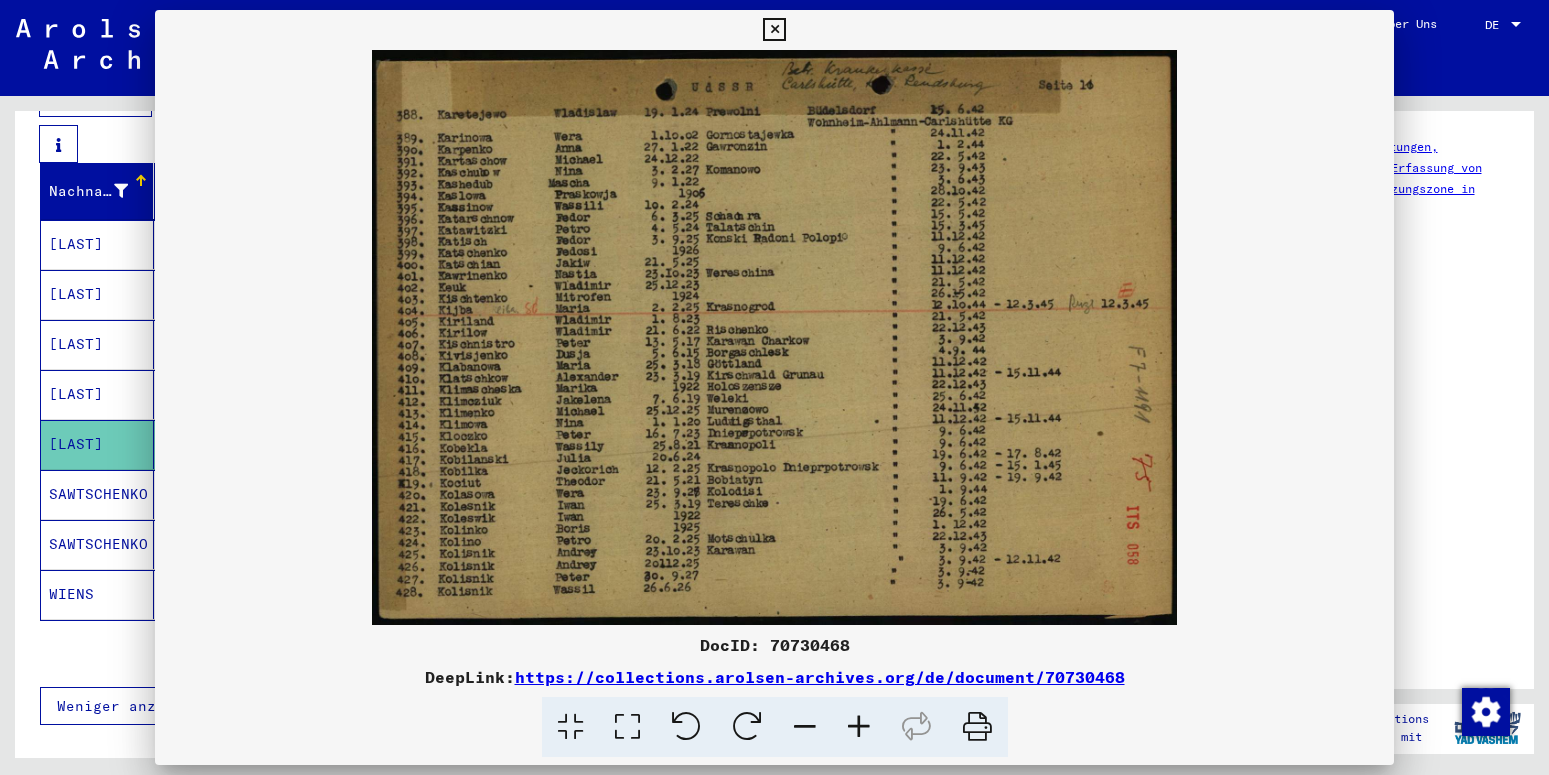 click at bounding box center [774, 387] 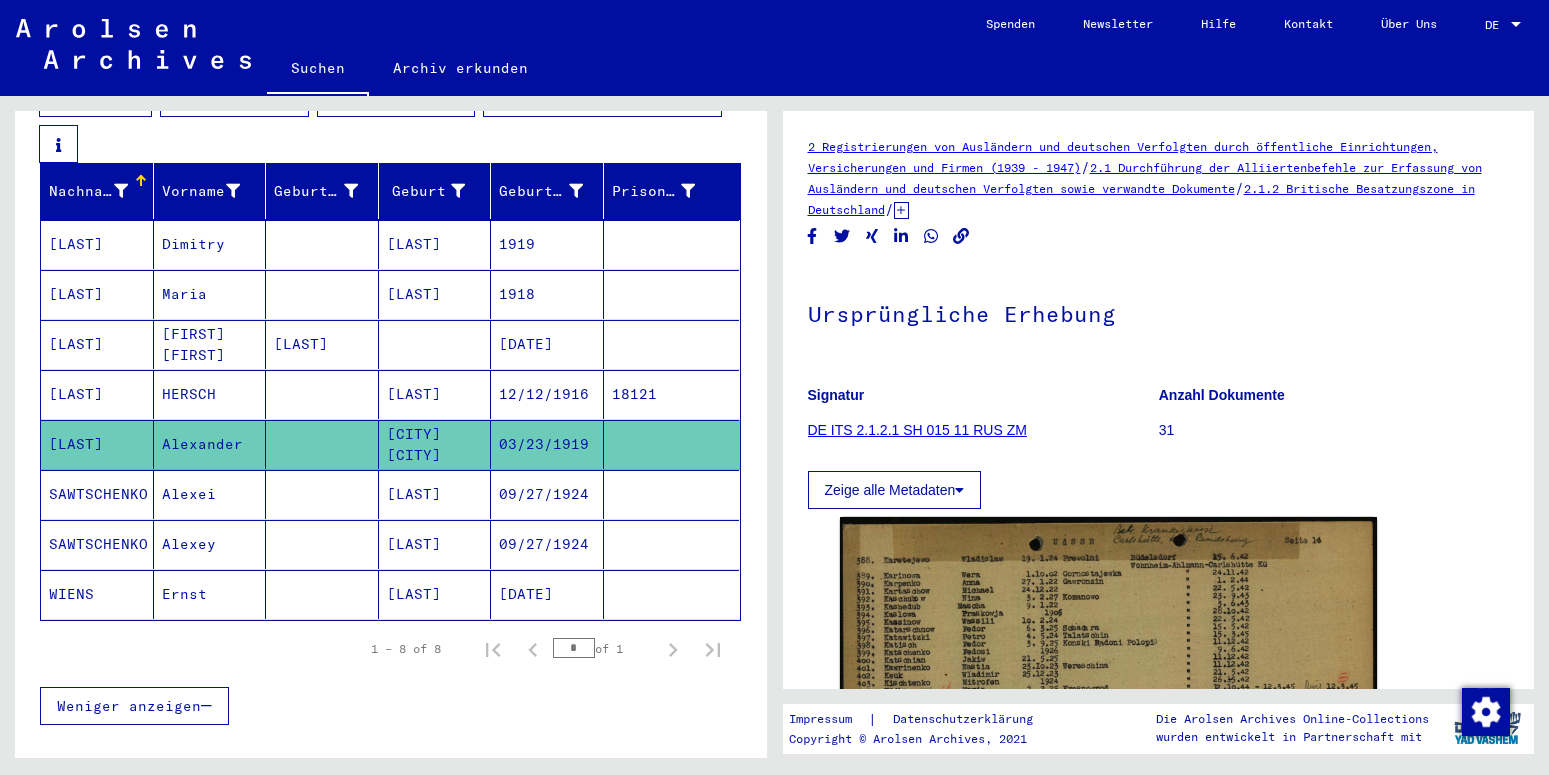 scroll, scrollTop: 45, scrollLeft: 0, axis: vertical 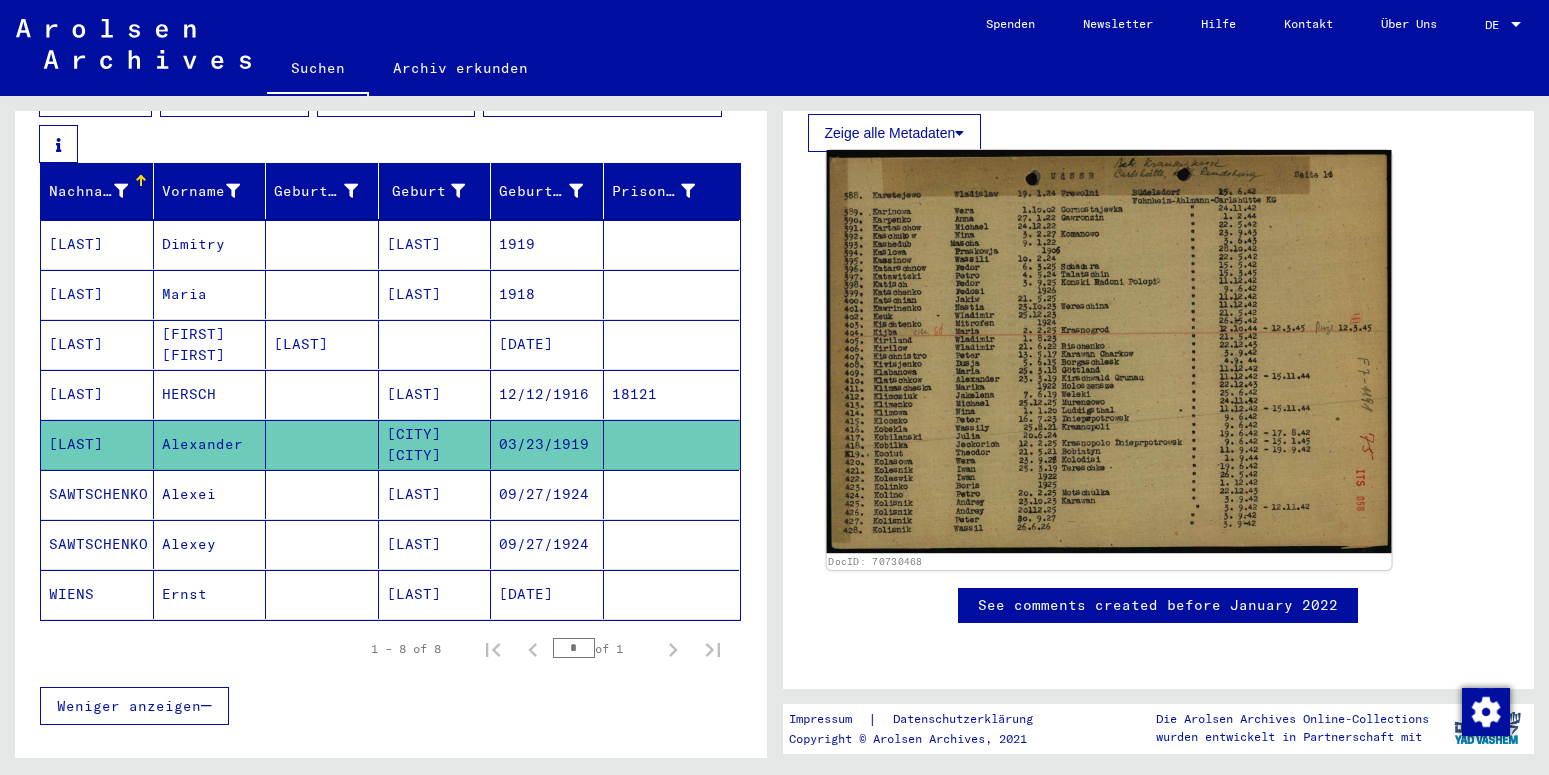 click 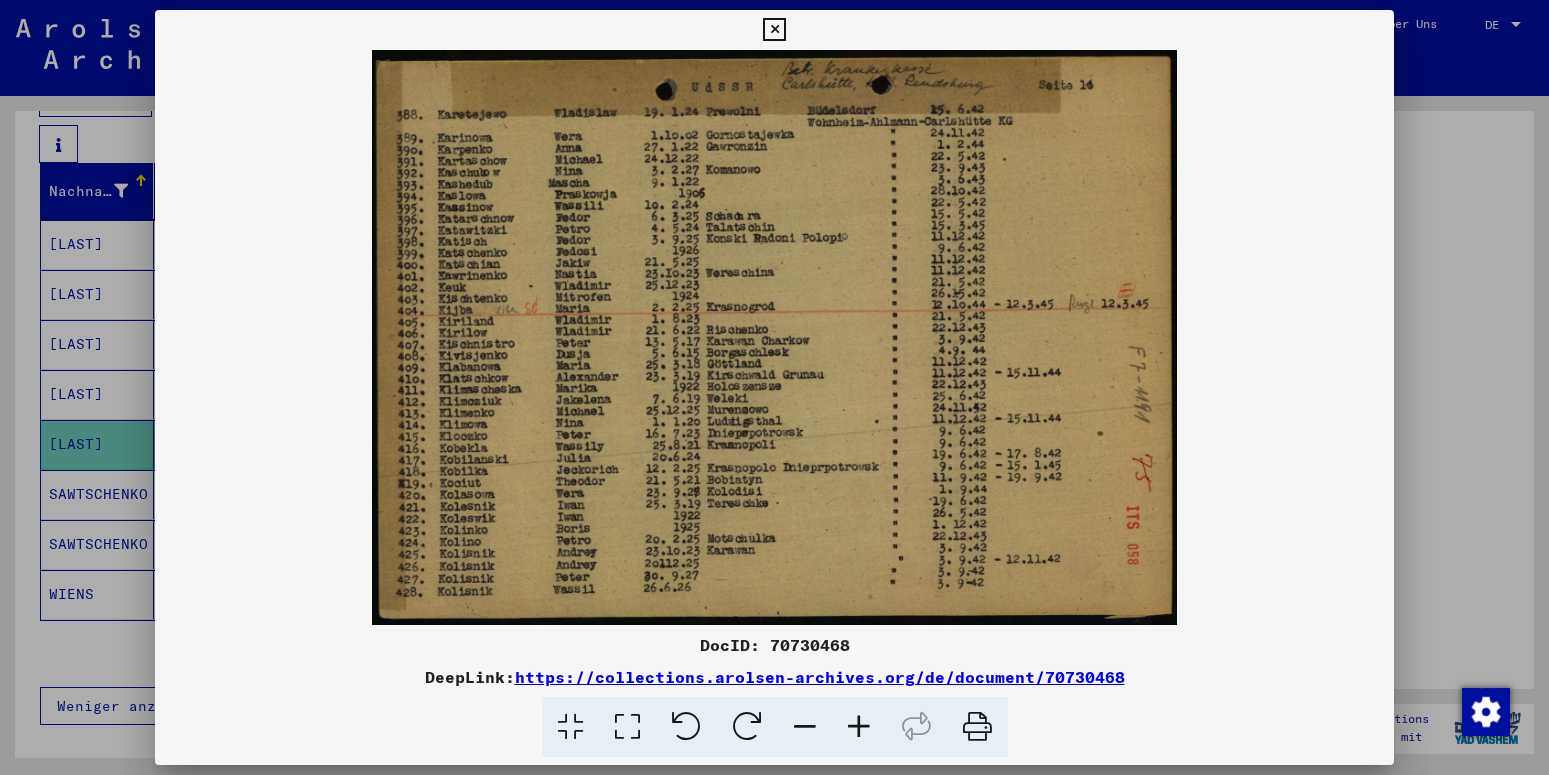 scroll, scrollTop: 372, scrollLeft: 0, axis: vertical 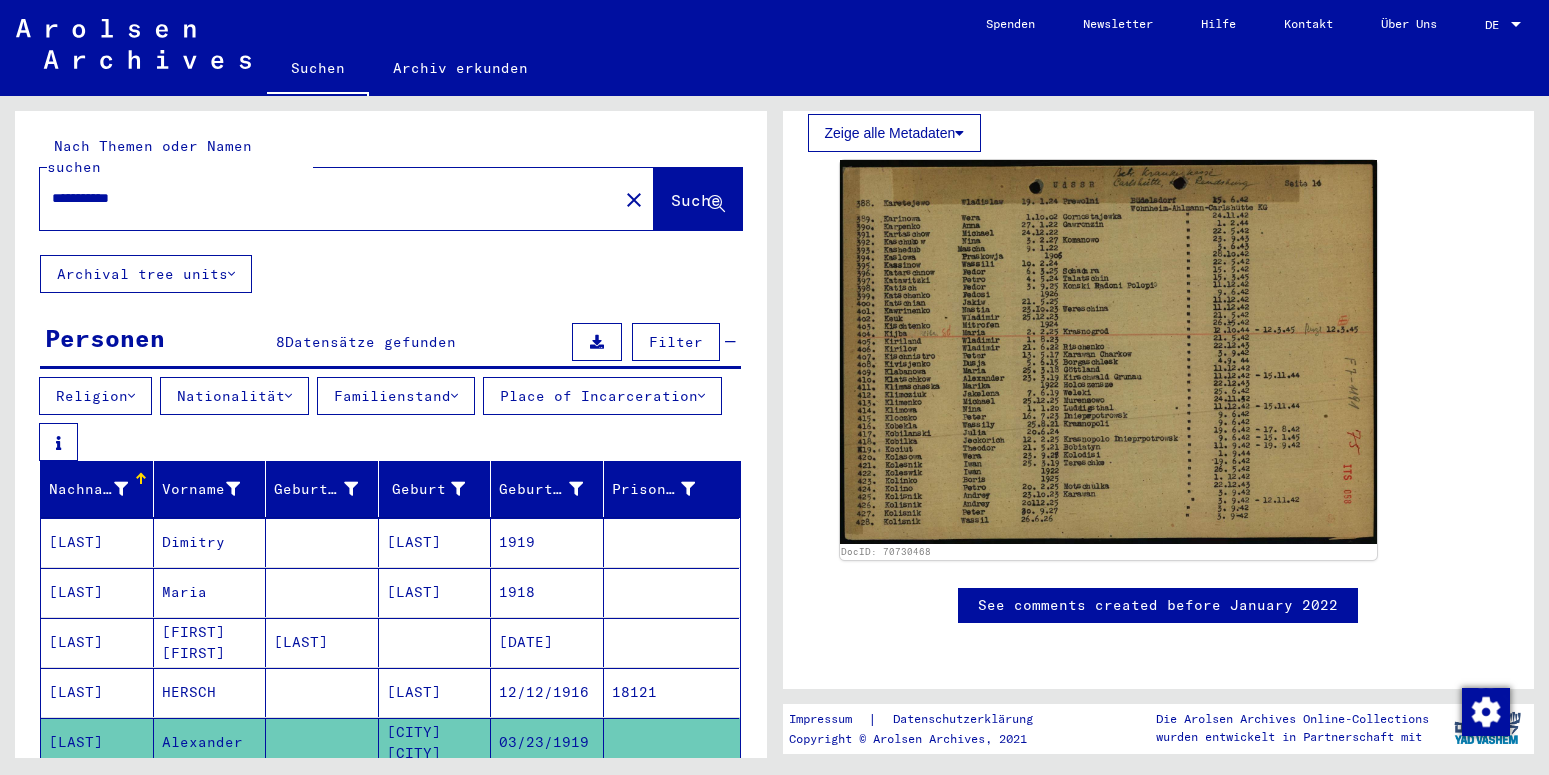 click on "**********" at bounding box center (329, 198) 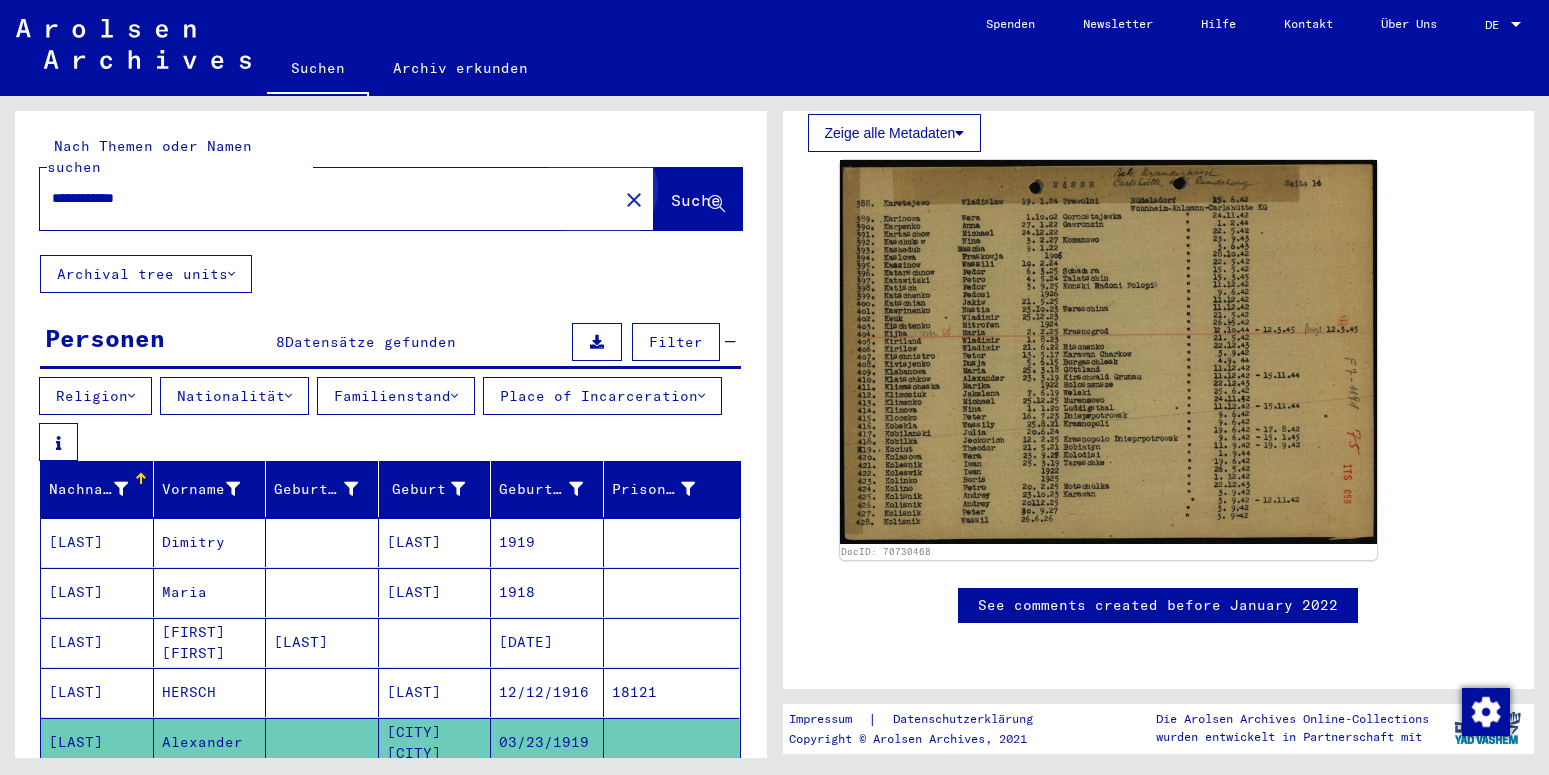 click on "Suche" 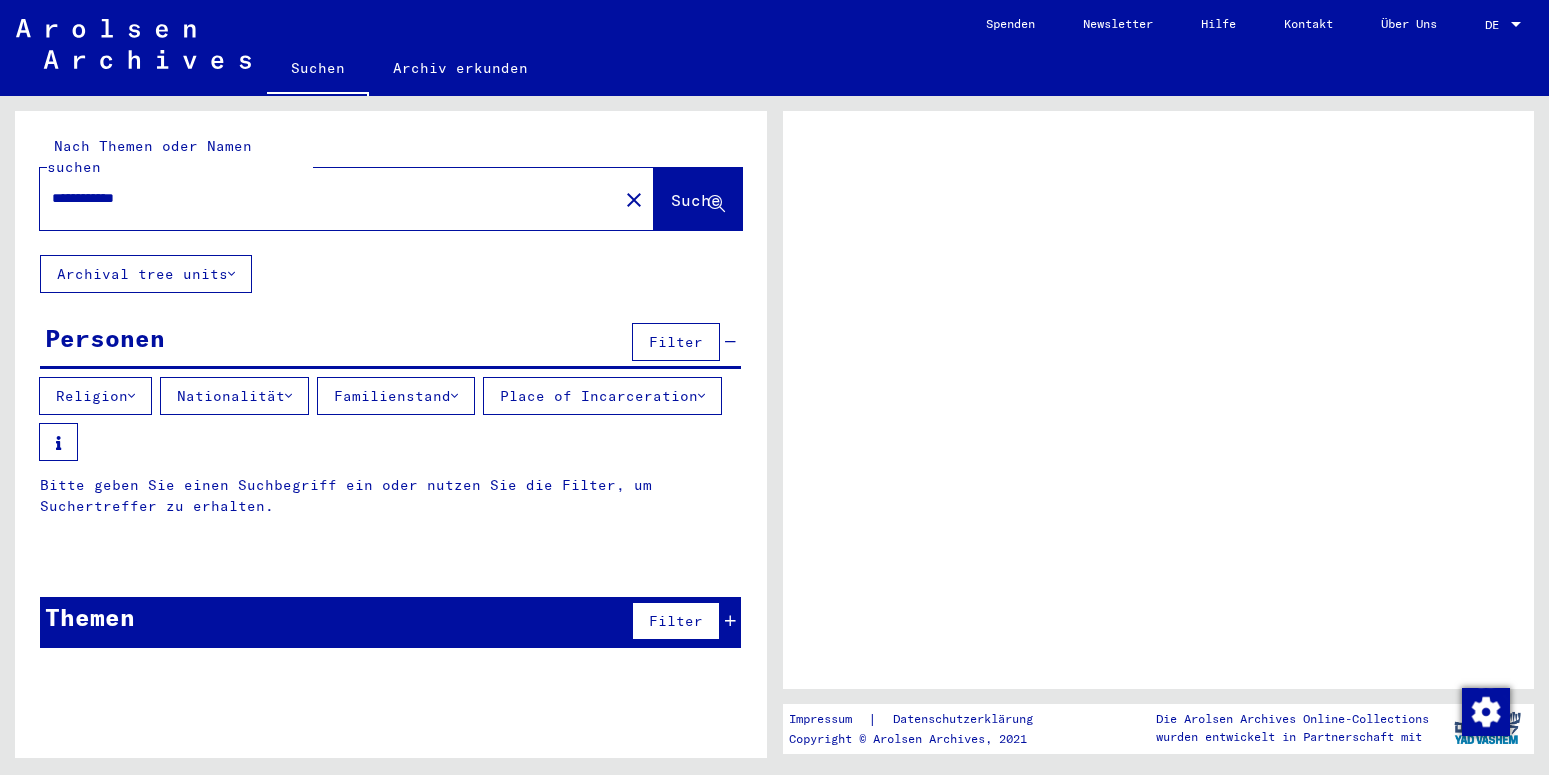 scroll, scrollTop: 0, scrollLeft: 0, axis: both 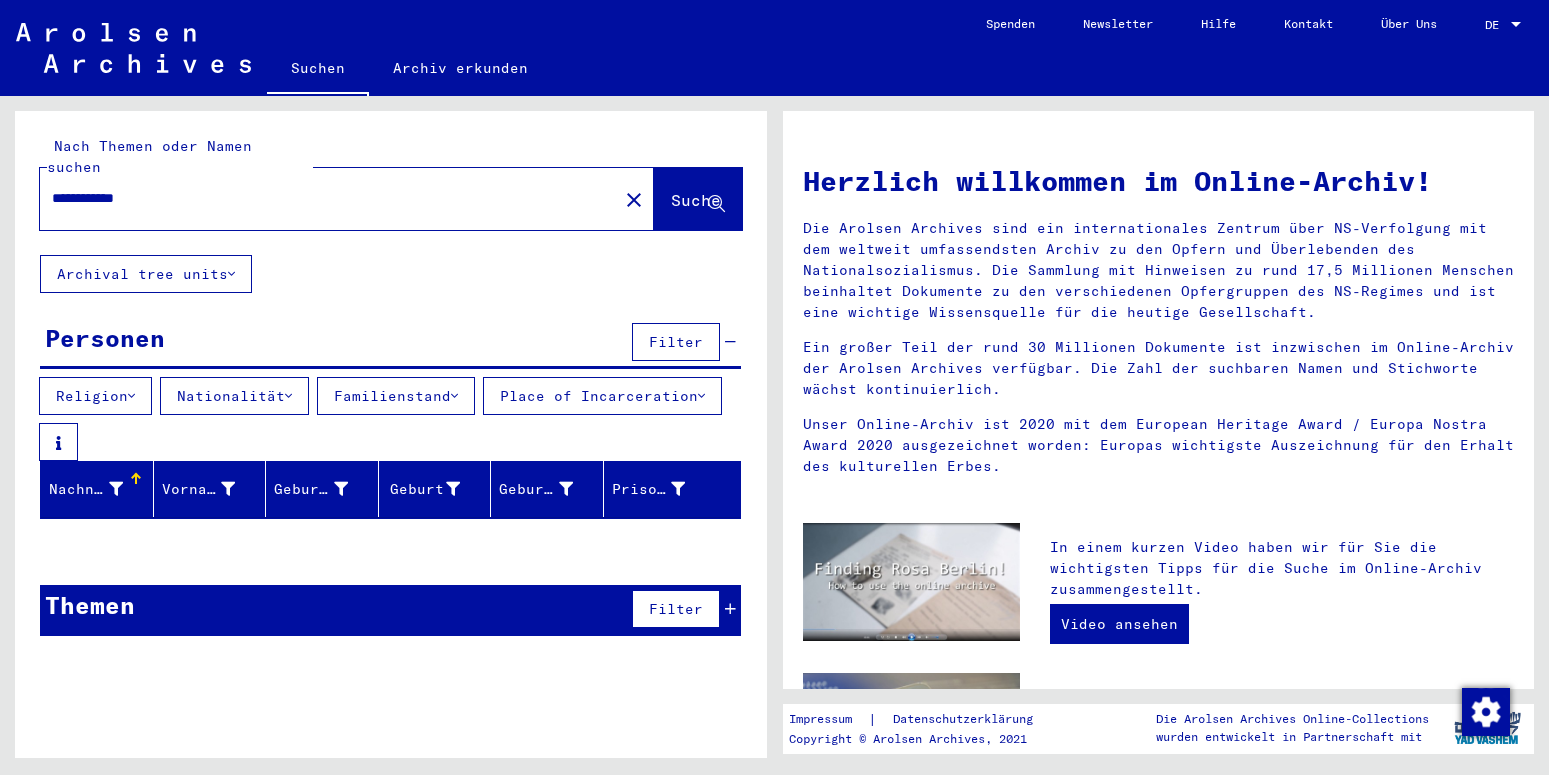 drag, startPoint x: 180, startPoint y: 179, endPoint x: 46, endPoint y: 179, distance: 134 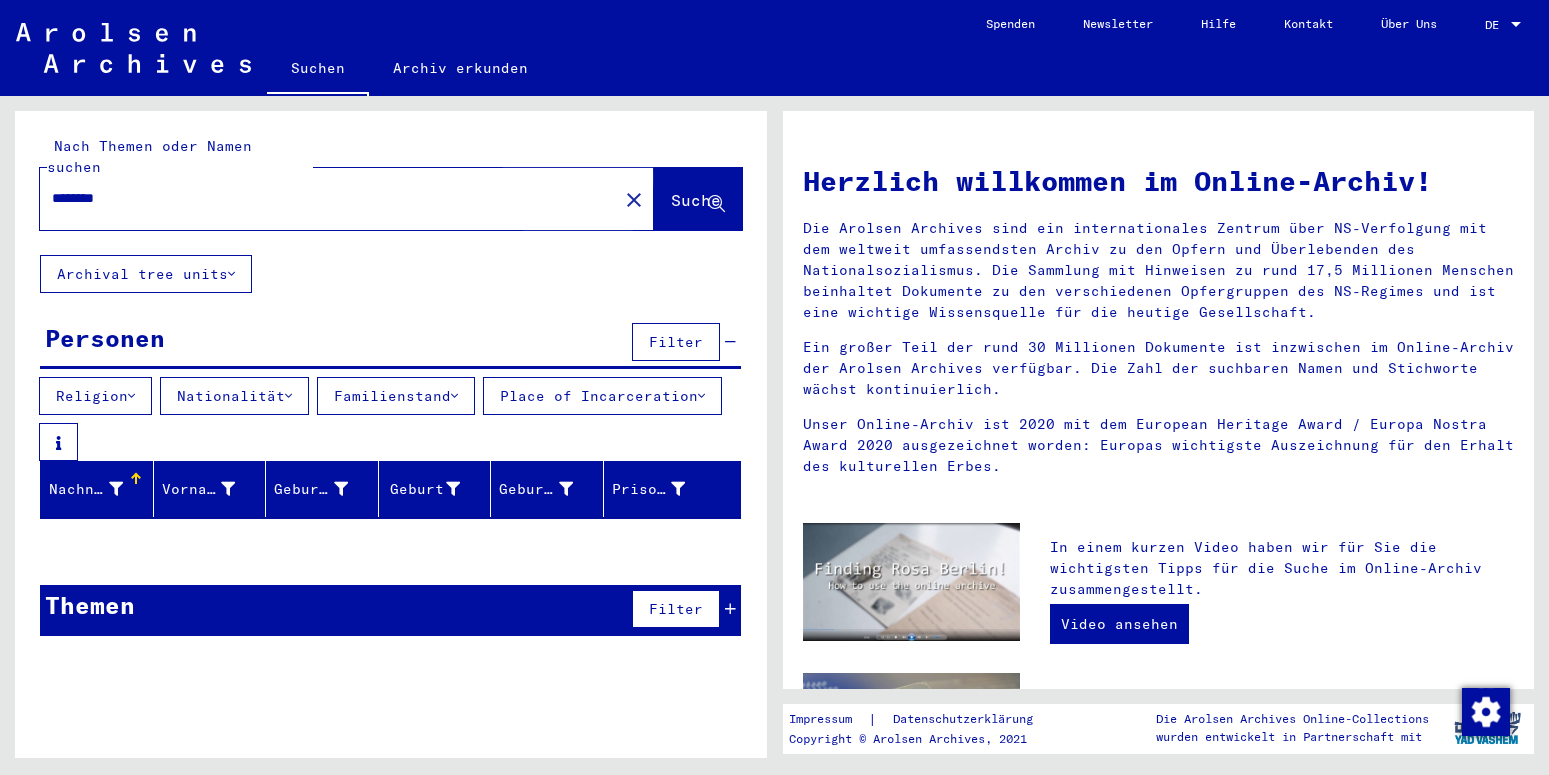click on "Suche" 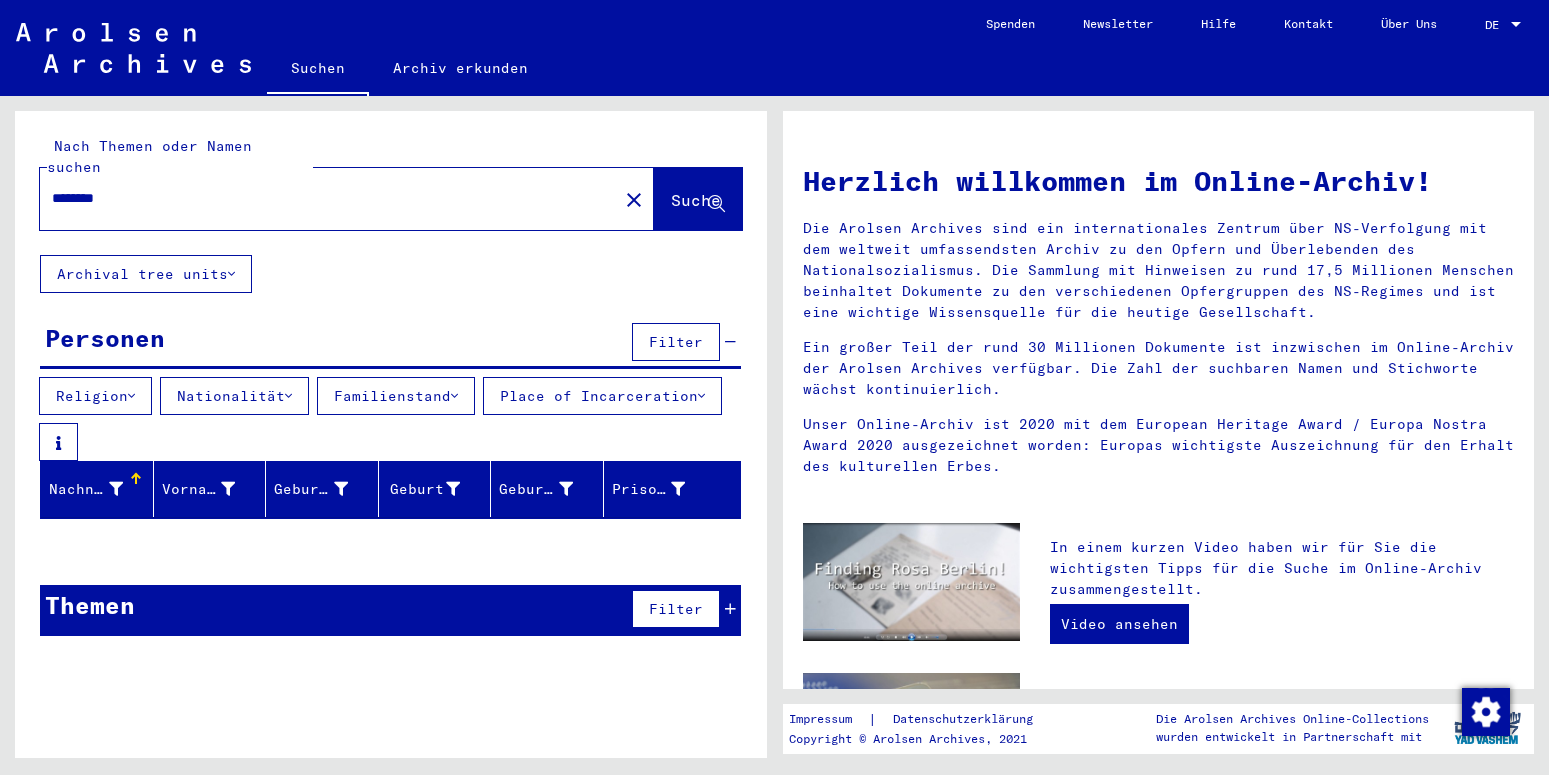 drag, startPoint x: 157, startPoint y: 185, endPoint x: 48, endPoint y: 179, distance: 109.165016 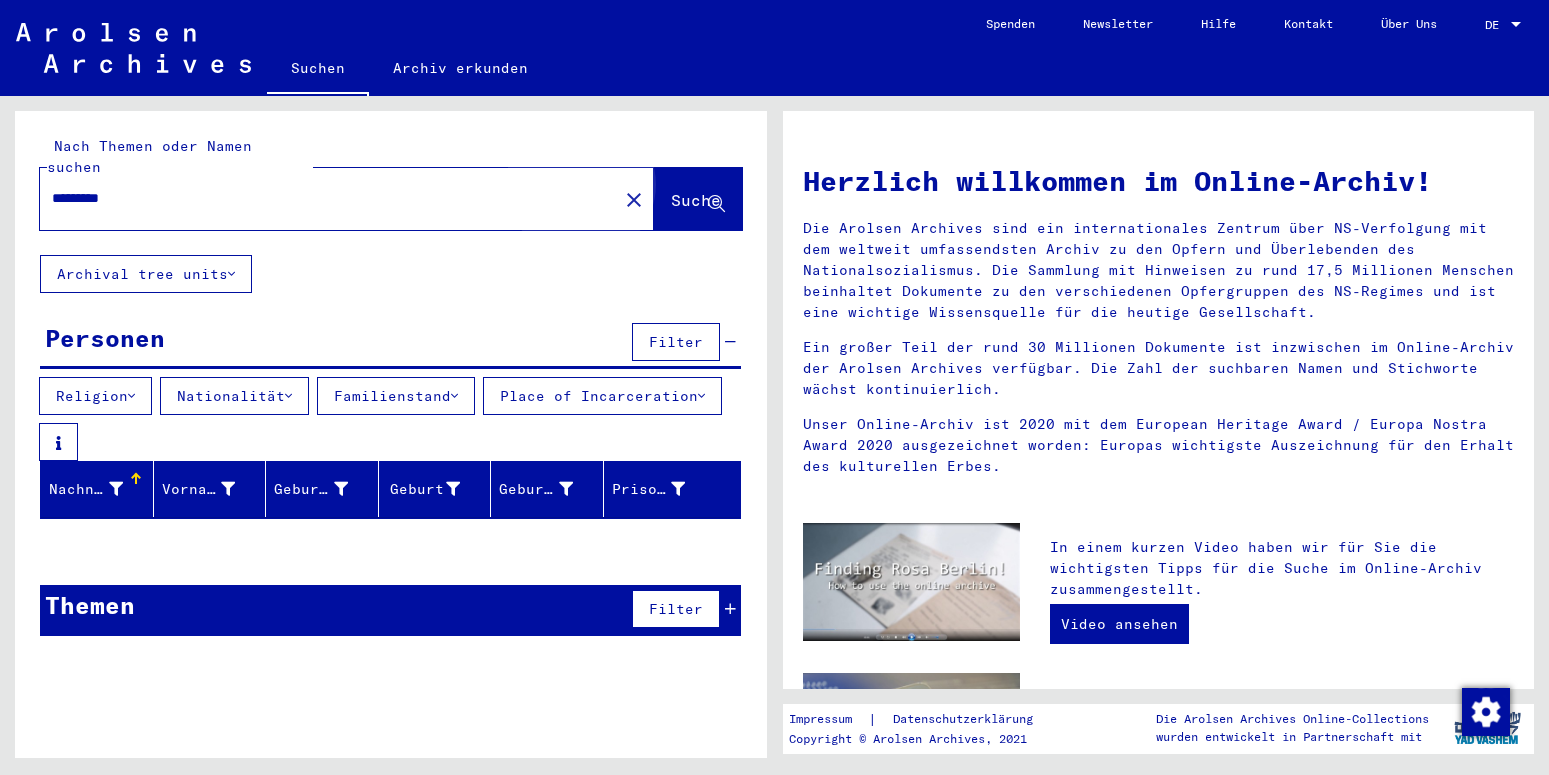 click on "Suche" 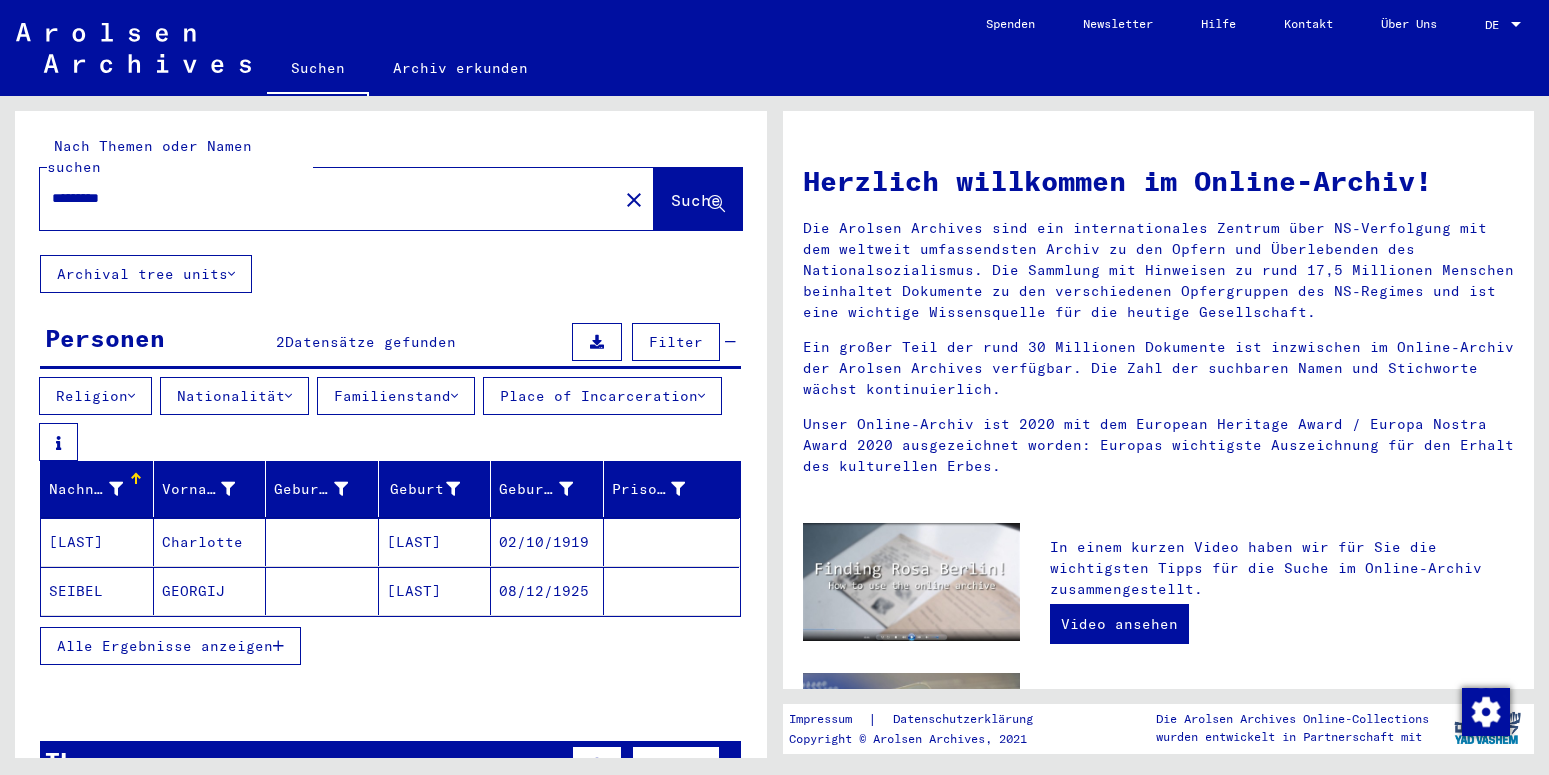 click on "SEIBEL" 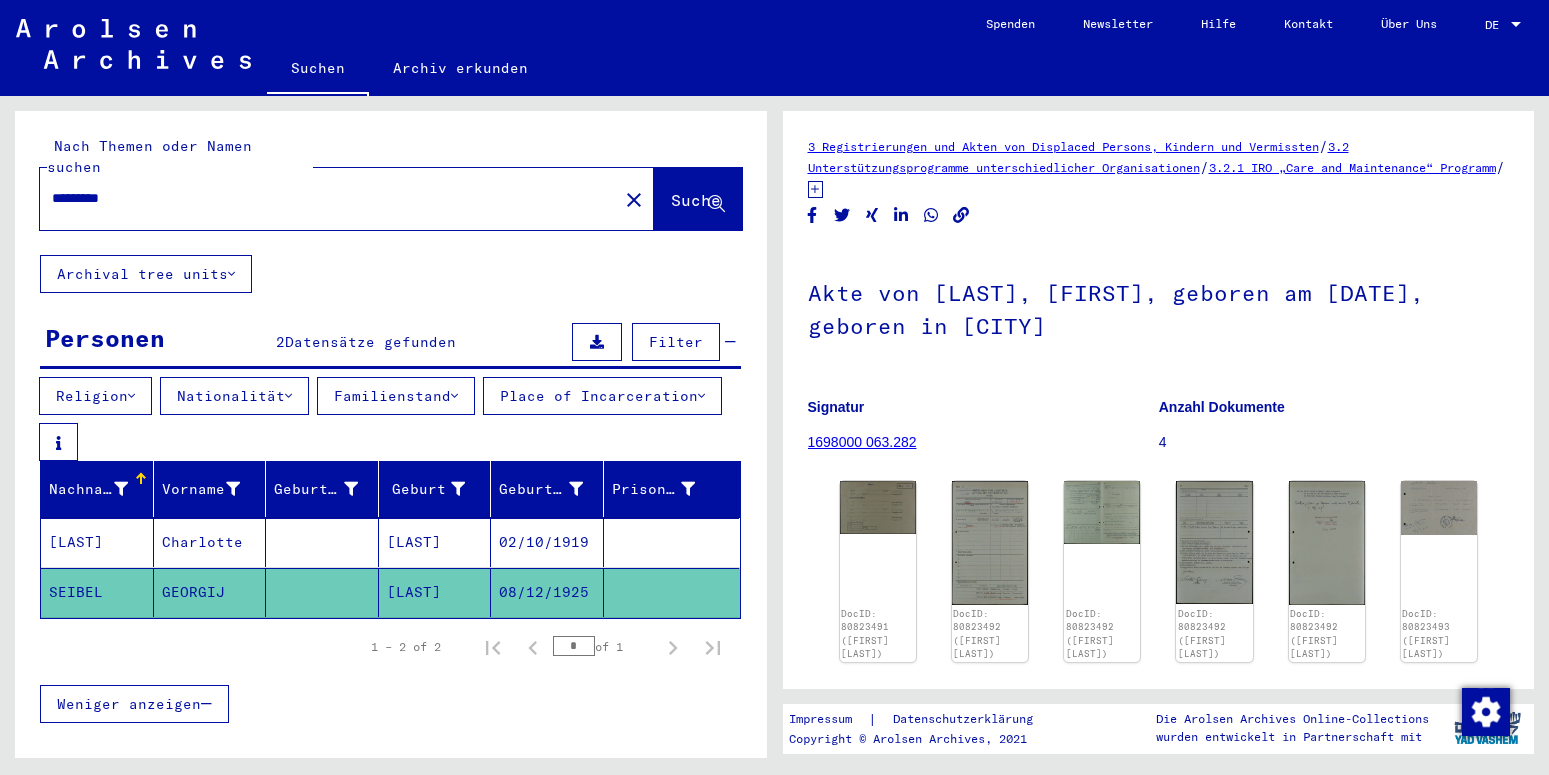 scroll, scrollTop: 267, scrollLeft: 0, axis: vertical 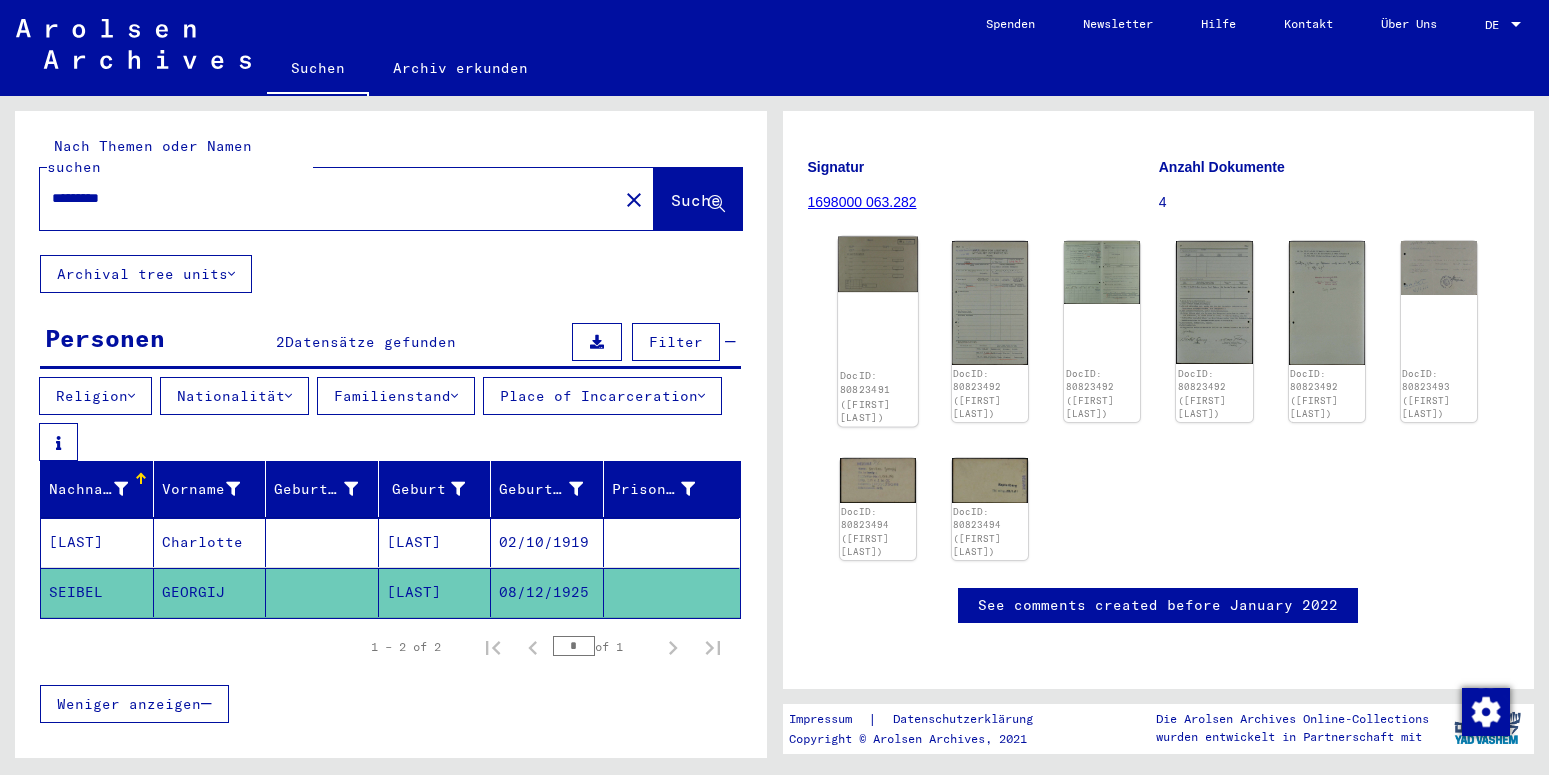 click 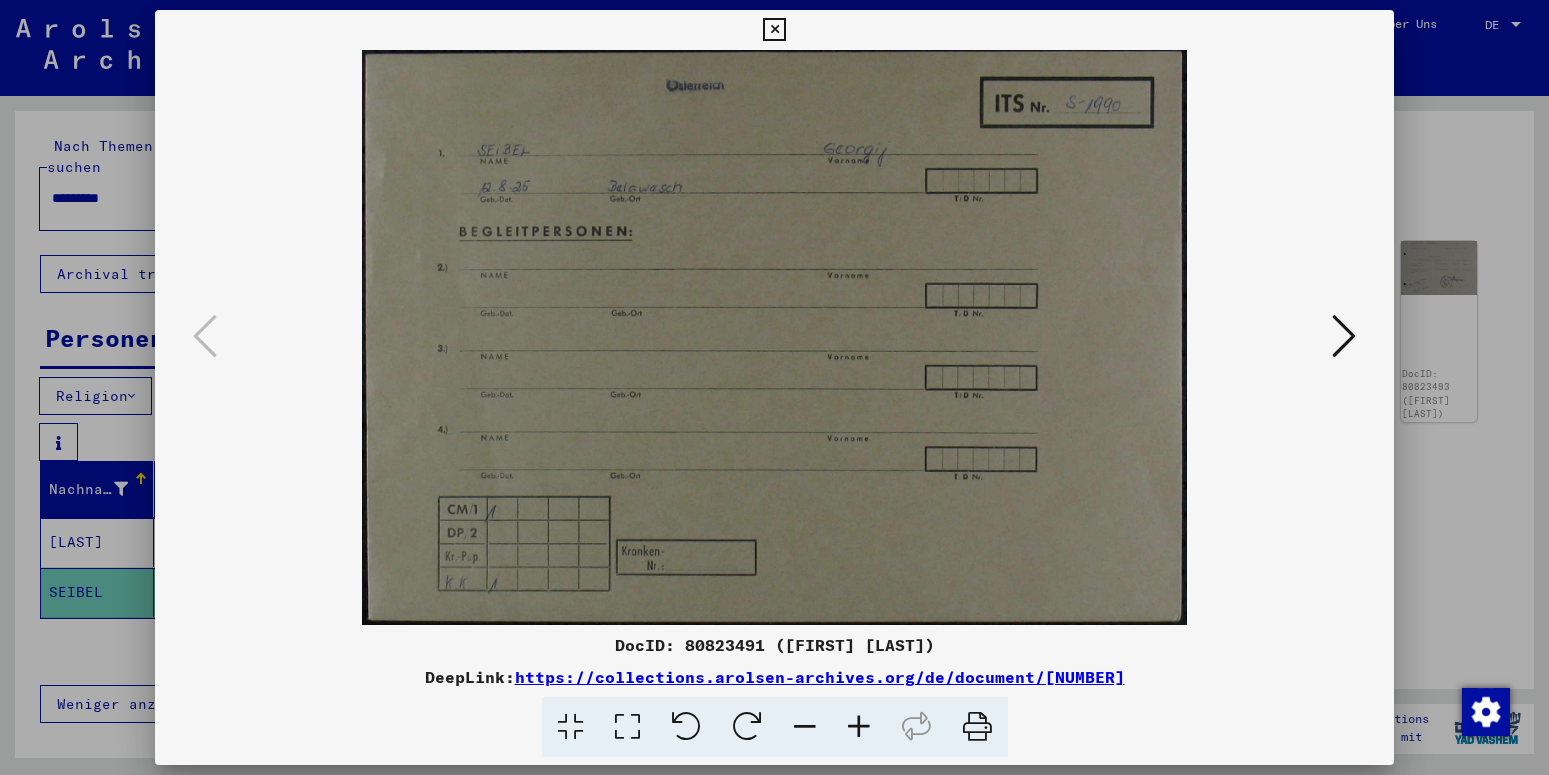 click at bounding box center [1344, 336] 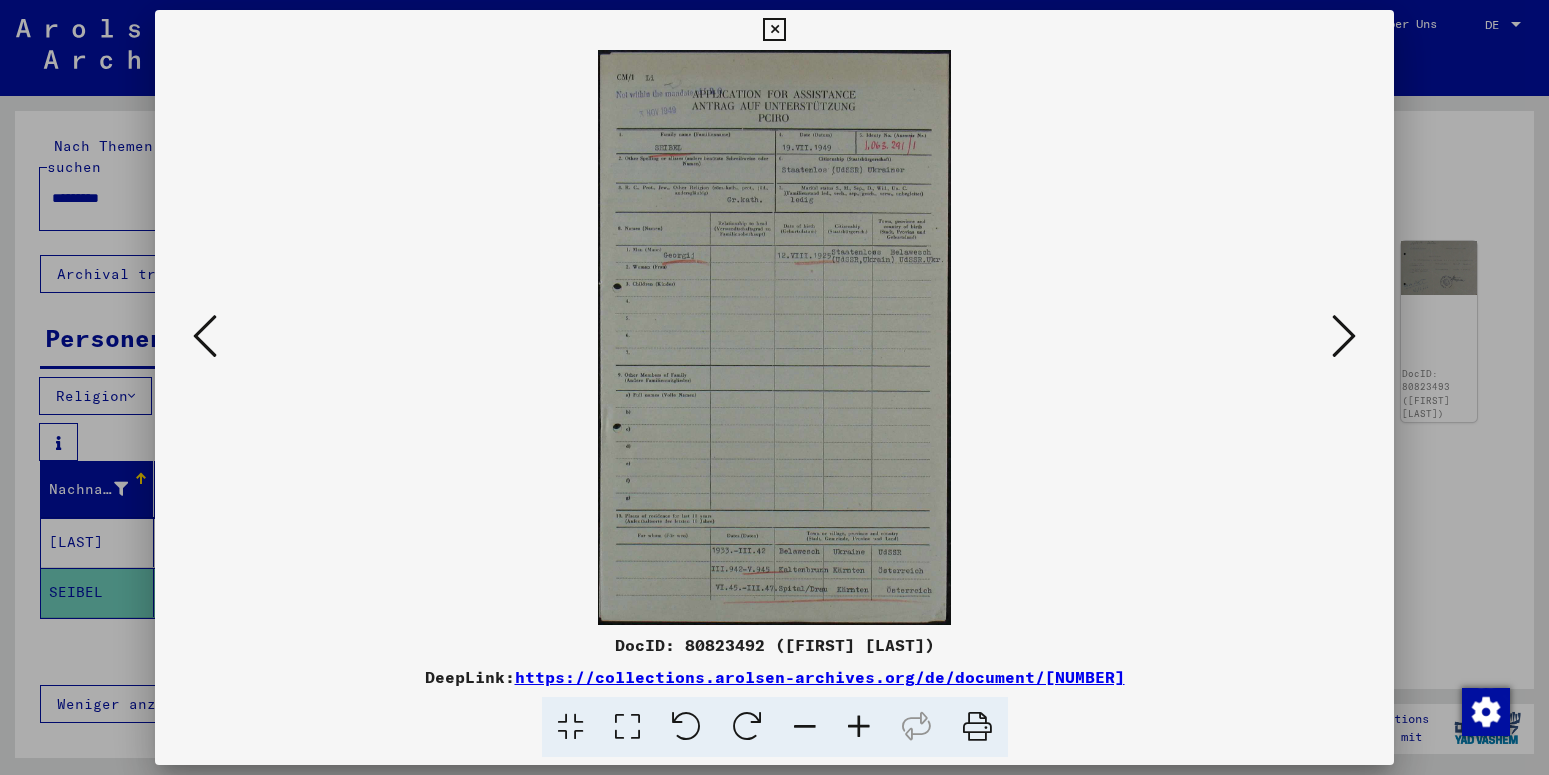 click at bounding box center [859, 727] 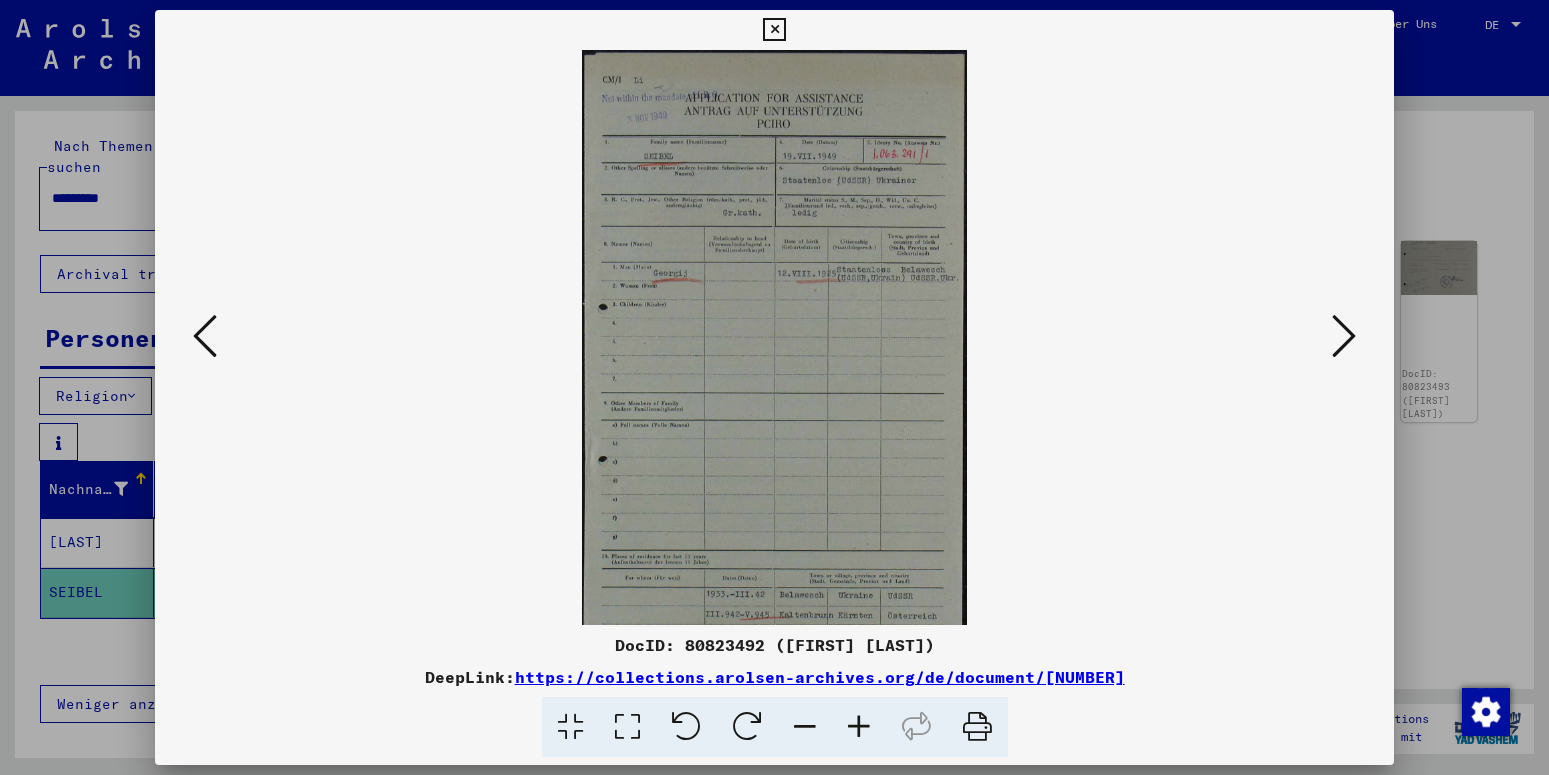 click at bounding box center (859, 727) 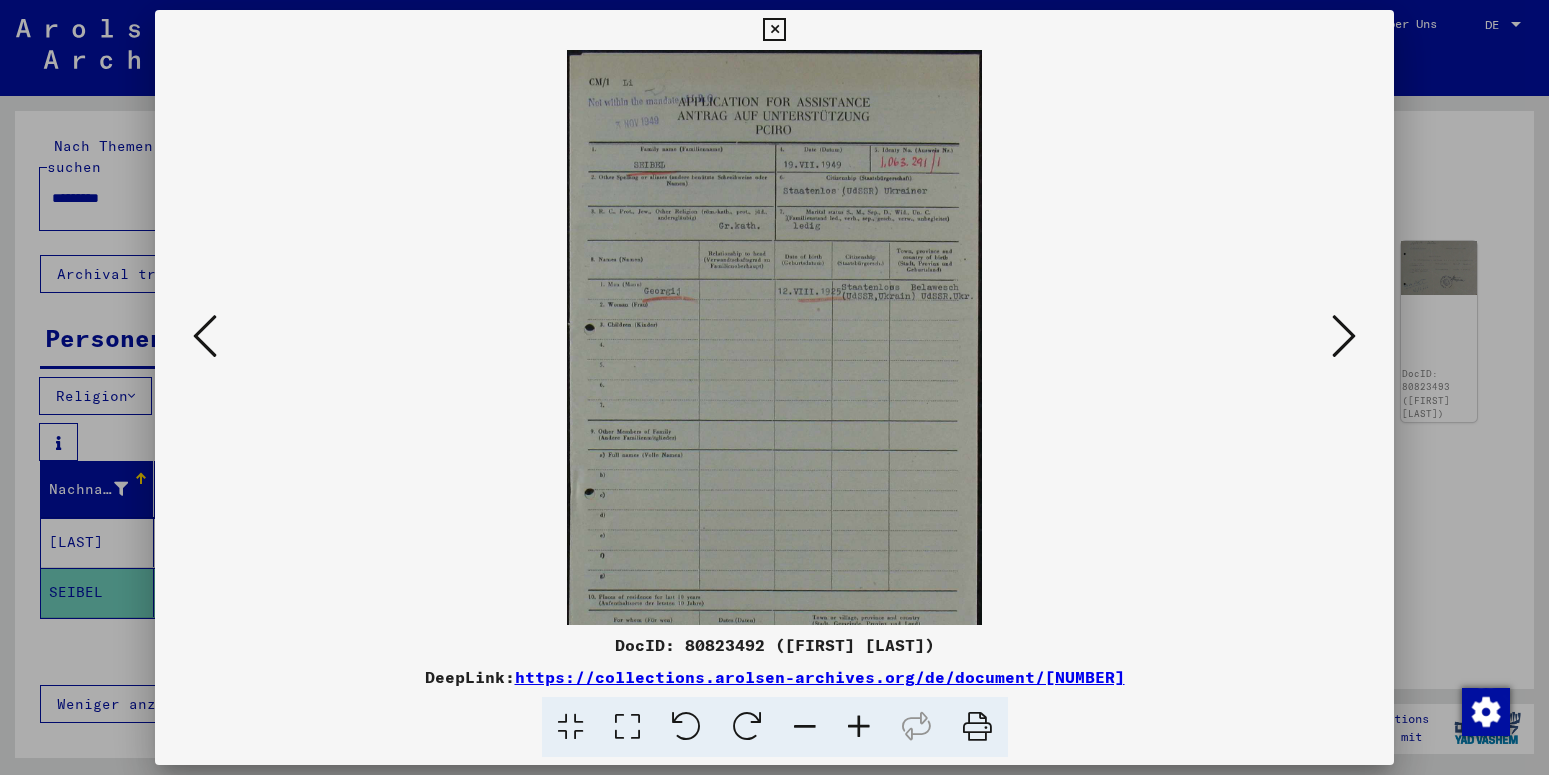 click at bounding box center (859, 727) 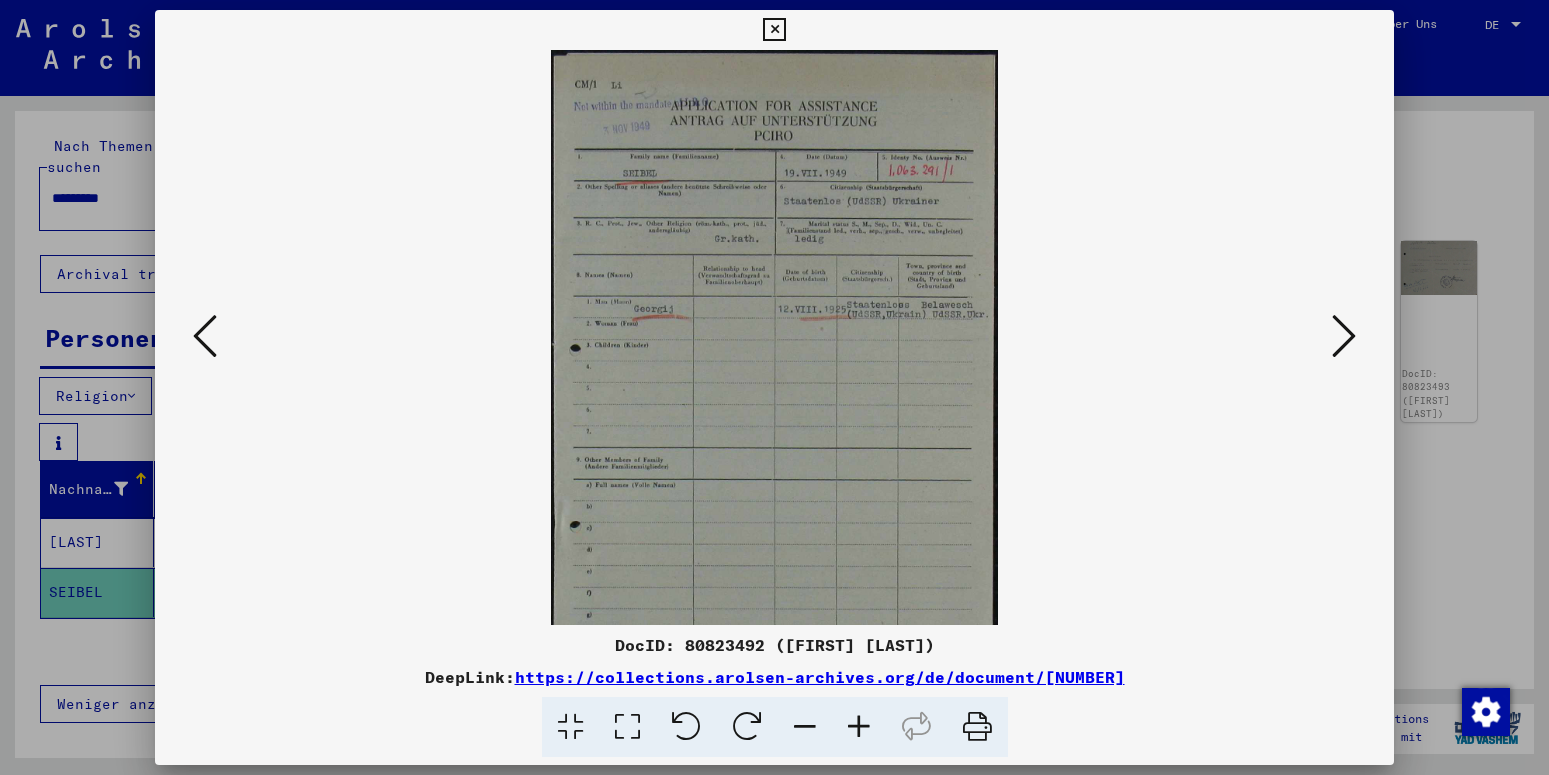 click at bounding box center (859, 727) 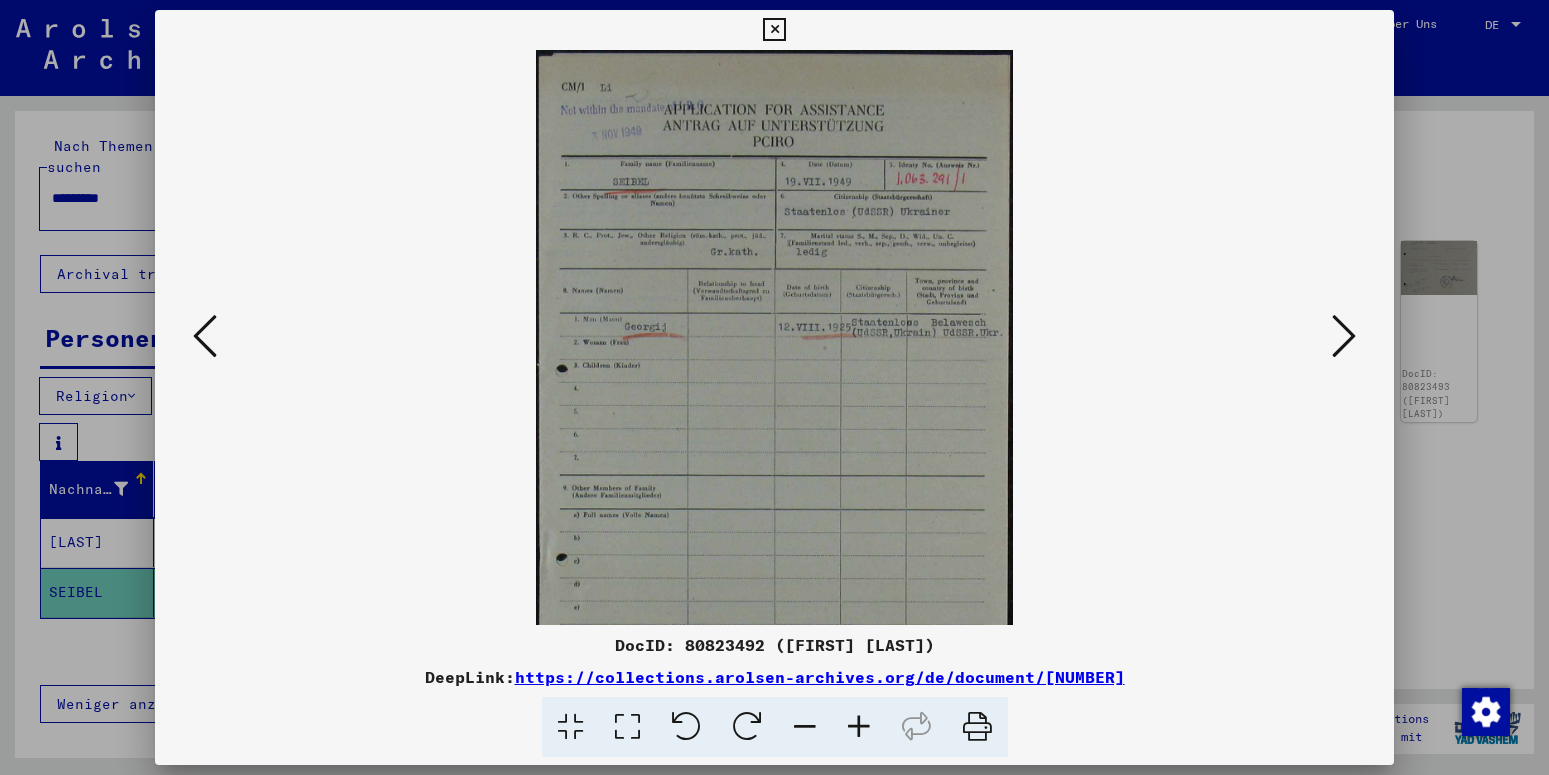 click at bounding box center (859, 727) 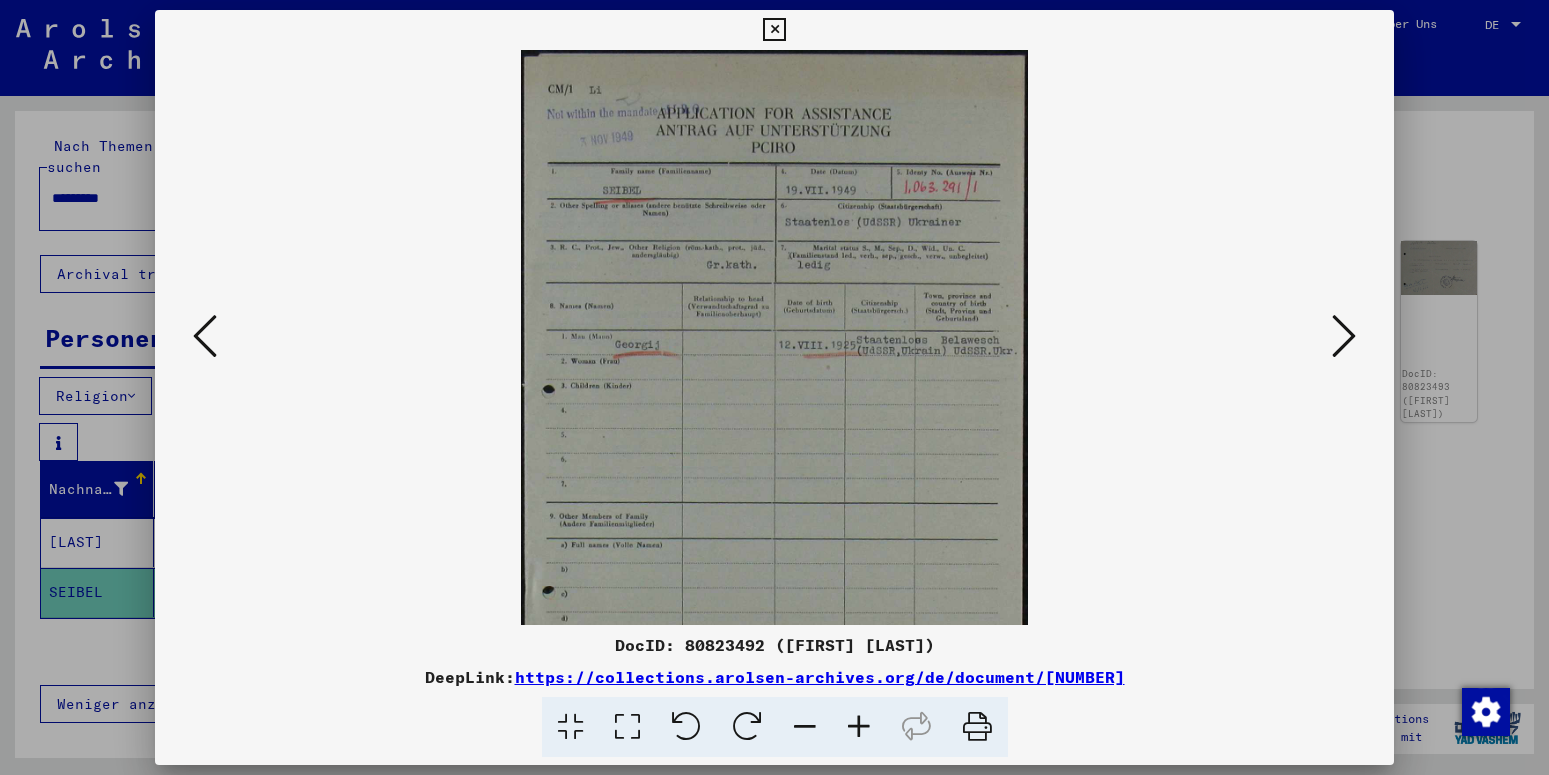 click at bounding box center (859, 727) 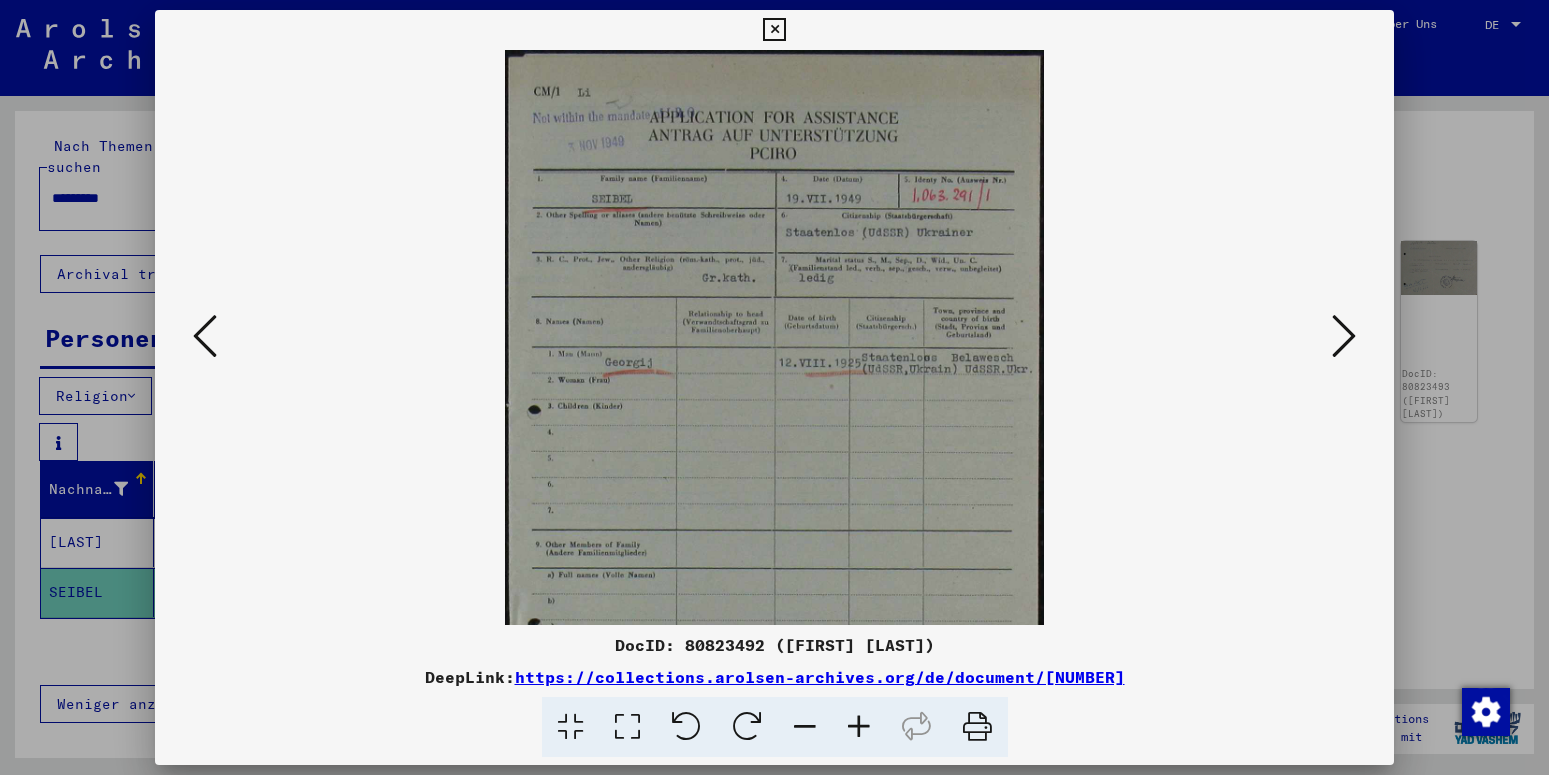 click at bounding box center (859, 727) 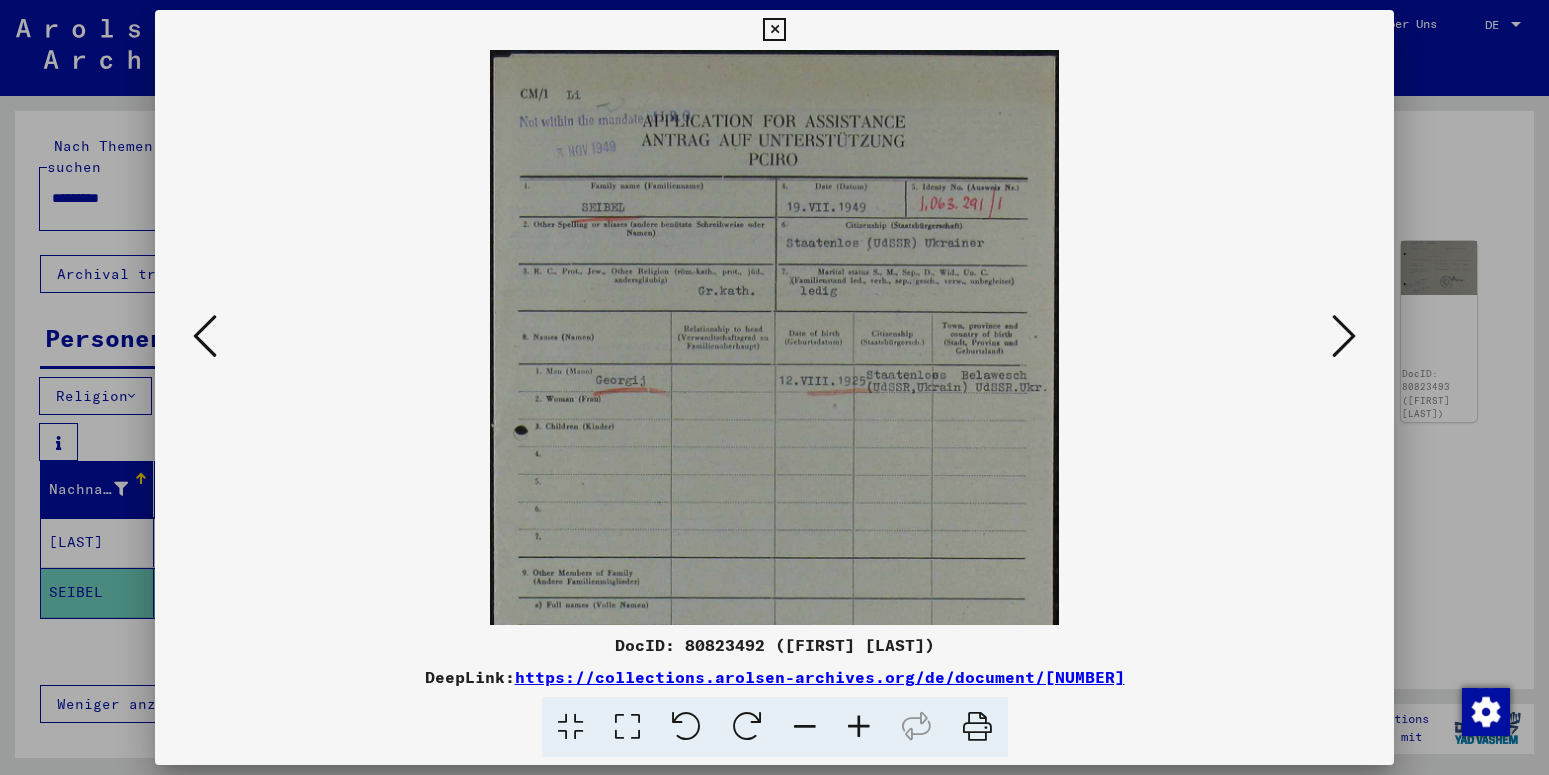 click at bounding box center [859, 727] 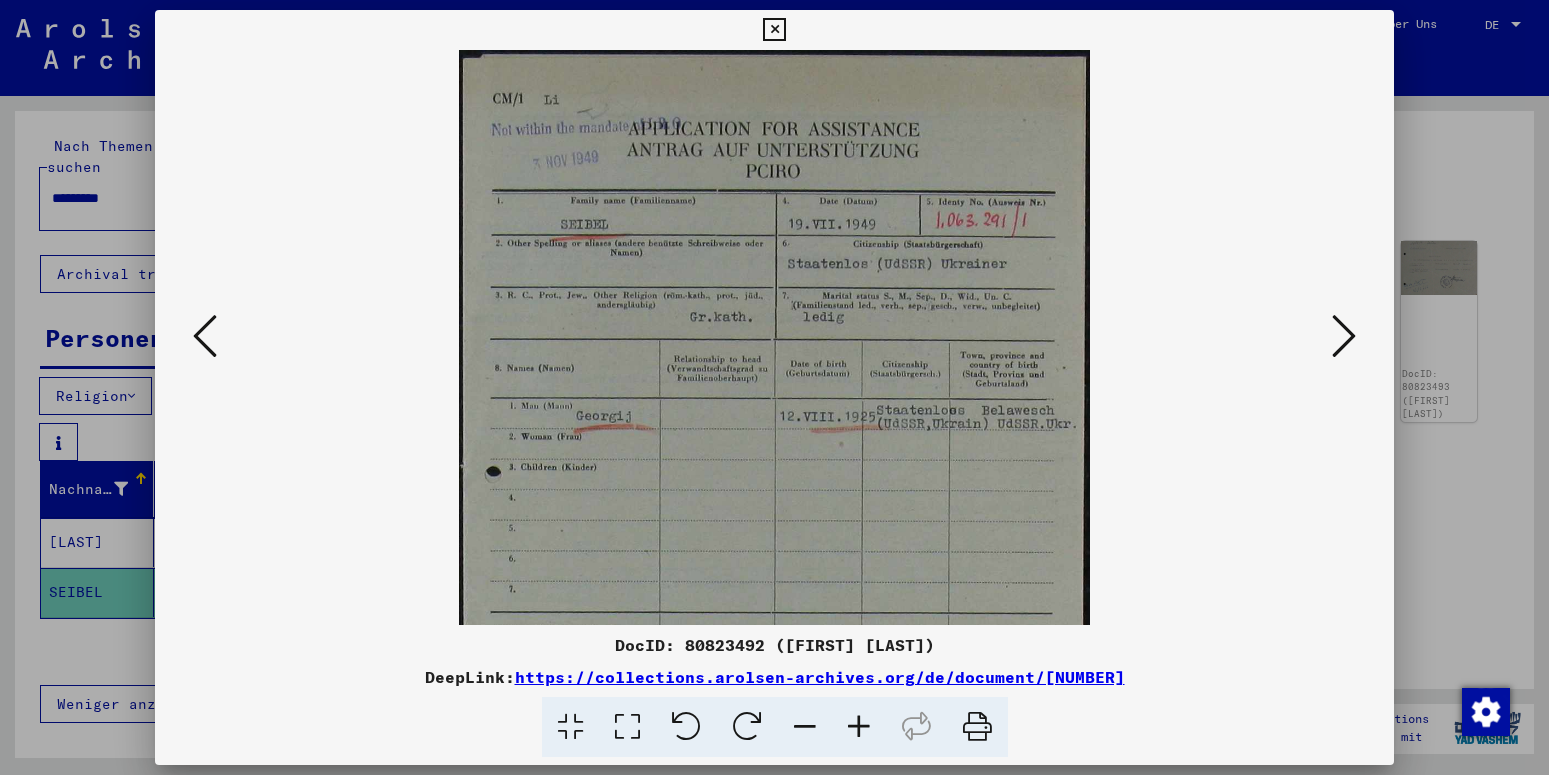 click at bounding box center (859, 727) 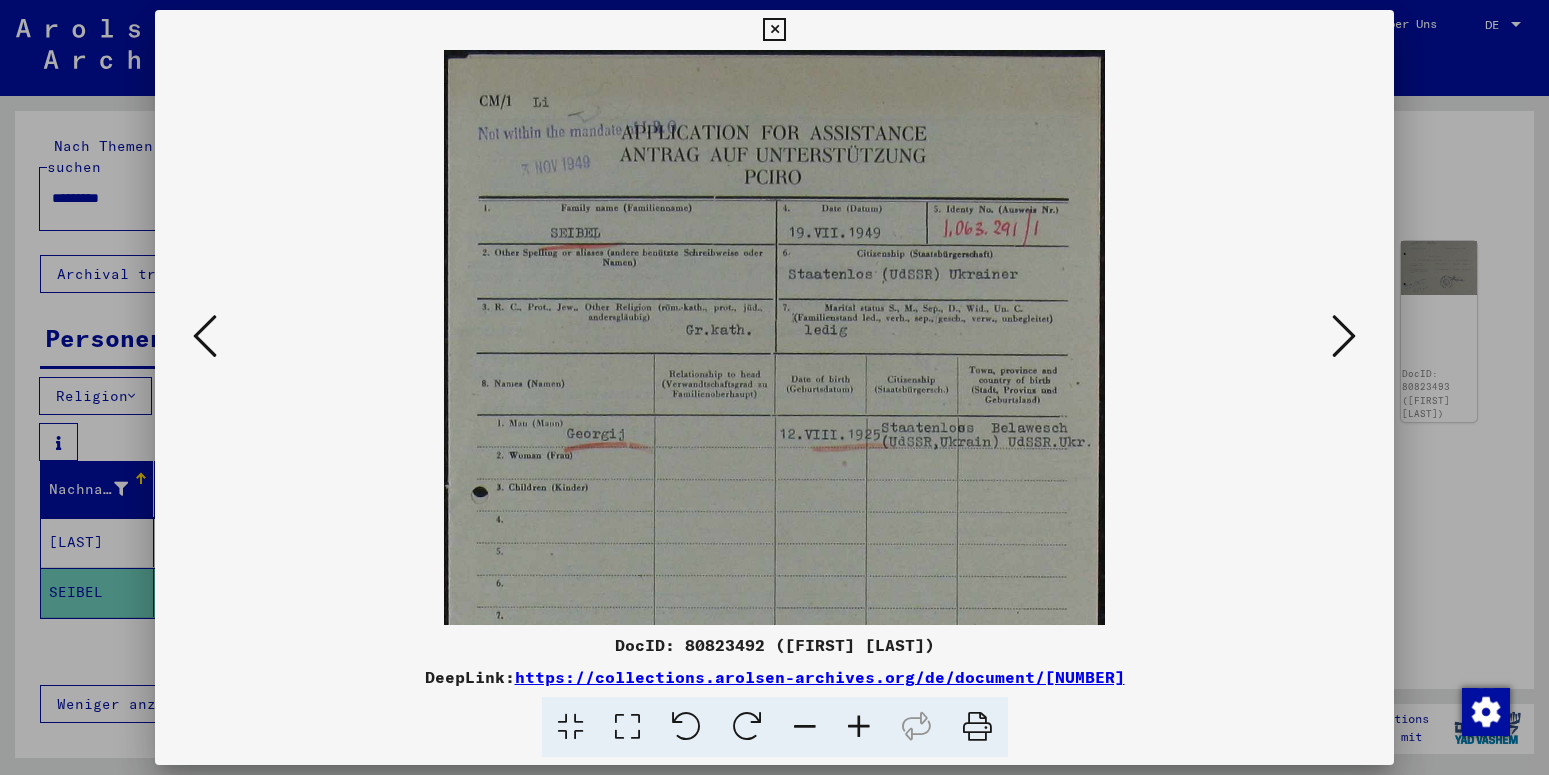 click at bounding box center (859, 727) 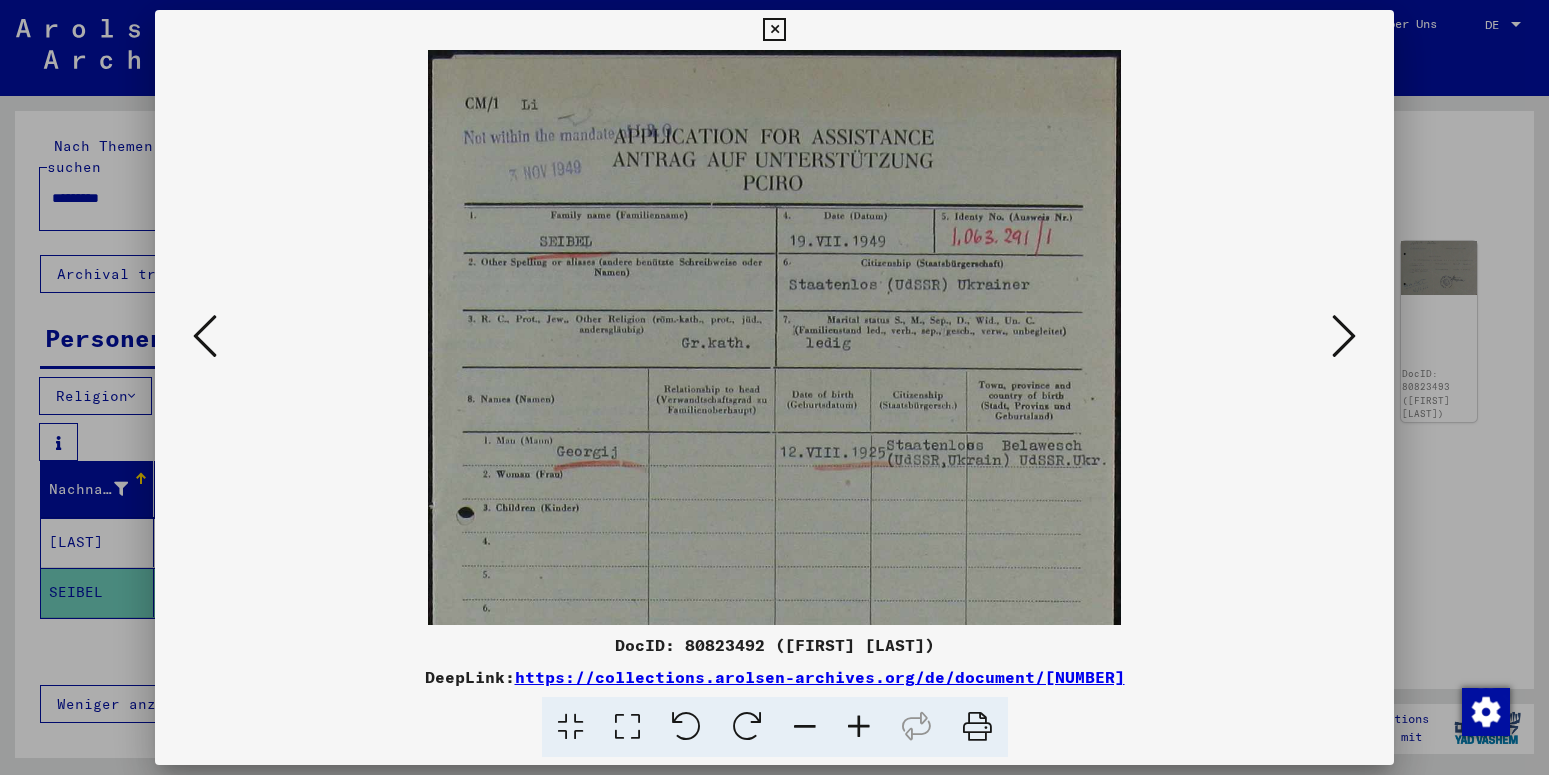 click at bounding box center (1344, 336) 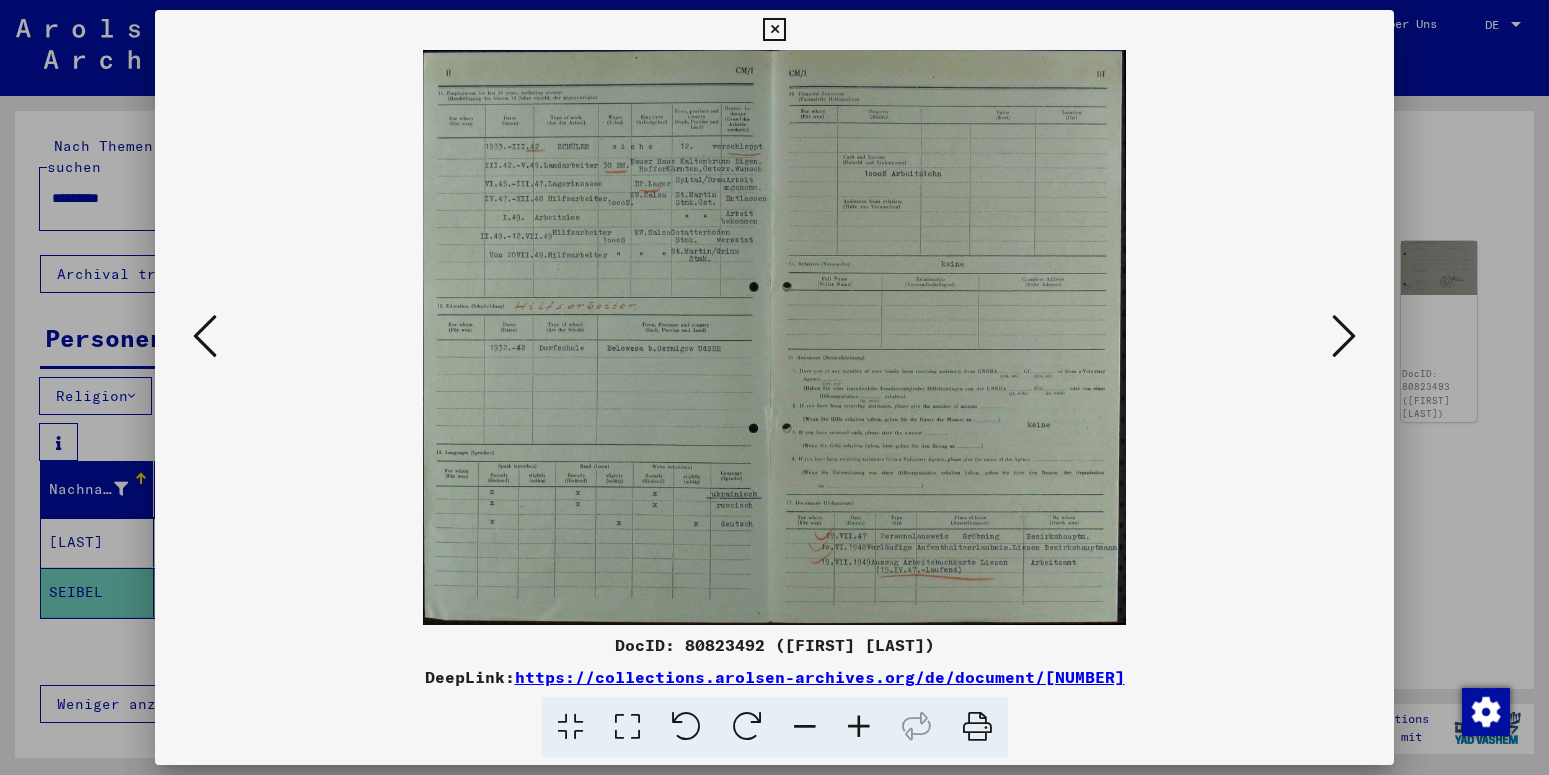 click at bounding box center (859, 727) 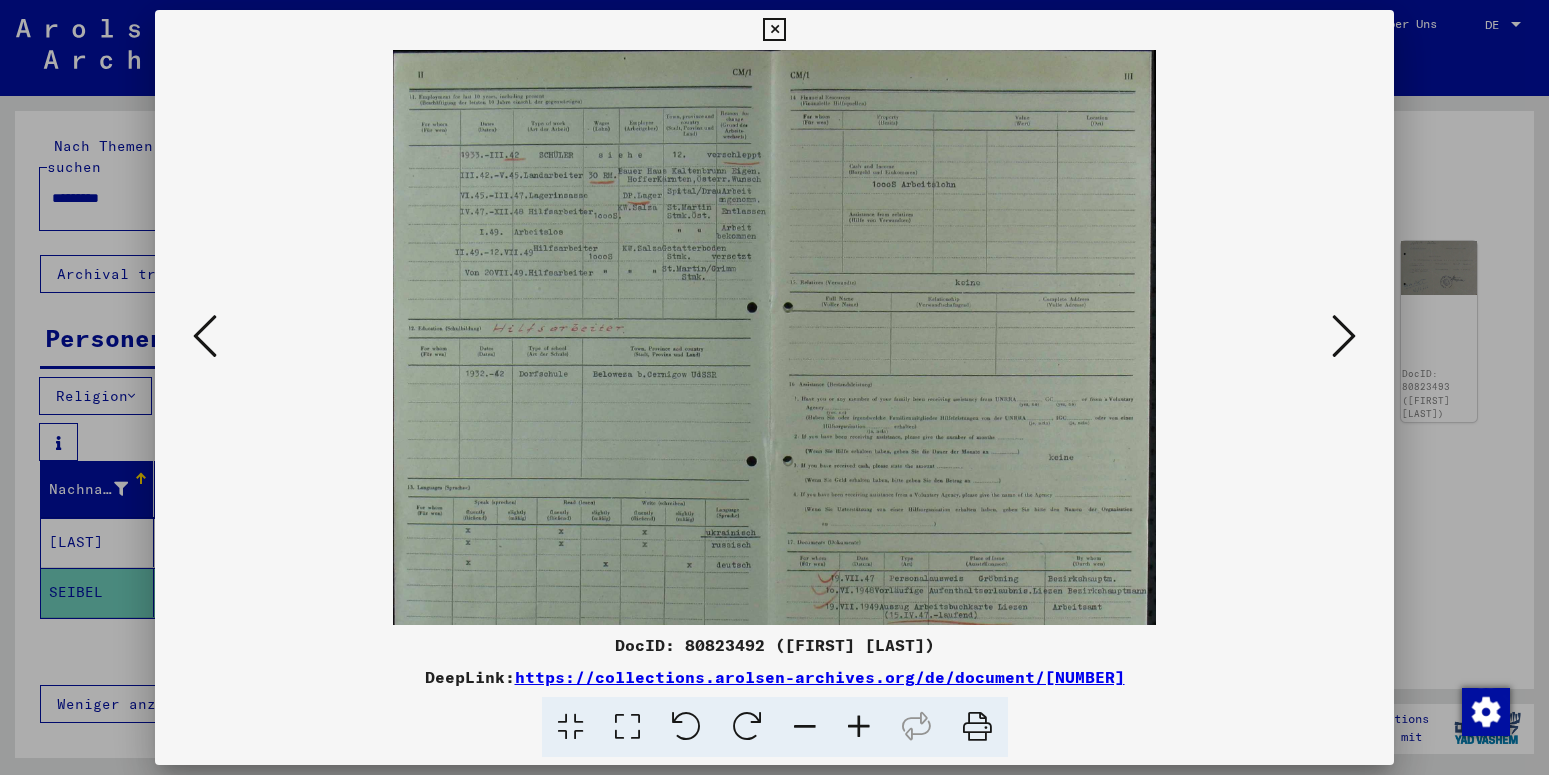 click at bounding box center (859, 727) 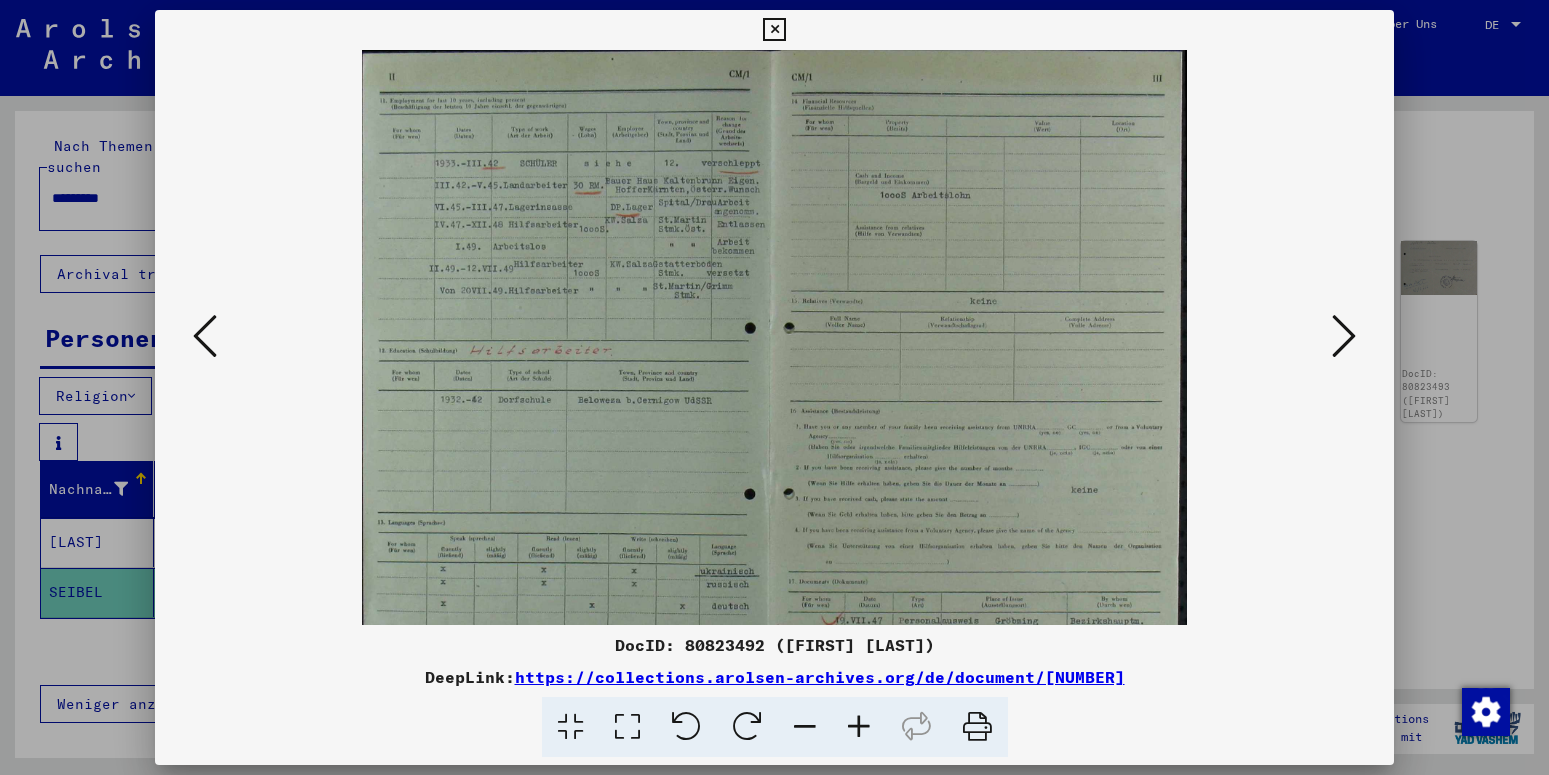 click at bounding box center [859, 727] 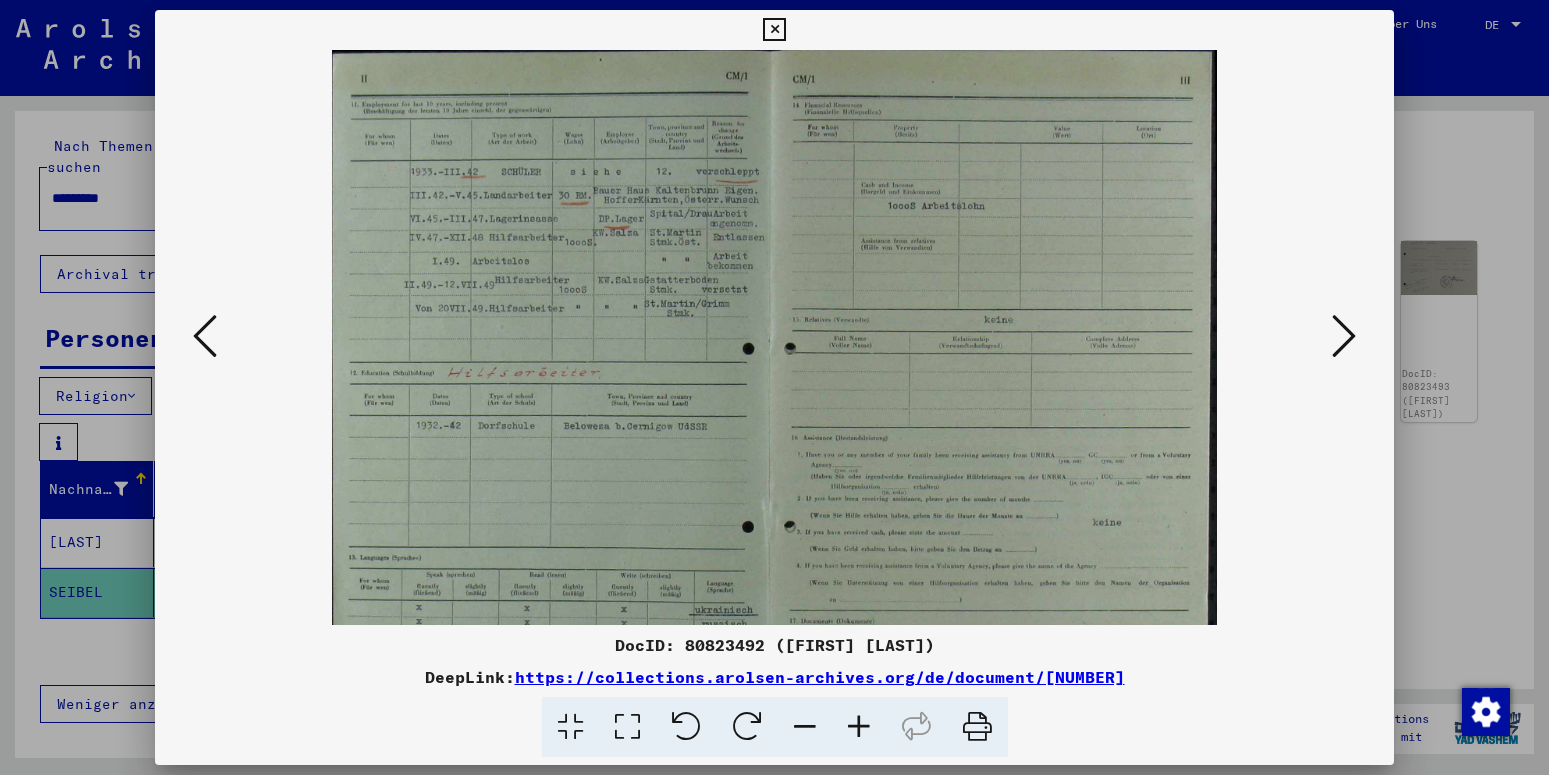 click at bounding box center [859, 727] 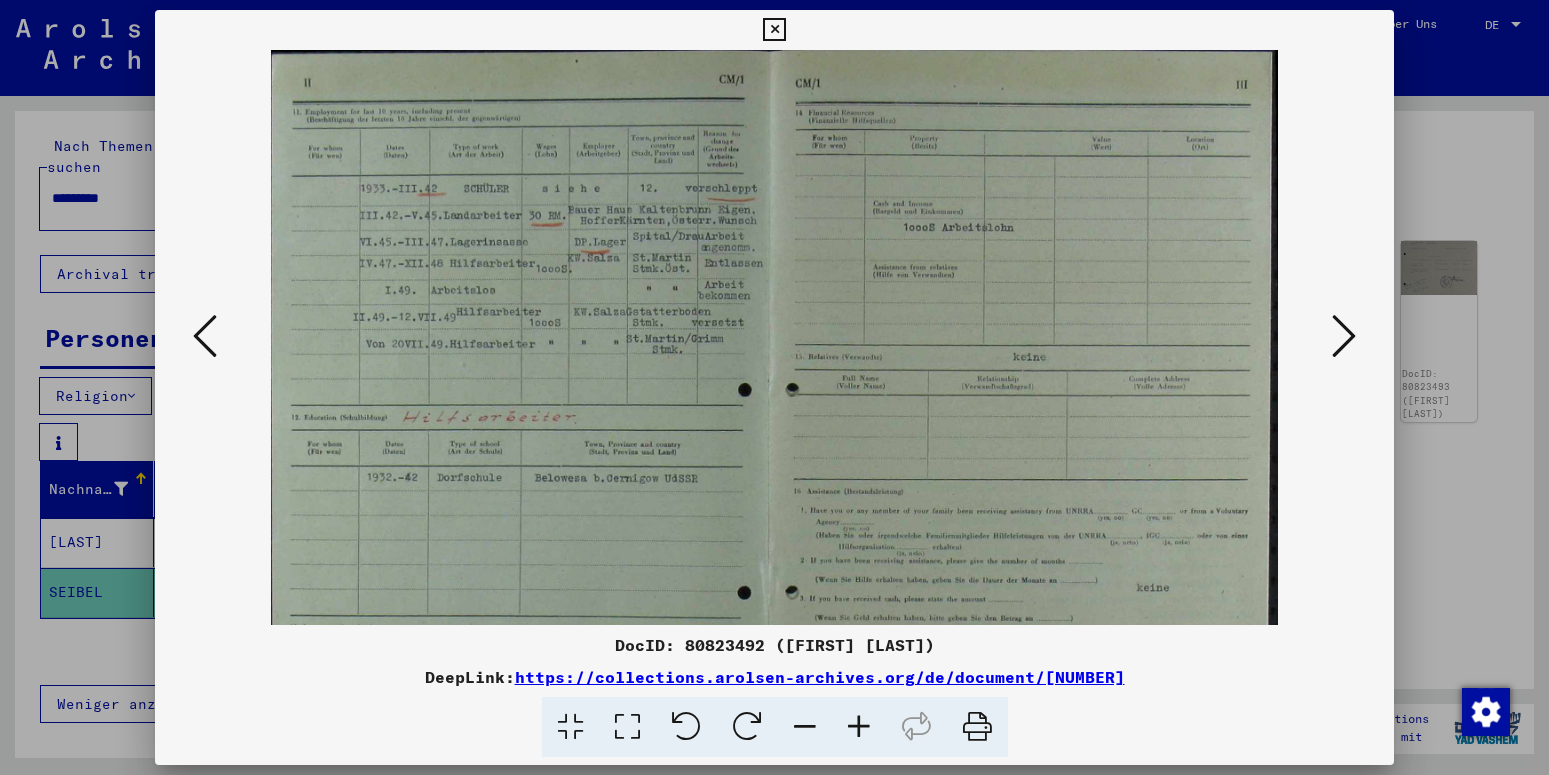 click at bounding box center (859, 727) 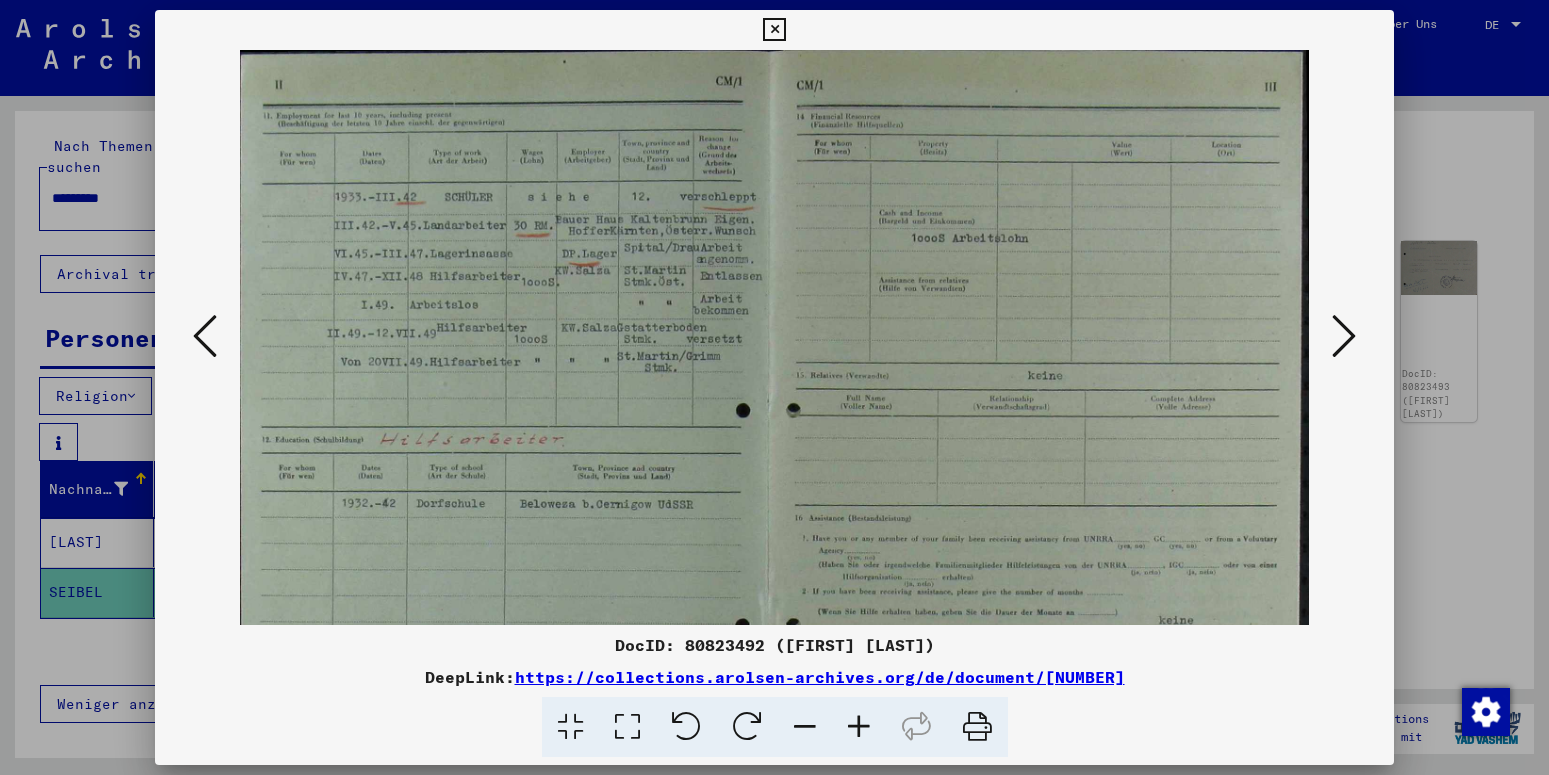 click at bounding box center (859, 727) 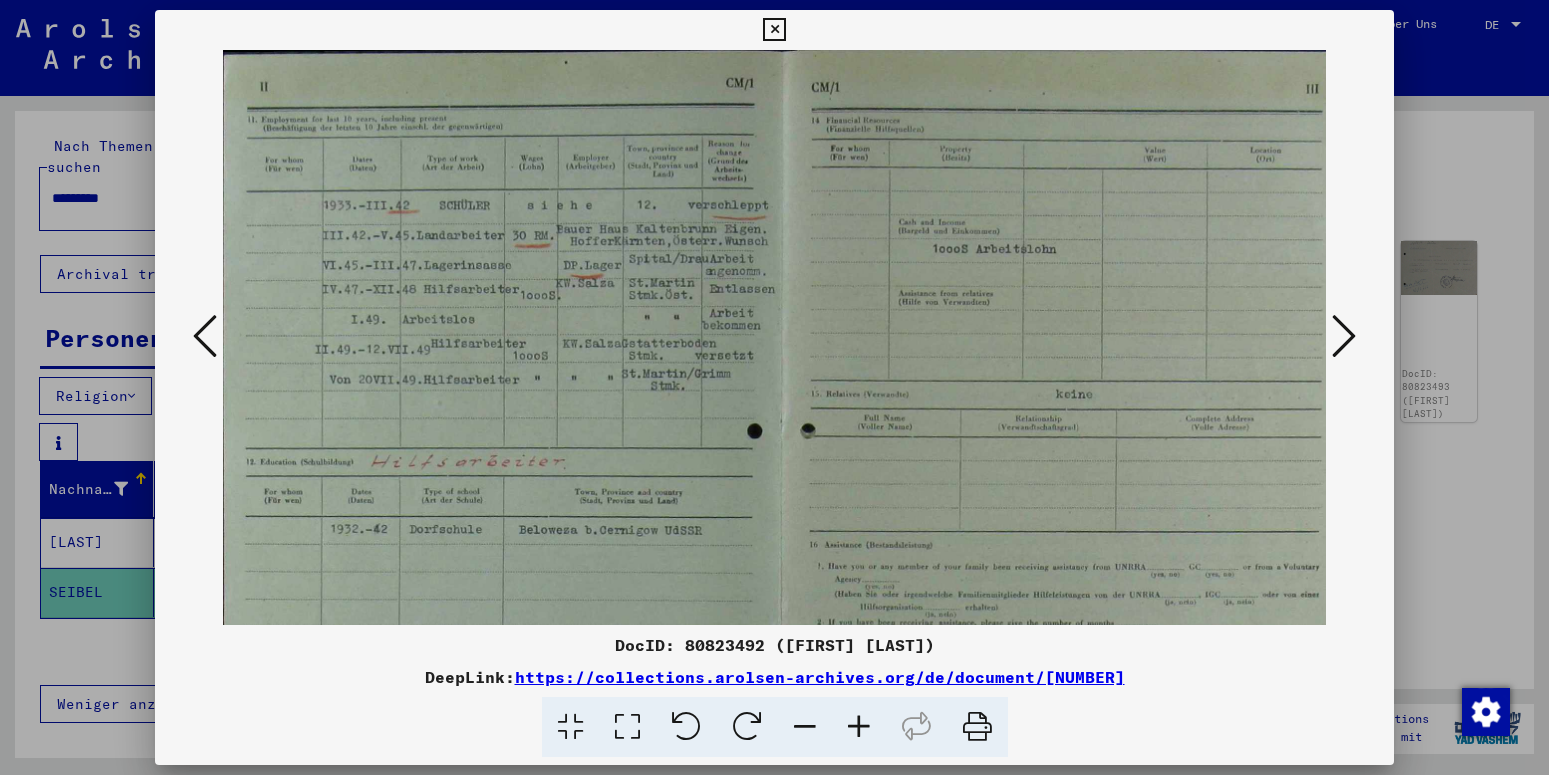 click at bounding box center [859, 727] 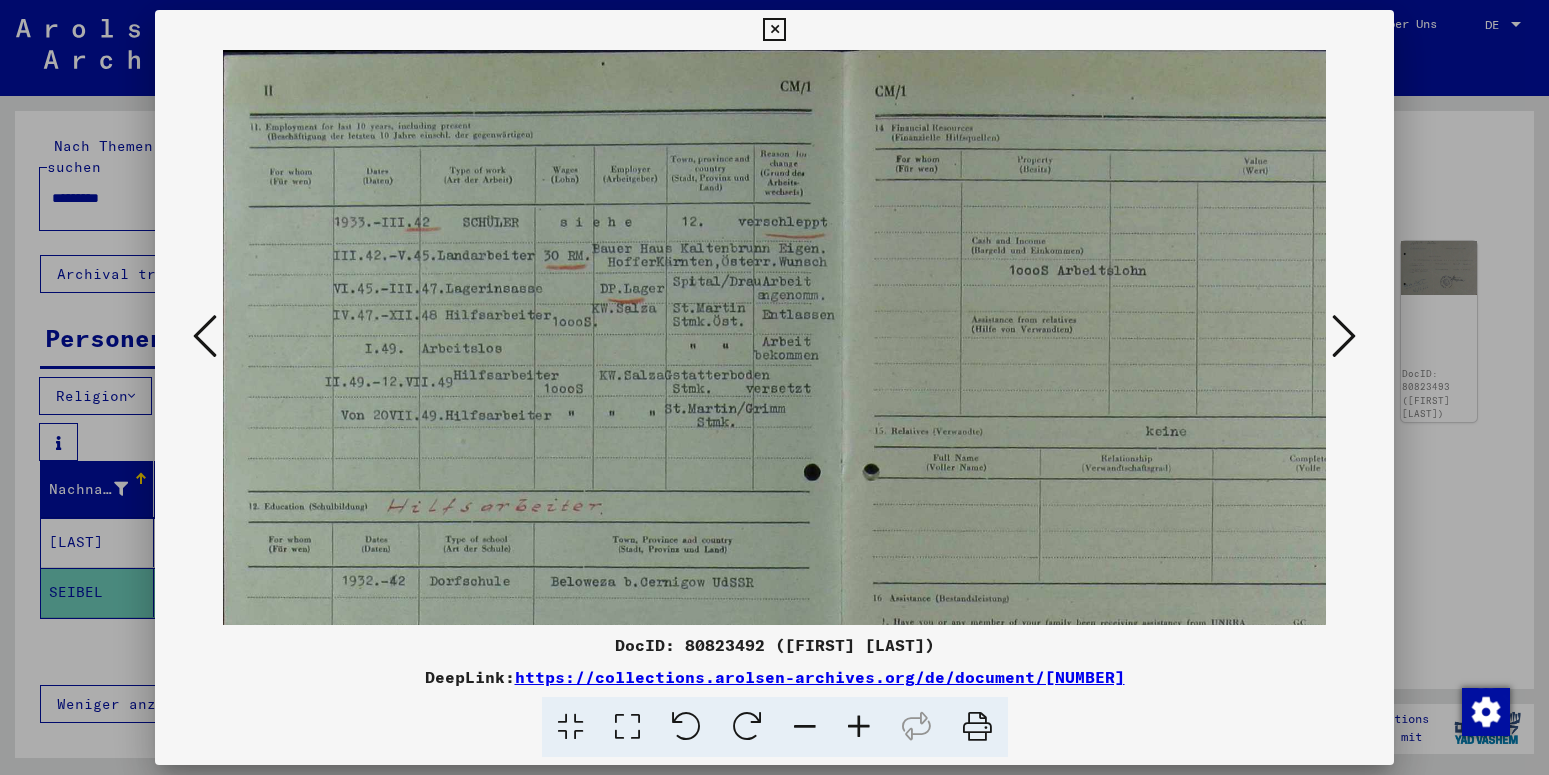 click at bounding box center (859, 727) 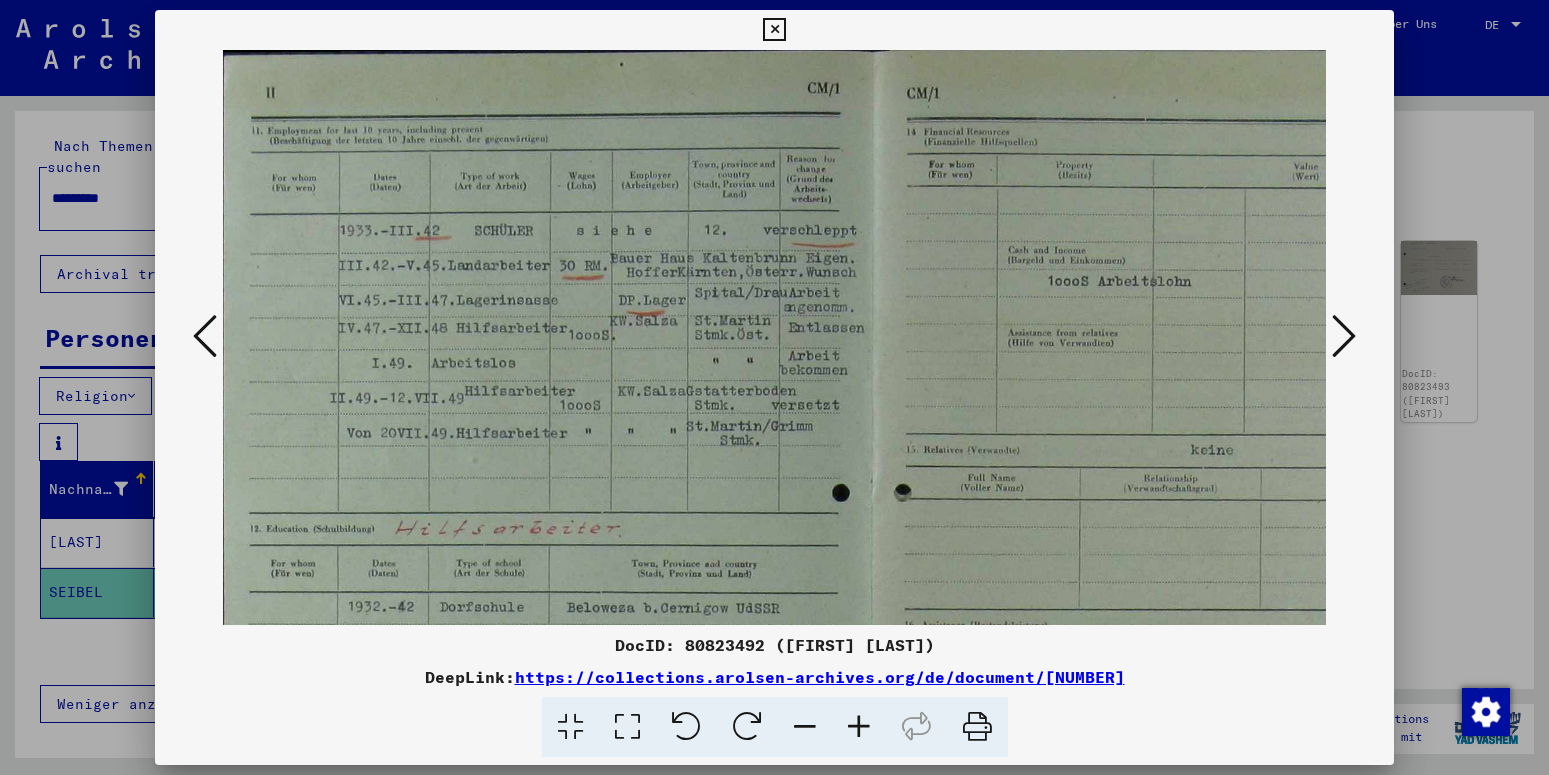 click at bounding box center [859, 727] 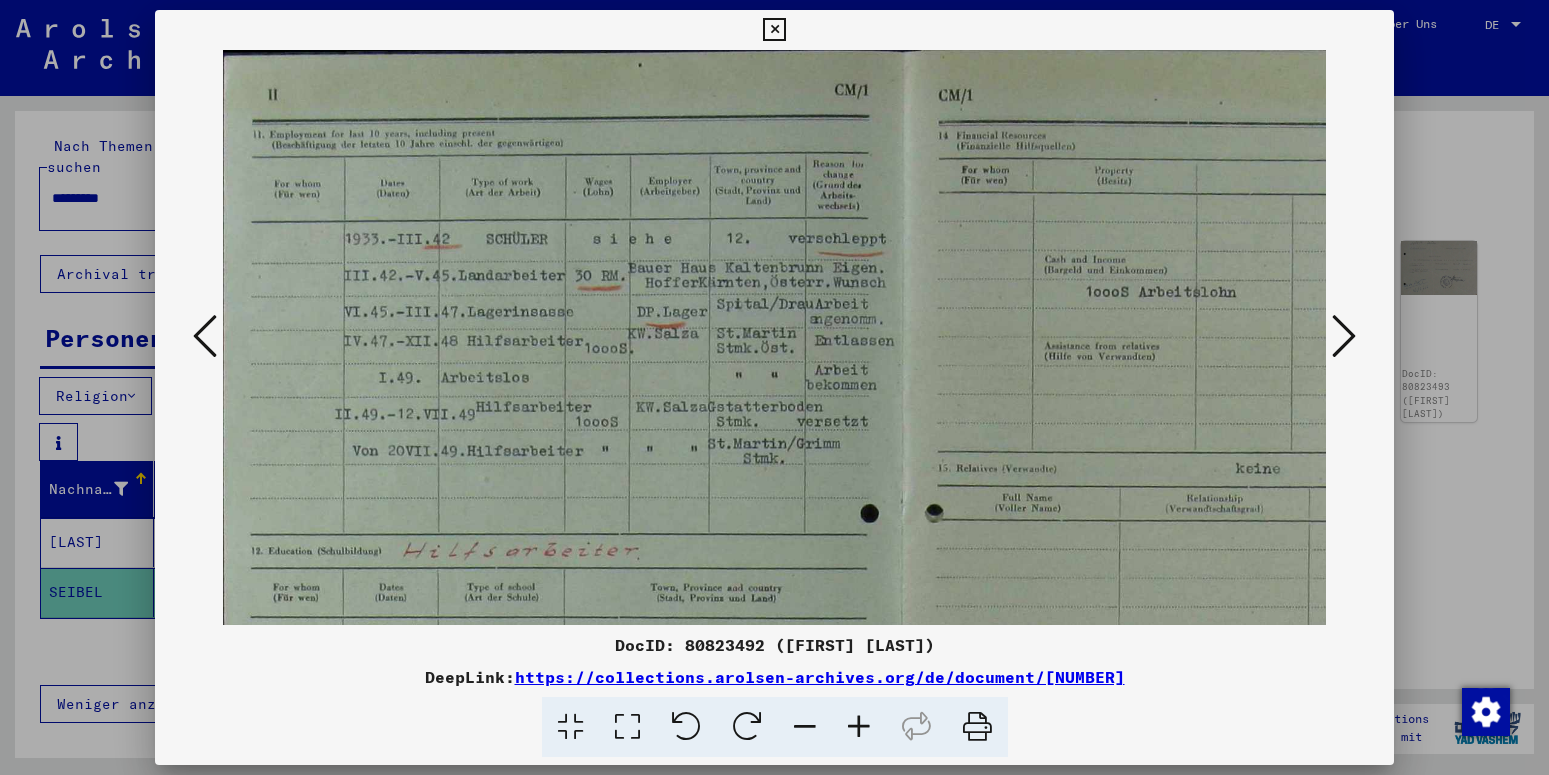 click at bounding box center [1344, 336] 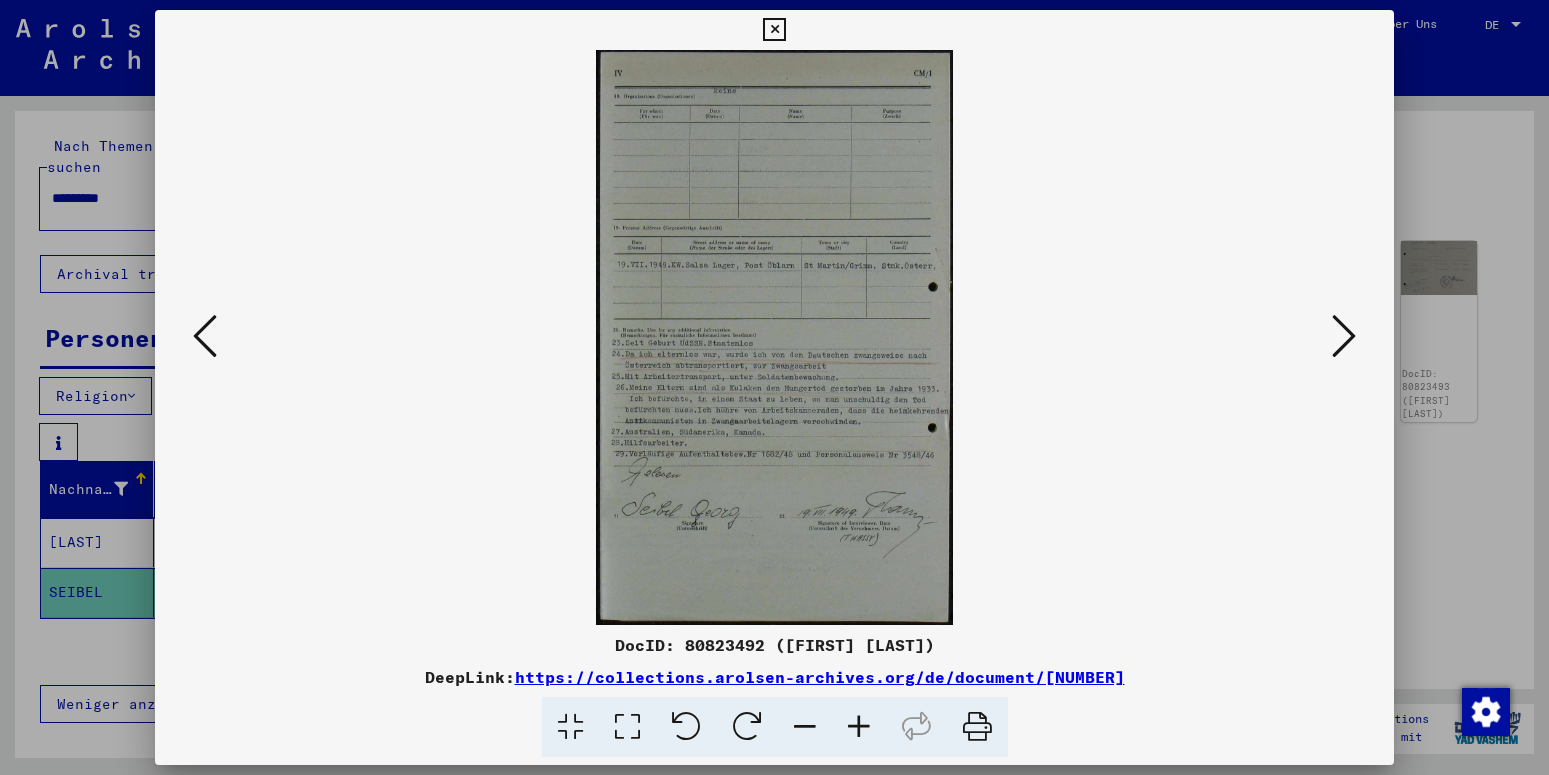 click at bounding box center [1344, 336] 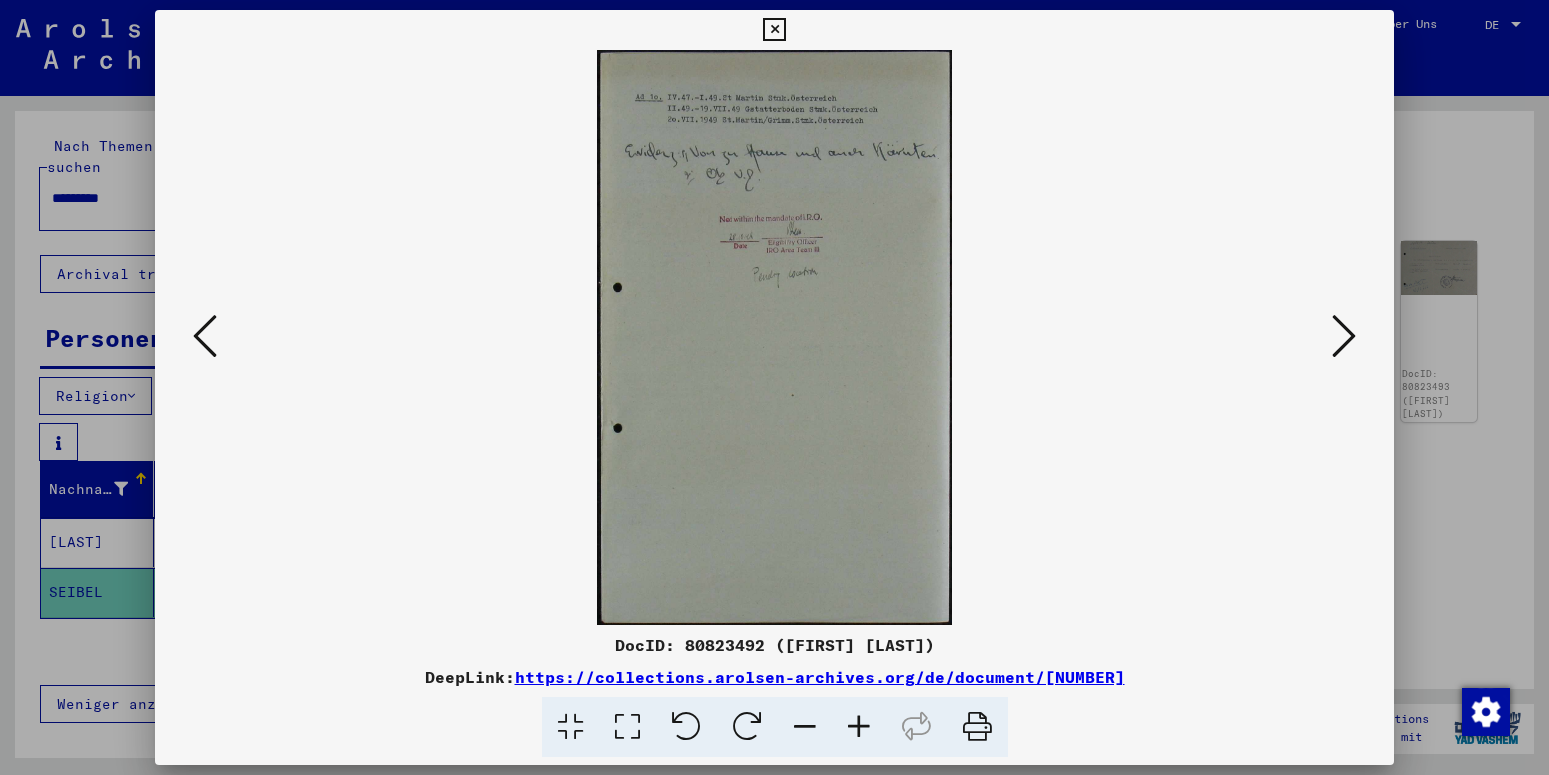 click at bounding box center (1344, 336) 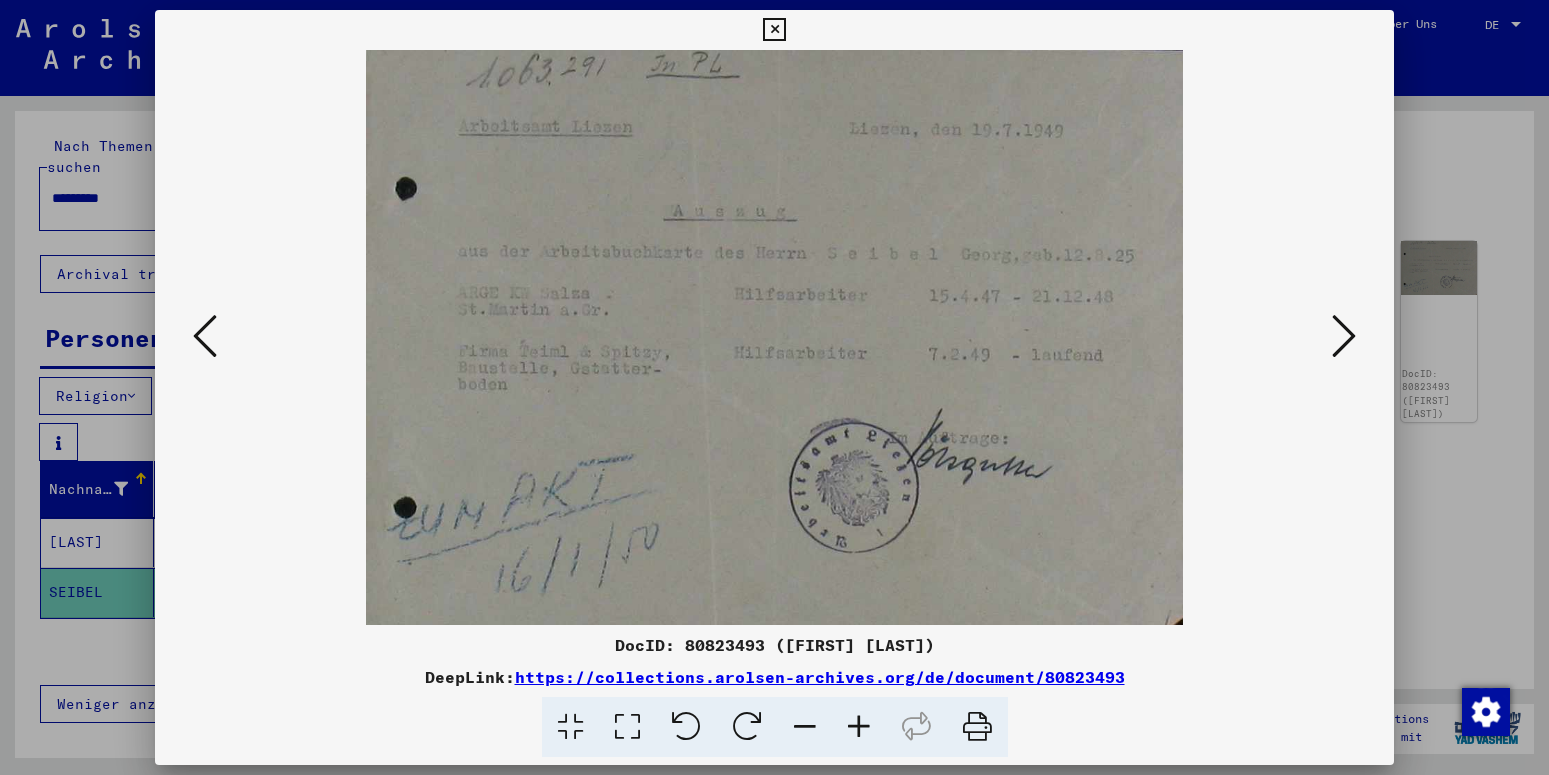 click at bounding box center [1344, 336] 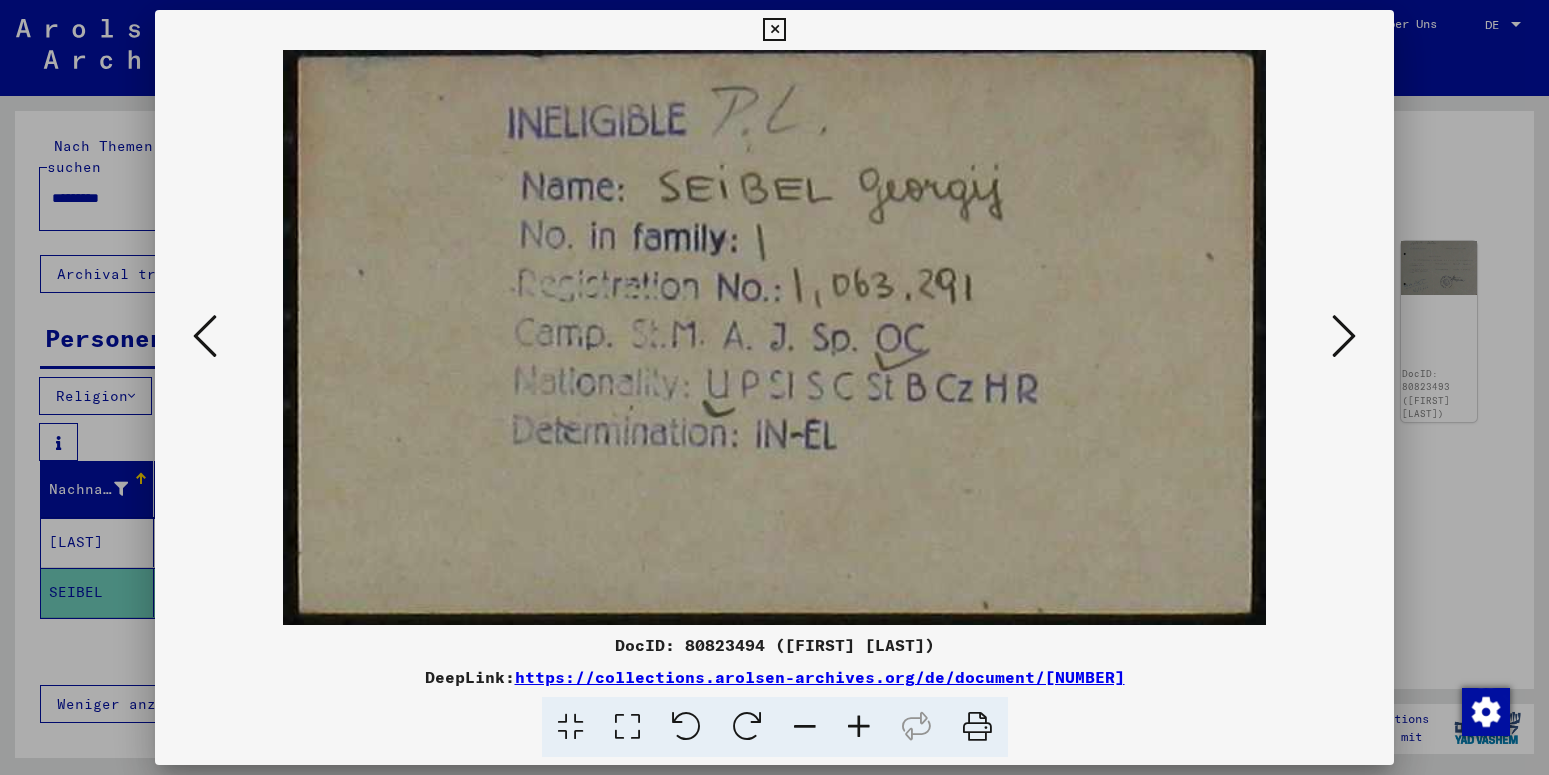 click at bounding box center [1344, 336] 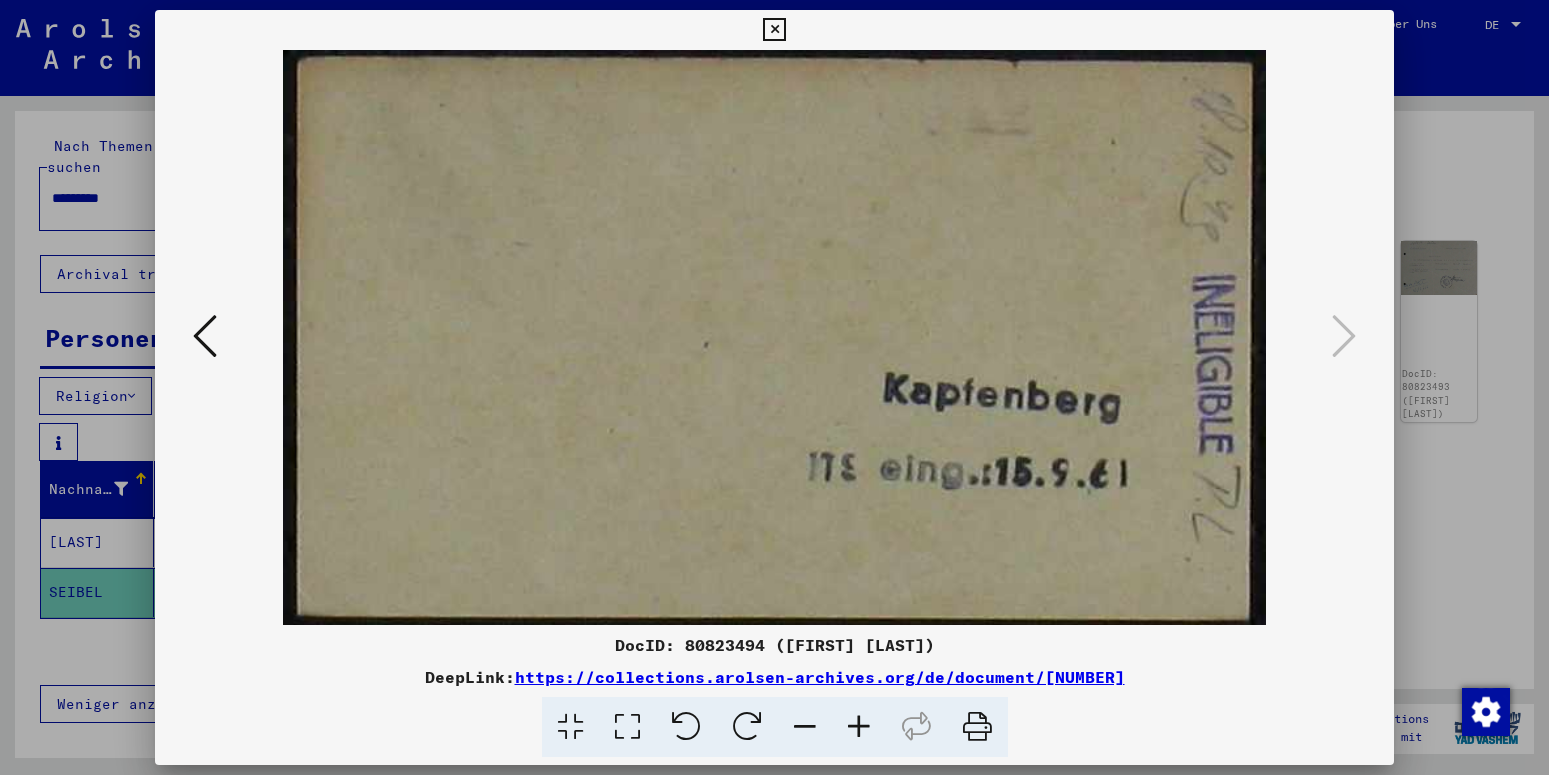 click at bounding box center [774, 30] 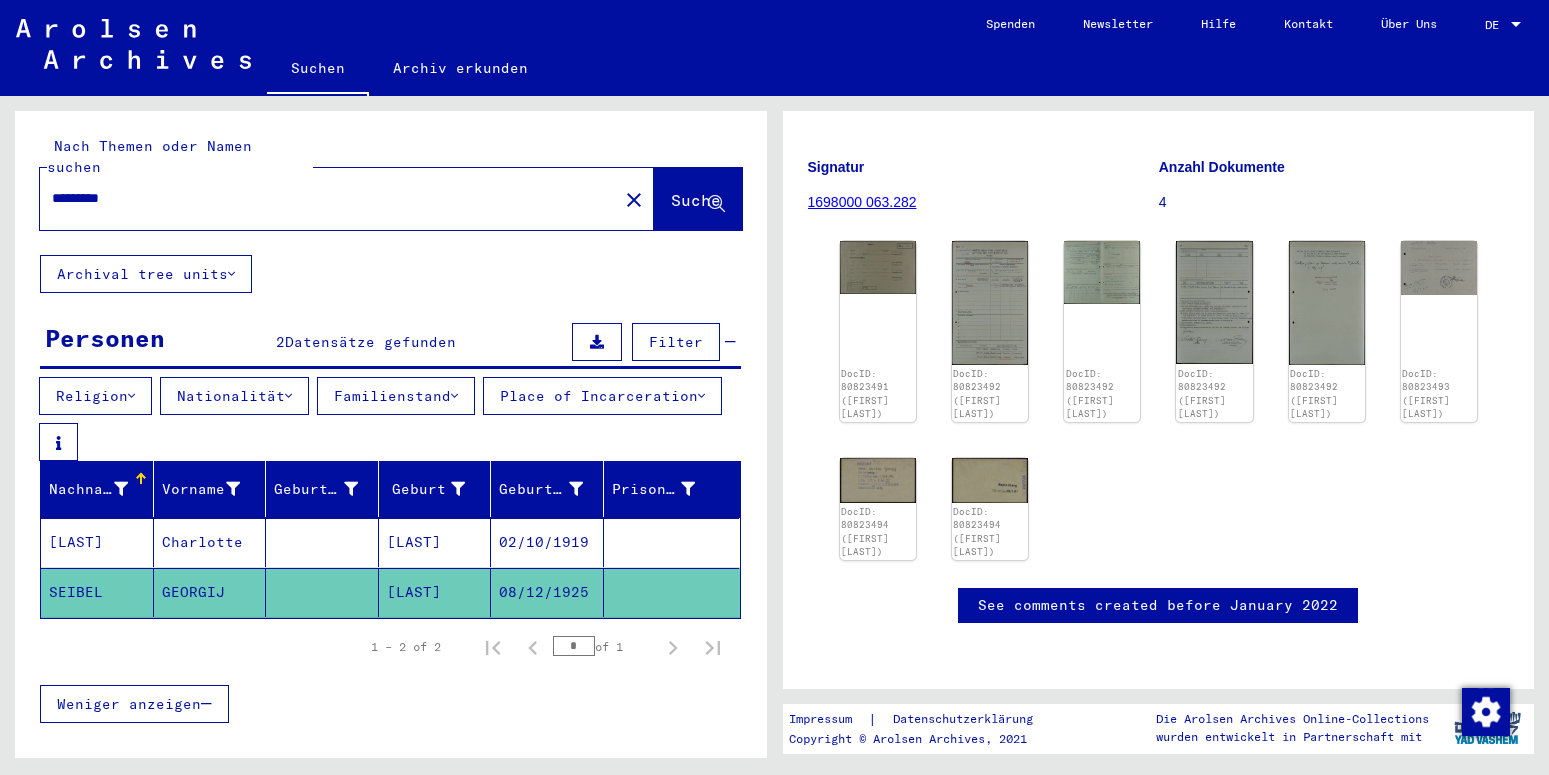 click on "[LAST]" at bounding box center (97, 592) 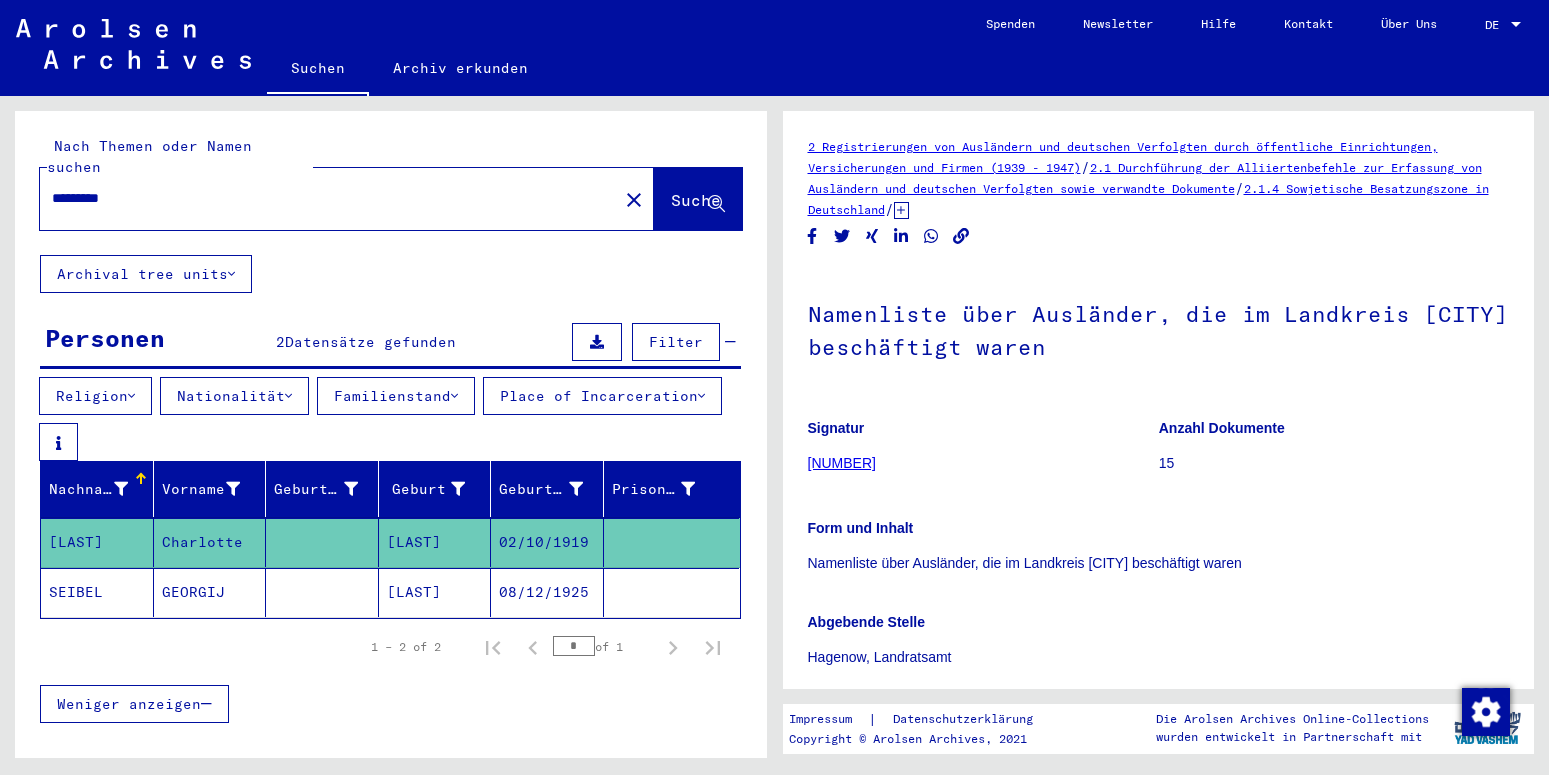 scroll, scrollTop: 432, scrollLeft: 0, axis: vertical 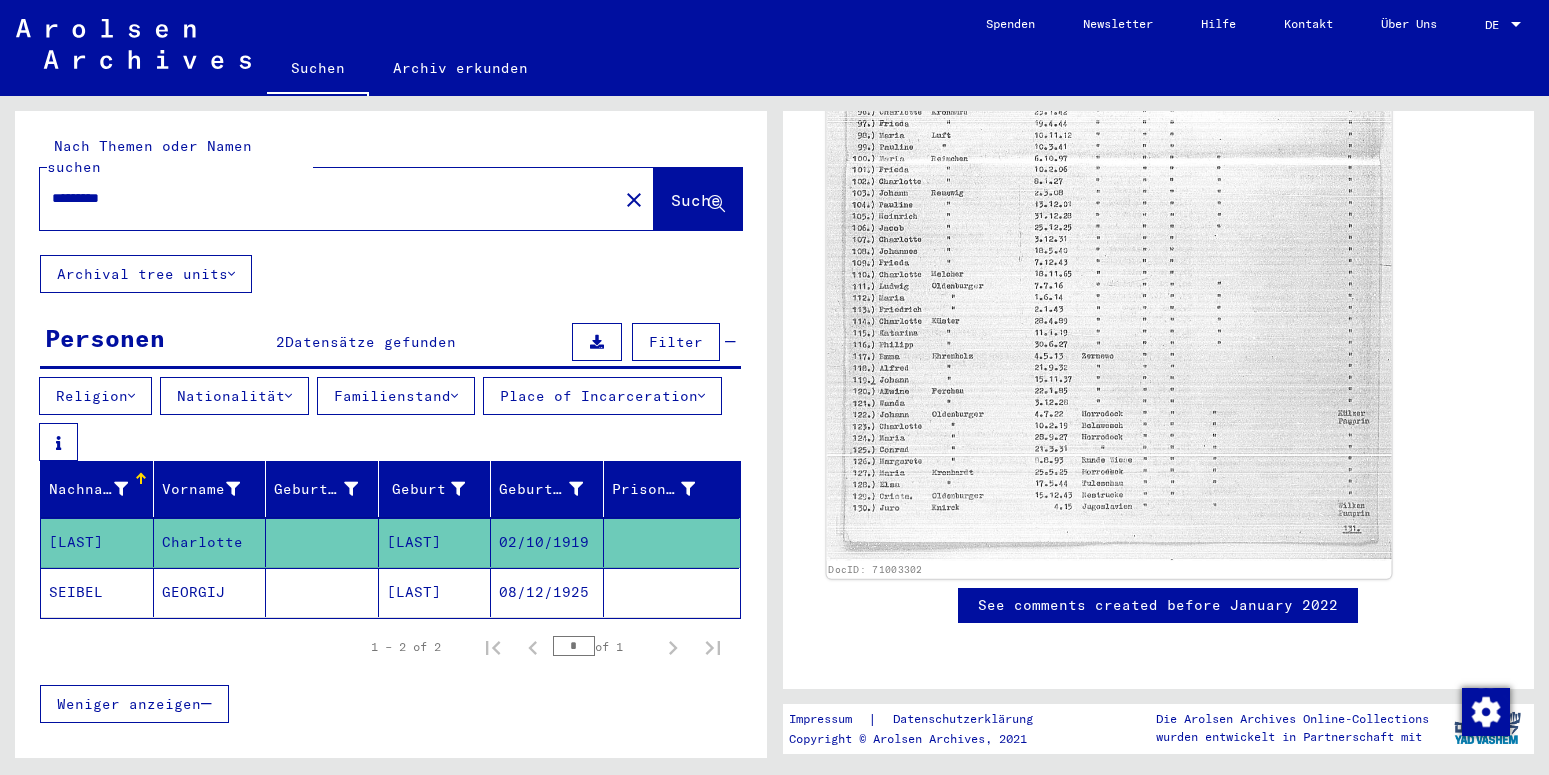 click 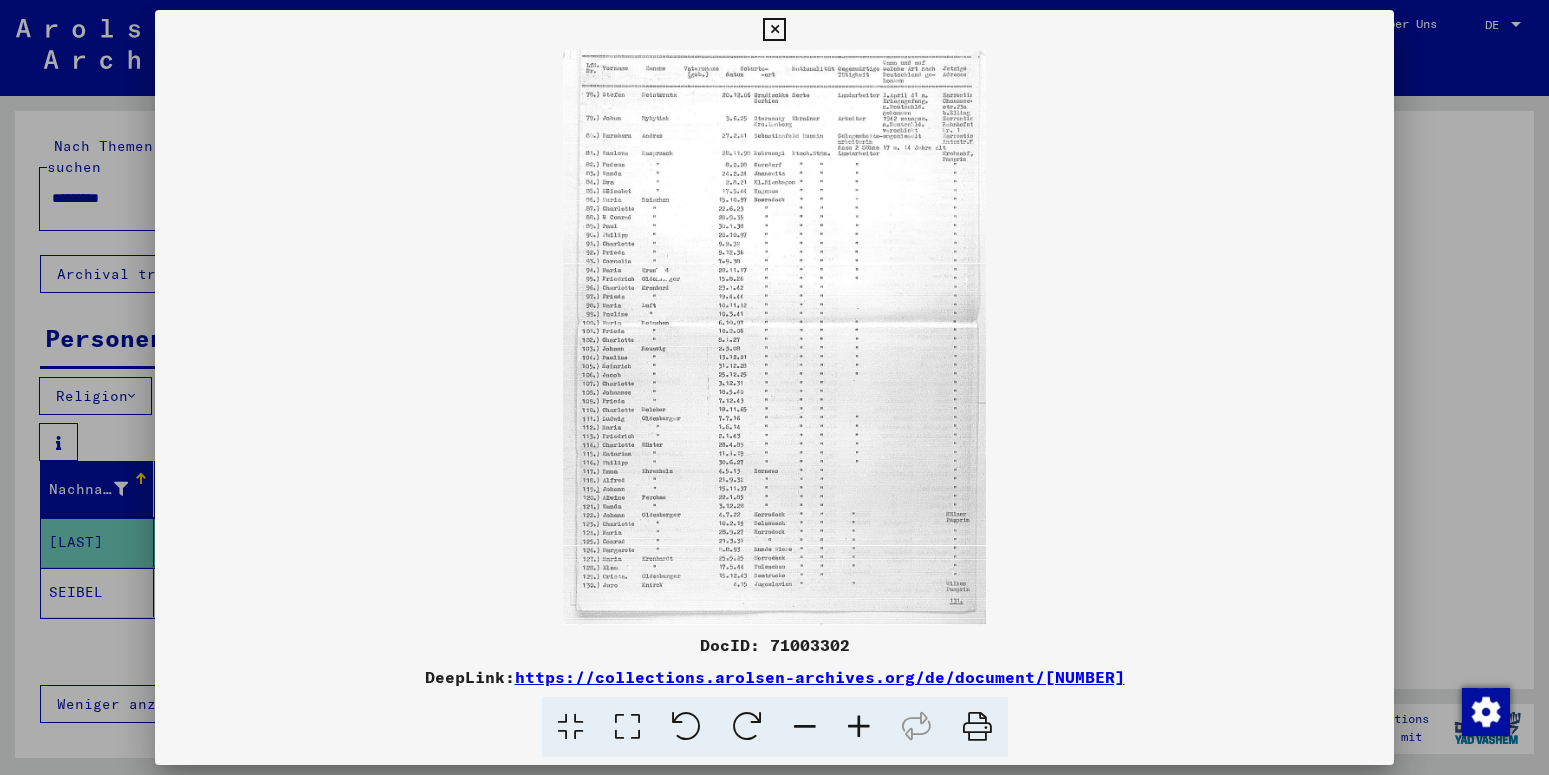 scroll, scrollTop: 1016, scrollLeft: 0, axis: vertical 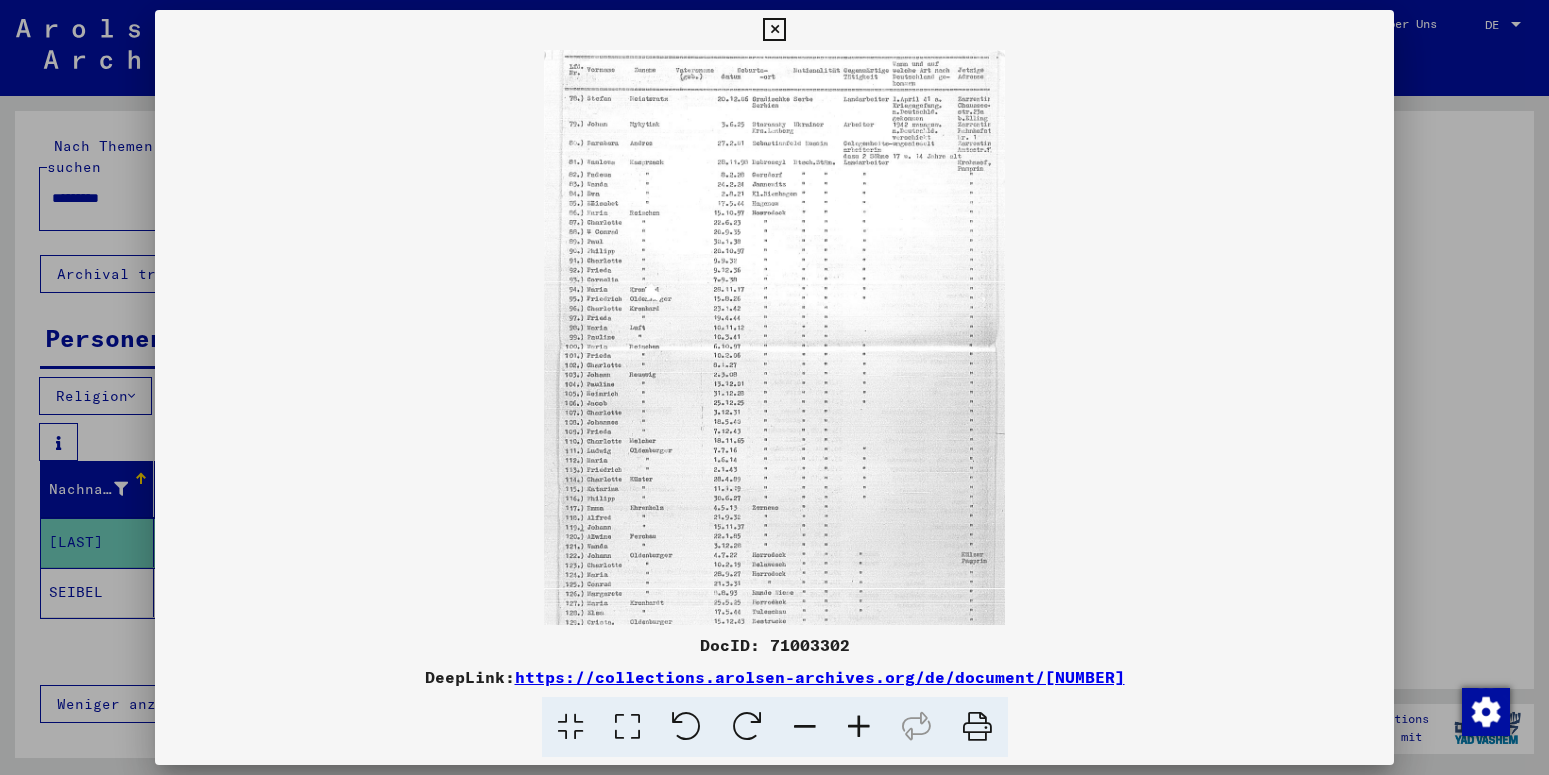 click at bounding box center [859, 727] 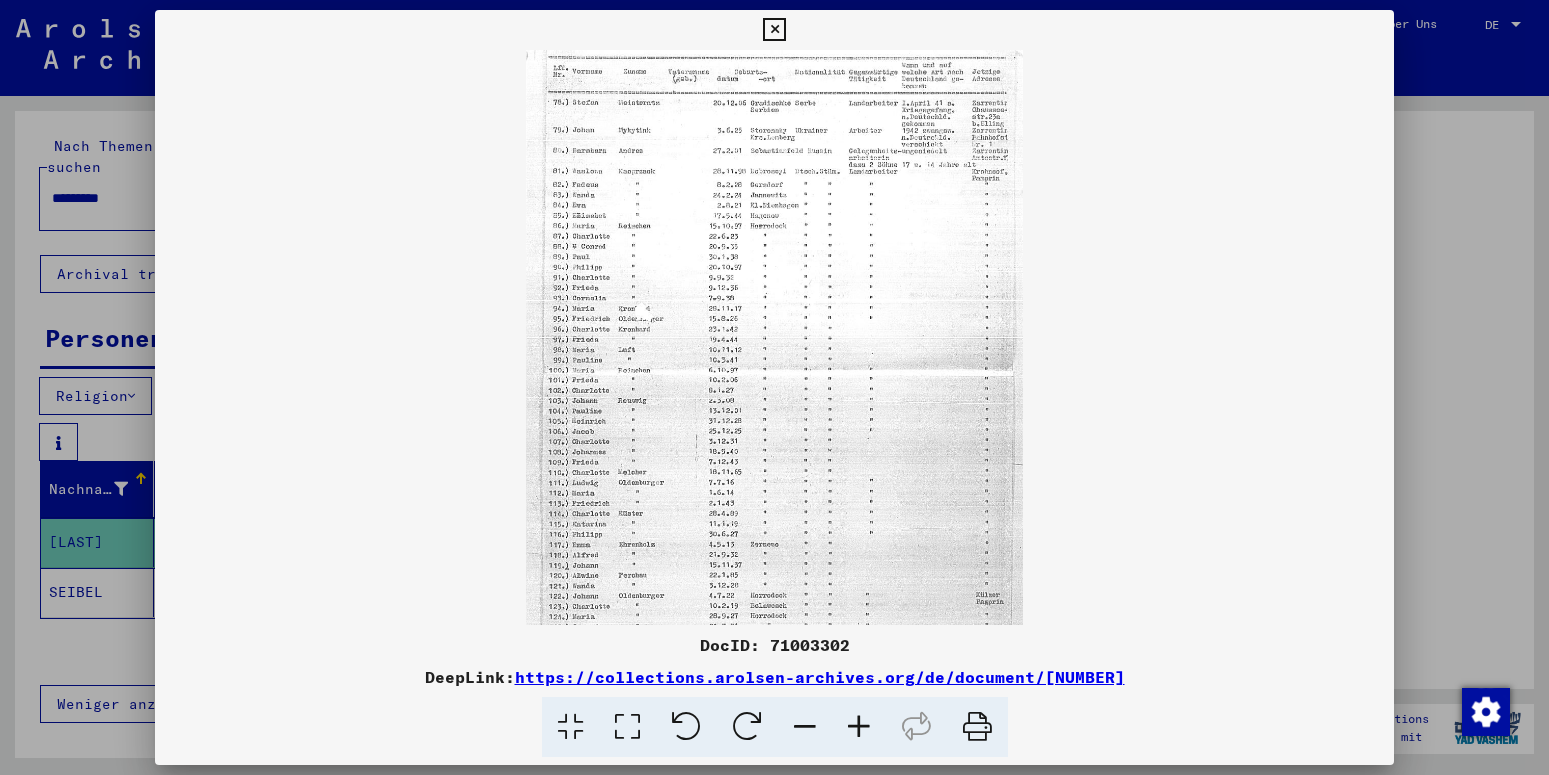 click at bounding box center [859, 727] 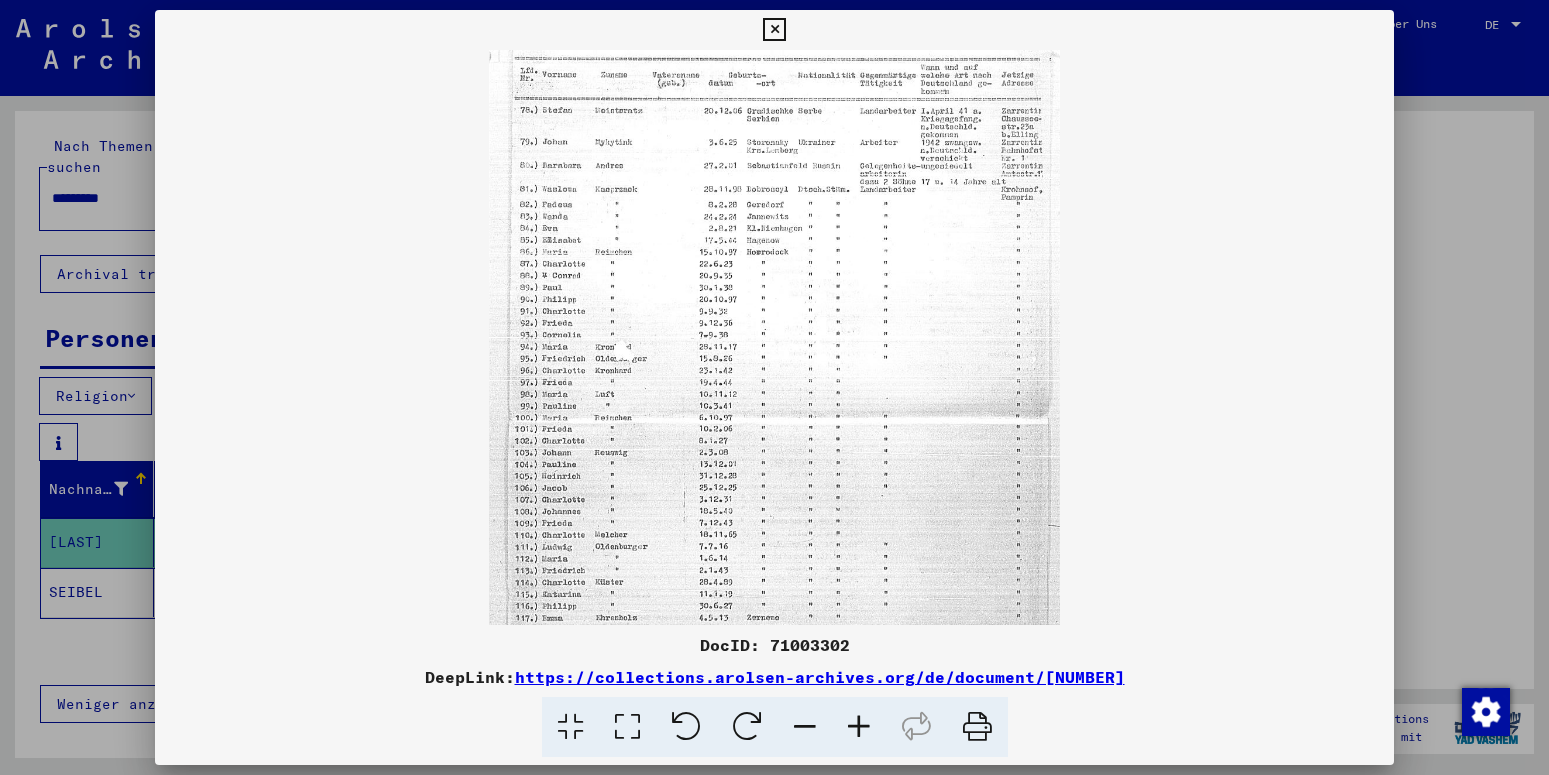 click at bounding box center [859, 727] 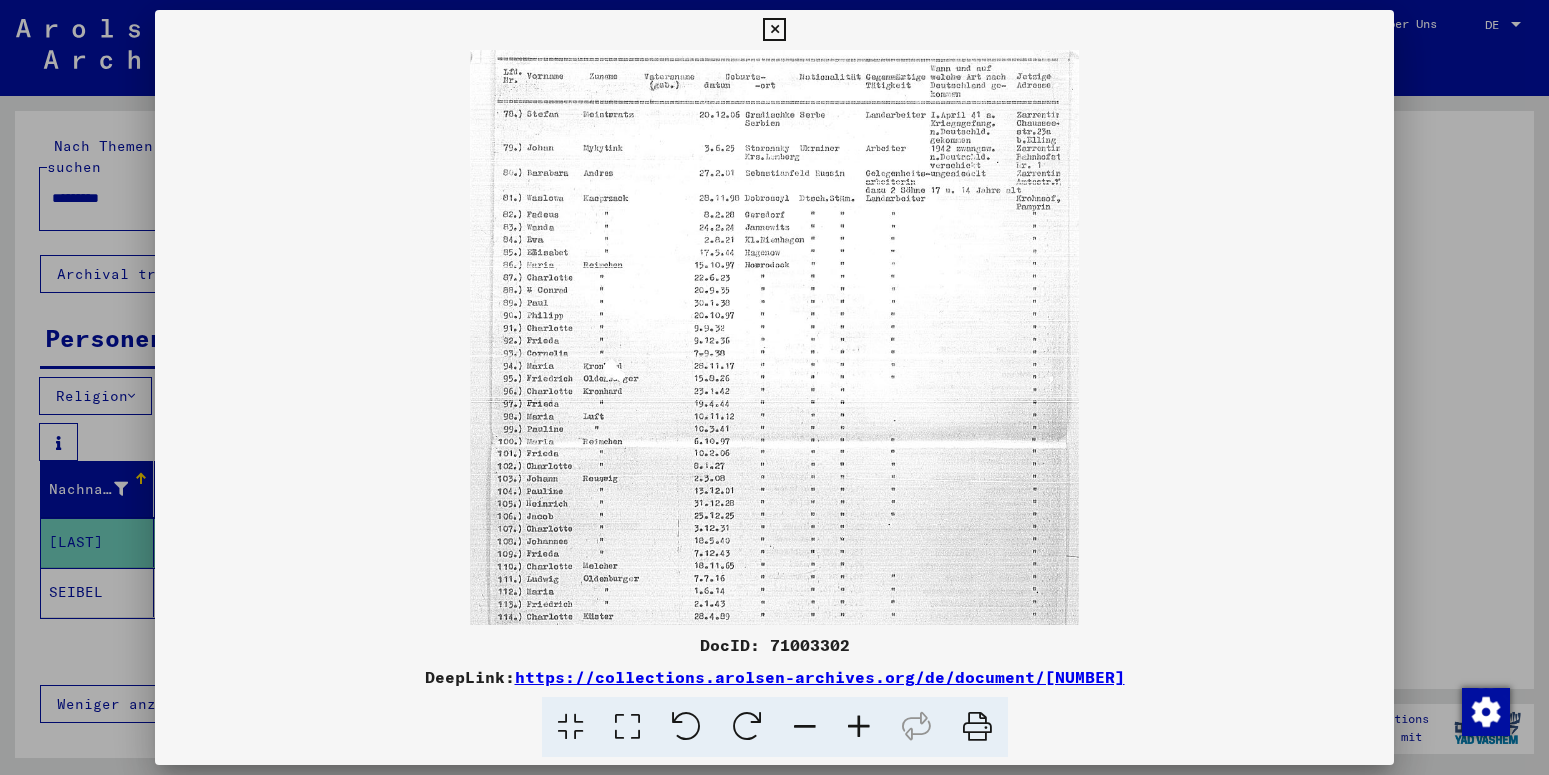click at bounding box center (859, 727) 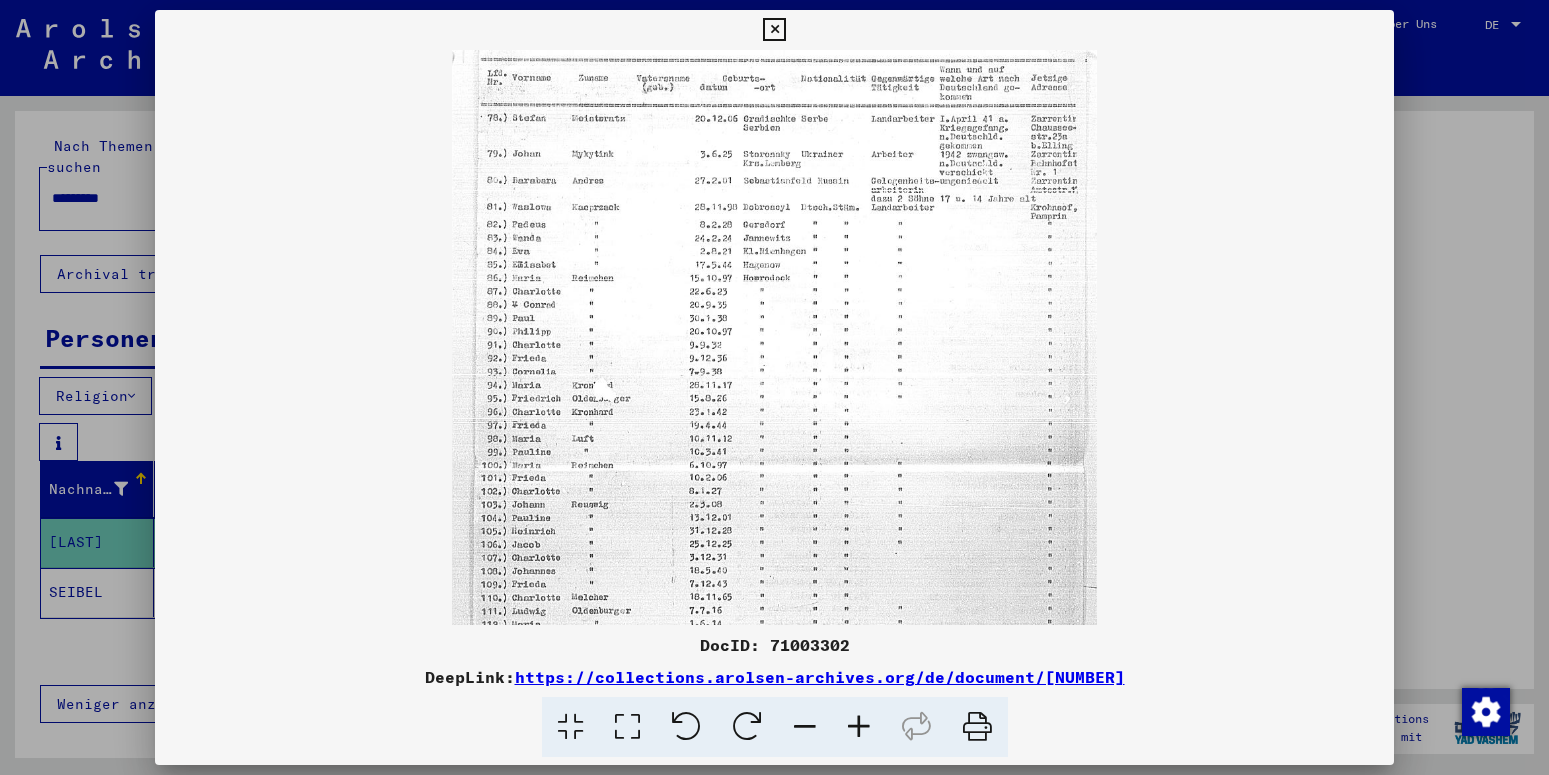 click at bounding box center (859, 727) 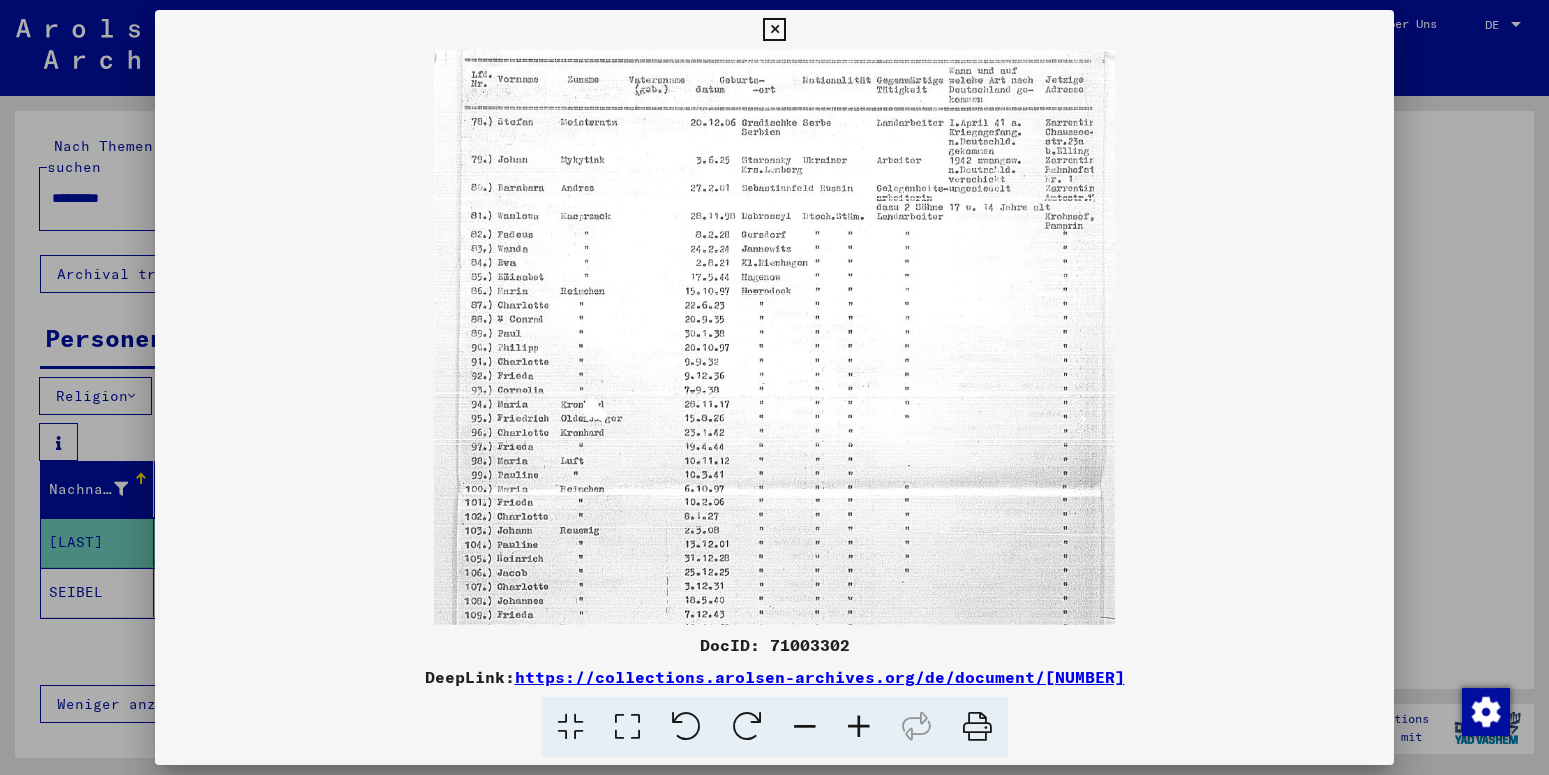 click at bounding box center [859, 727] 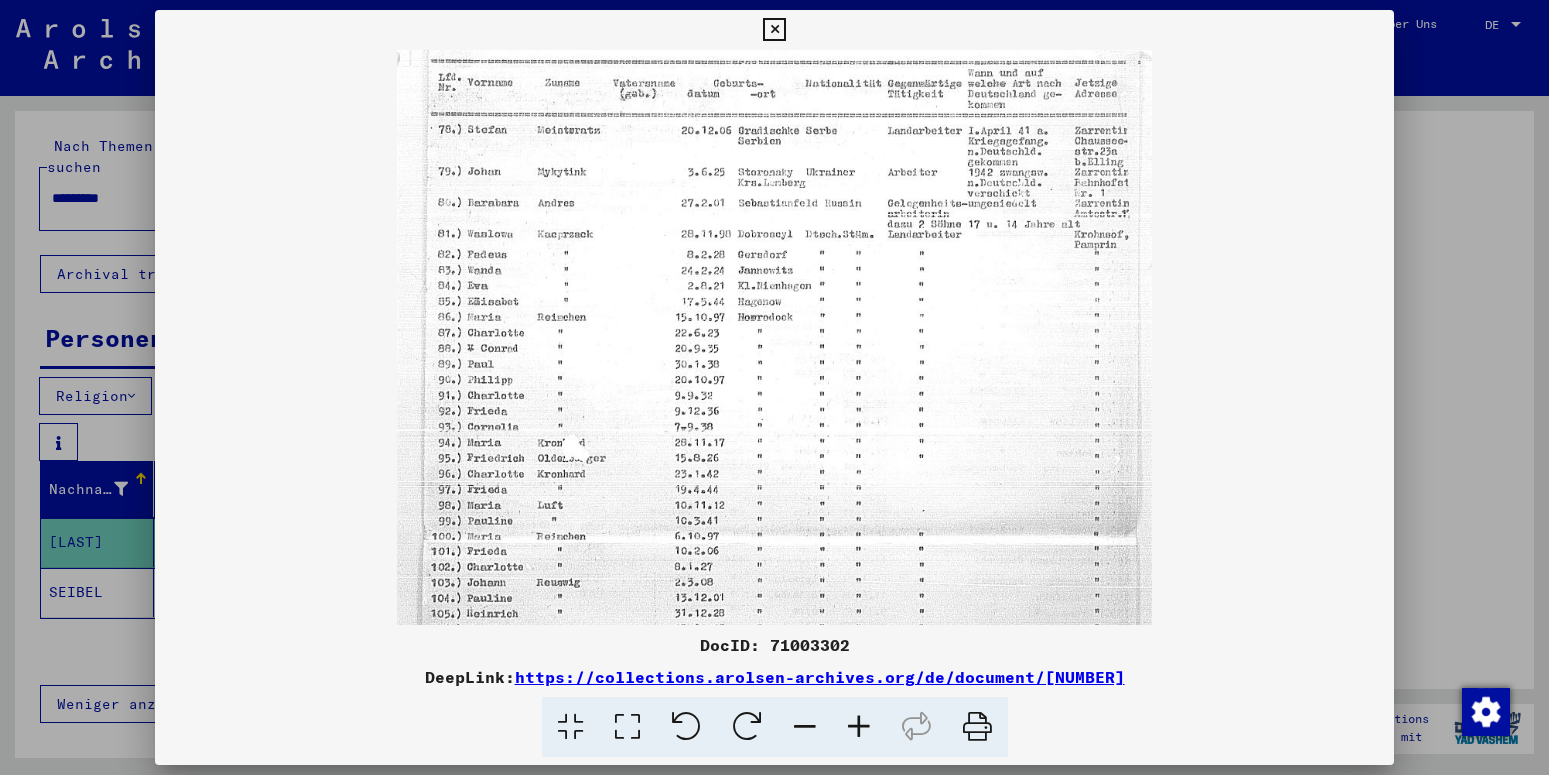 click at bounding box center (859, 727) 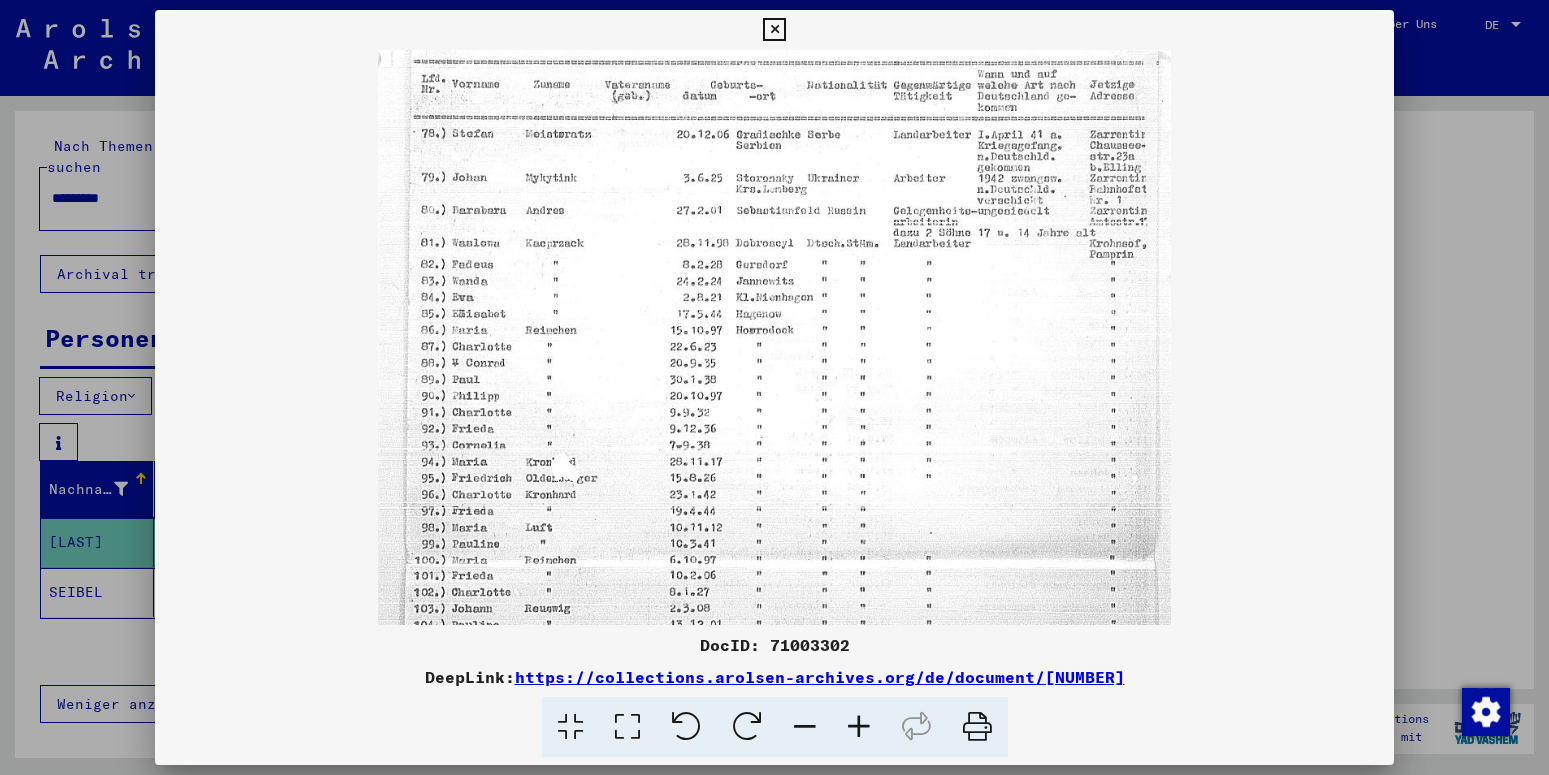click at bounding box center (859, 727) 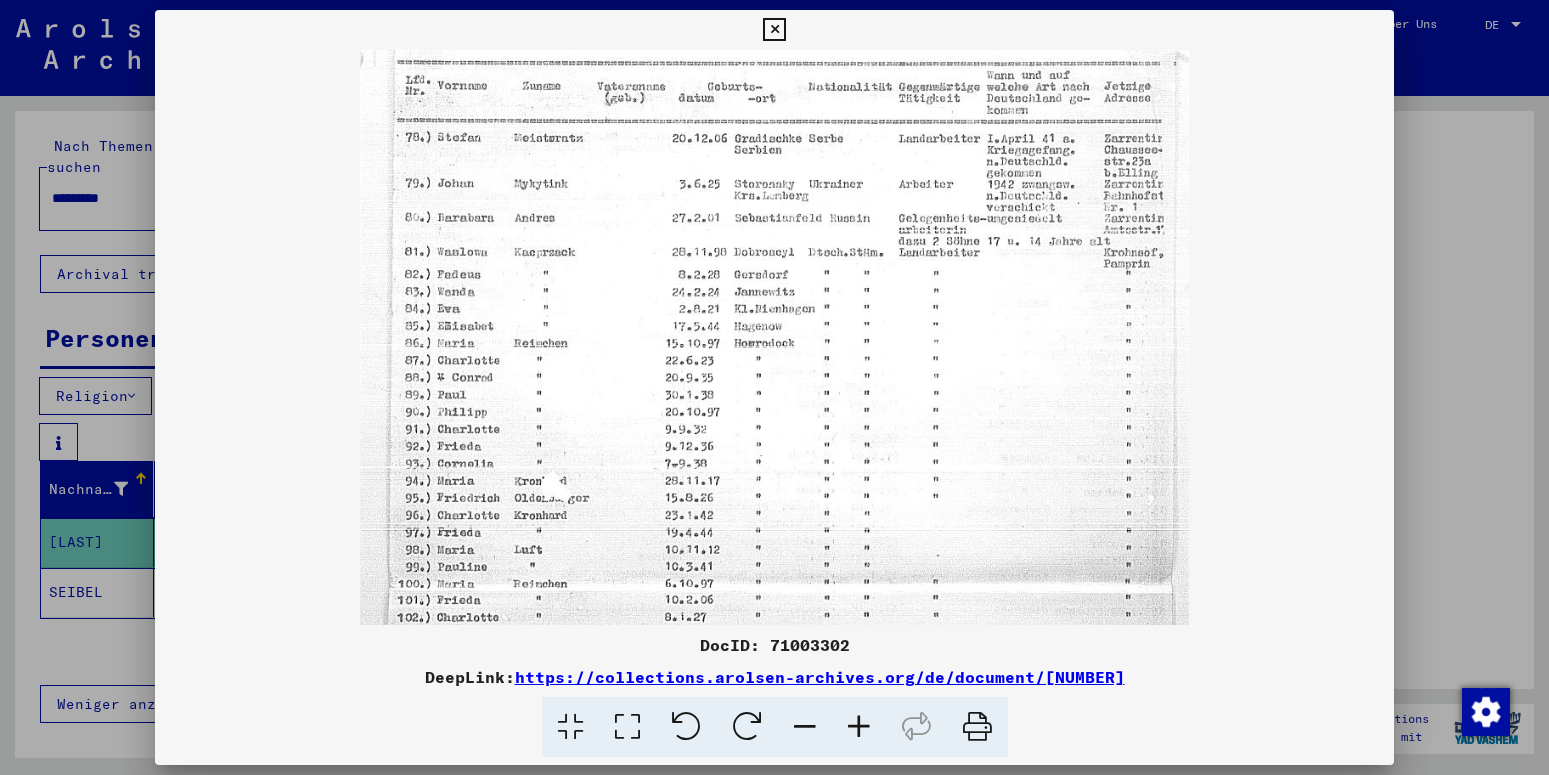 drag, startPoint x: 958, startPoint y: 507, endPoint x: 925, endPoint y: 565, distance: 66.730804 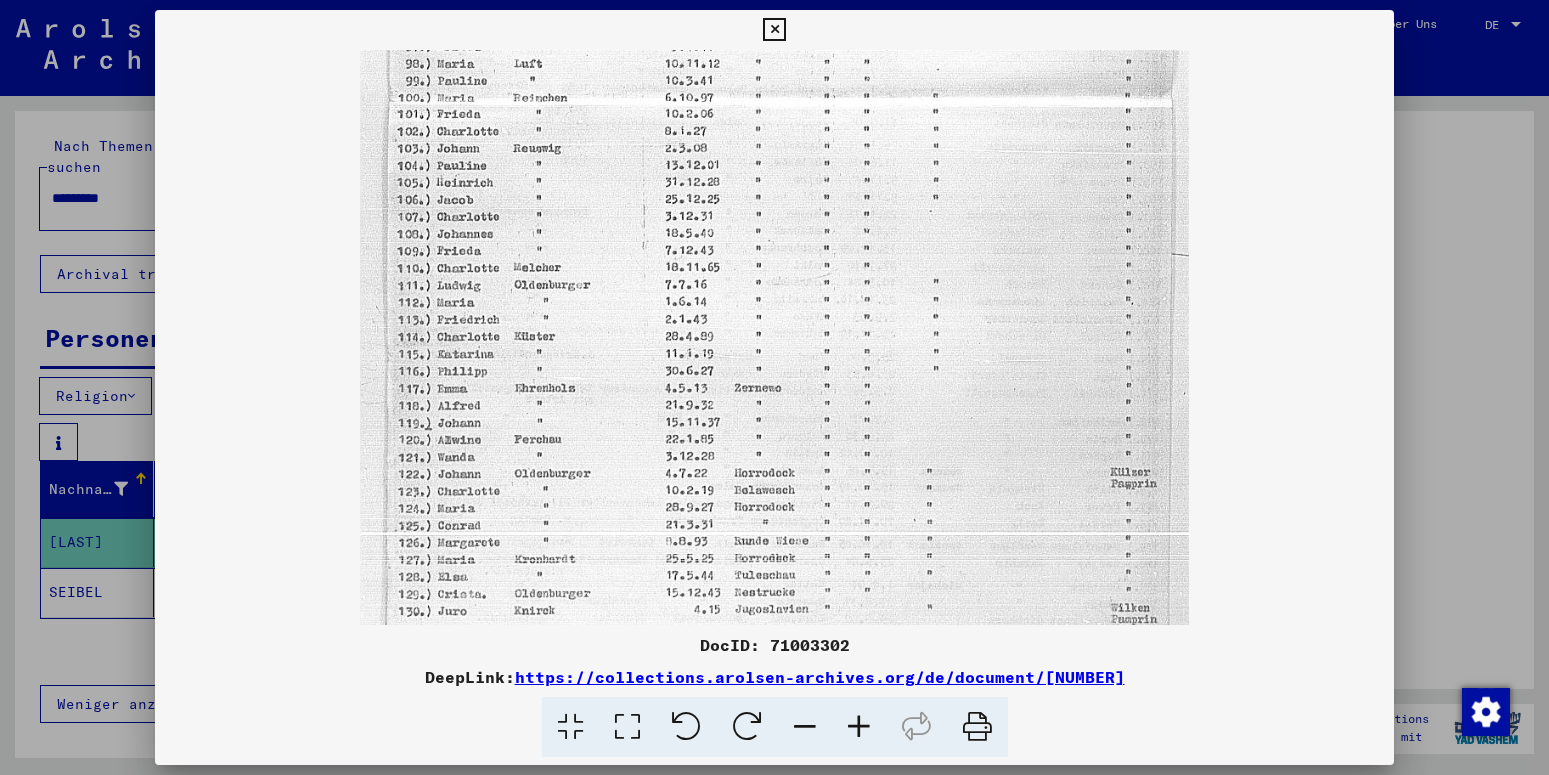 drag, startPoint x: 871, startPoint y: 567, endPoint x: 884, endPoint y: 344, distance: 223.3786 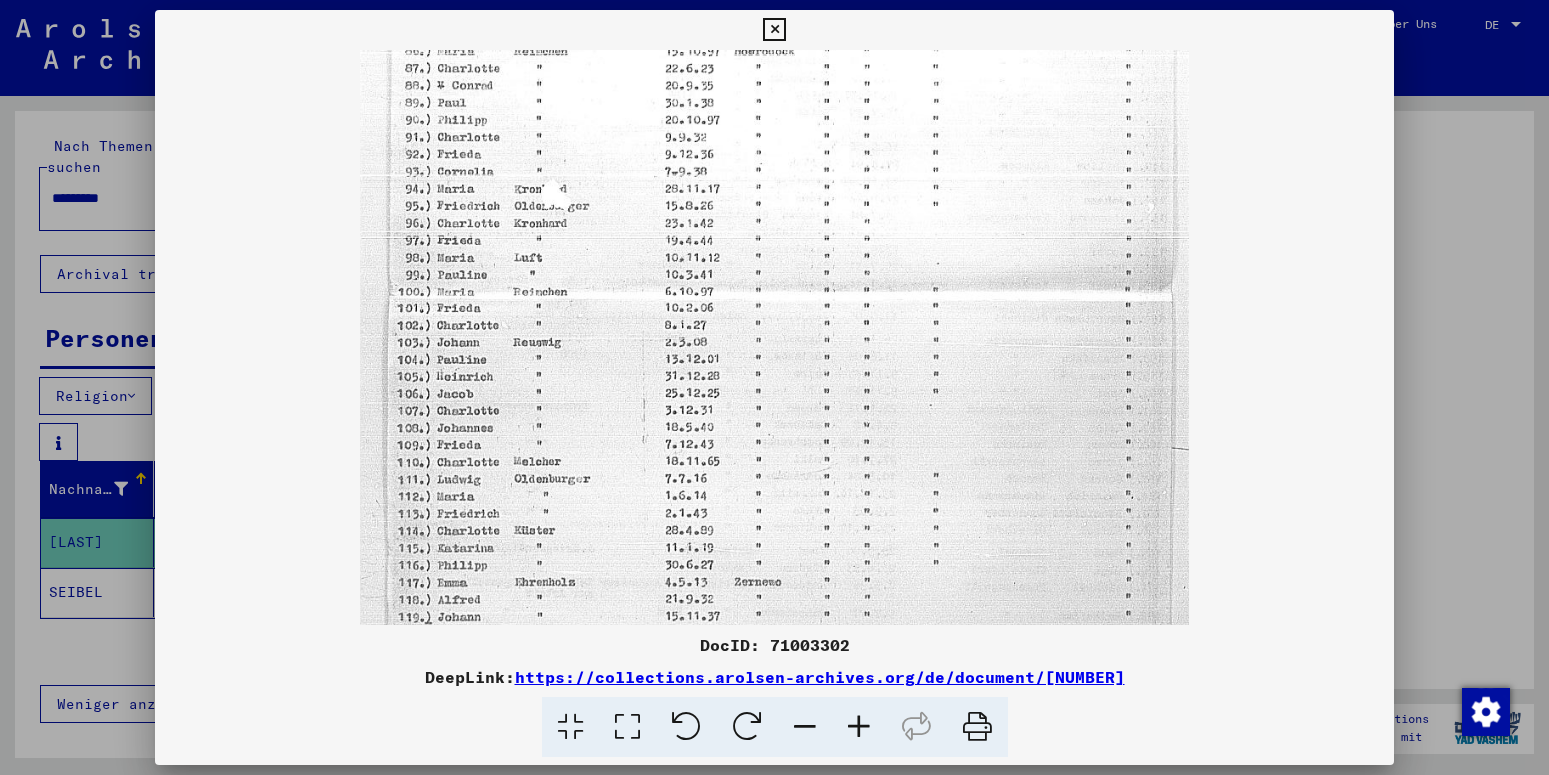 drag, startPoint x: 916, startPoint y: 550, endPoint x: 1015, endPoint y: 692, distance: 173.10402 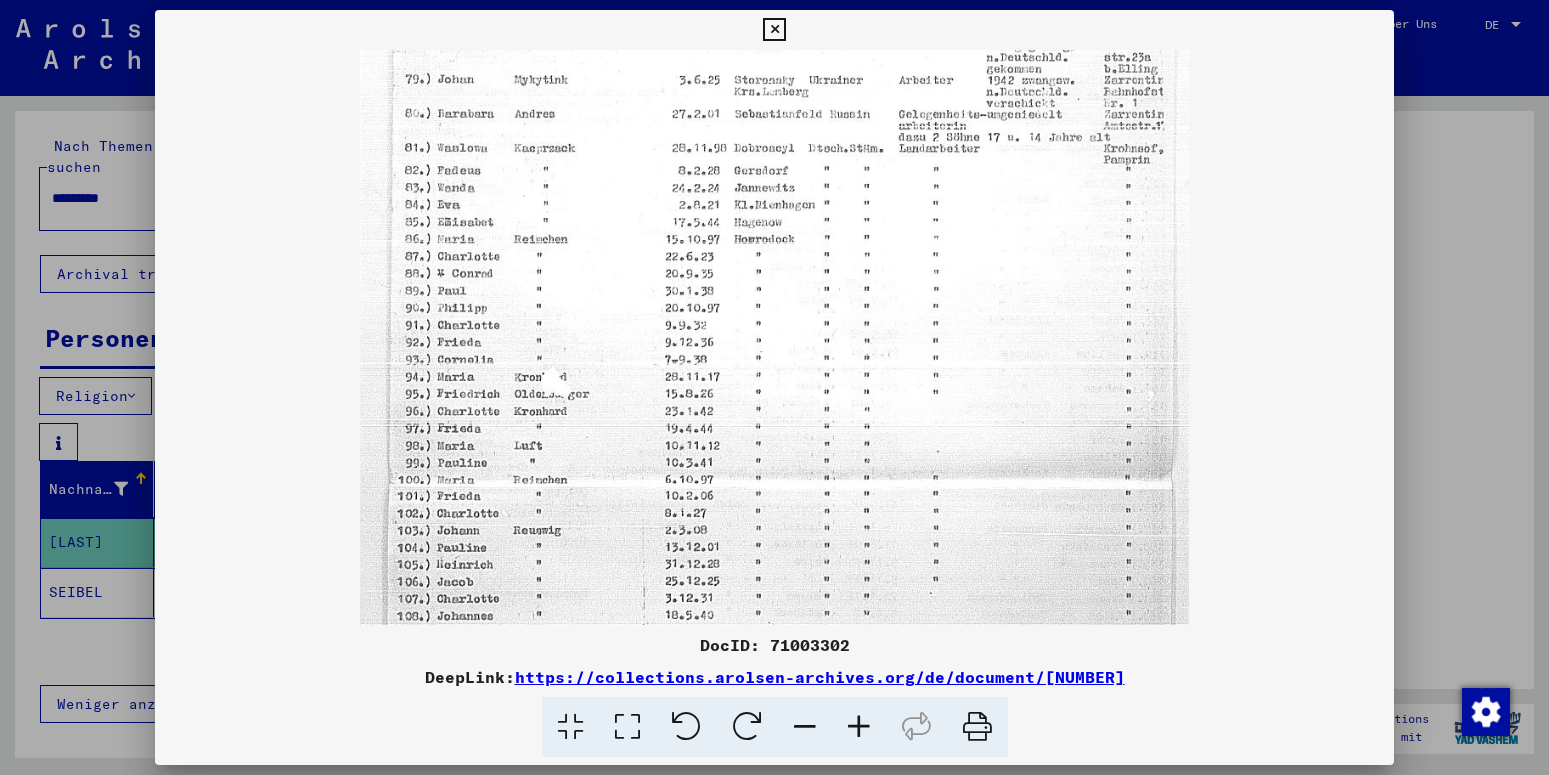 scroll, scrollTop: 131, scrollLeft: 0, axis: vertical 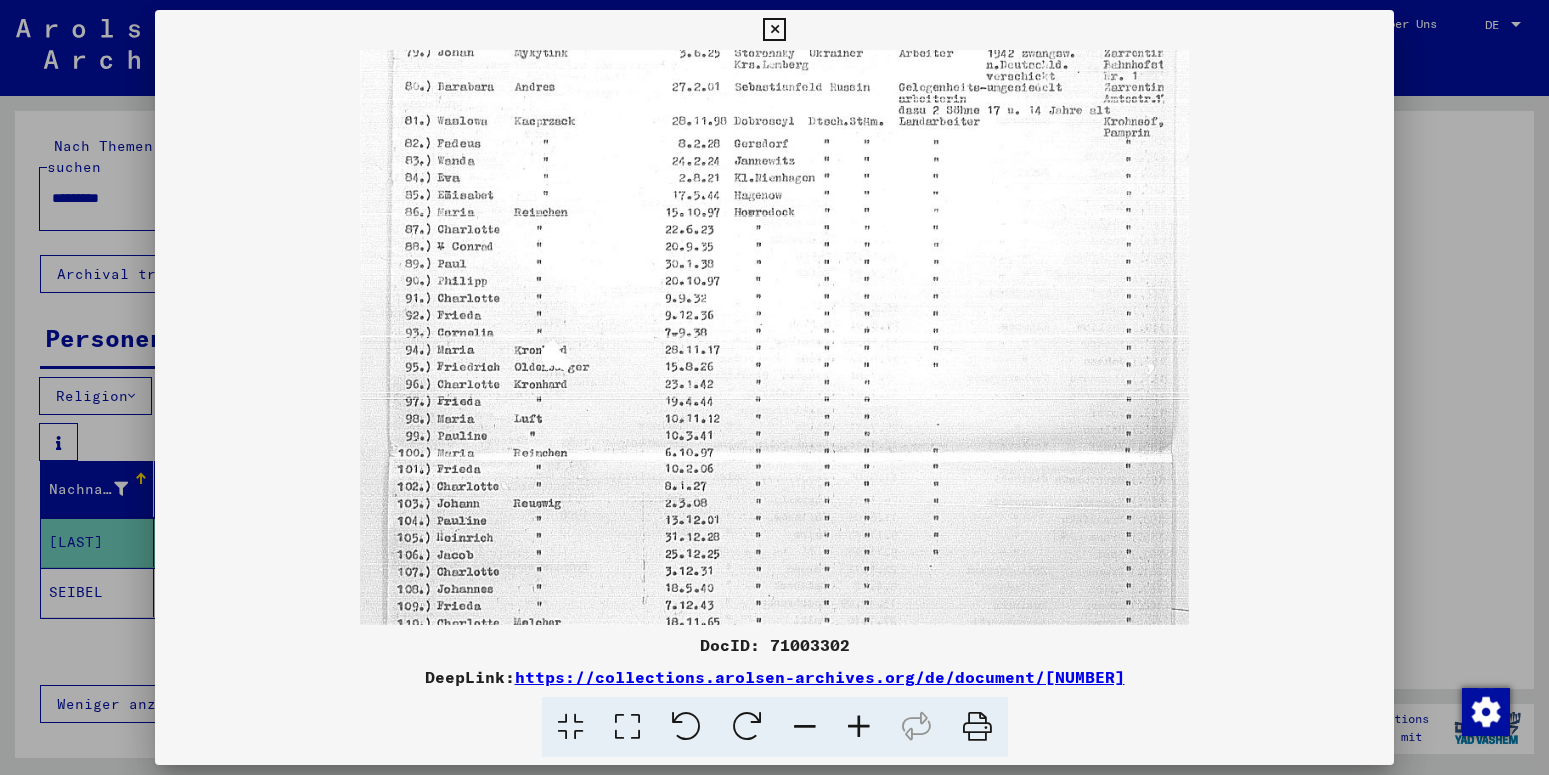 drag, startPoint x: 996, startPoint y: 362, endPoint x: 1059, endPoint y: 522, distance: 171.95639 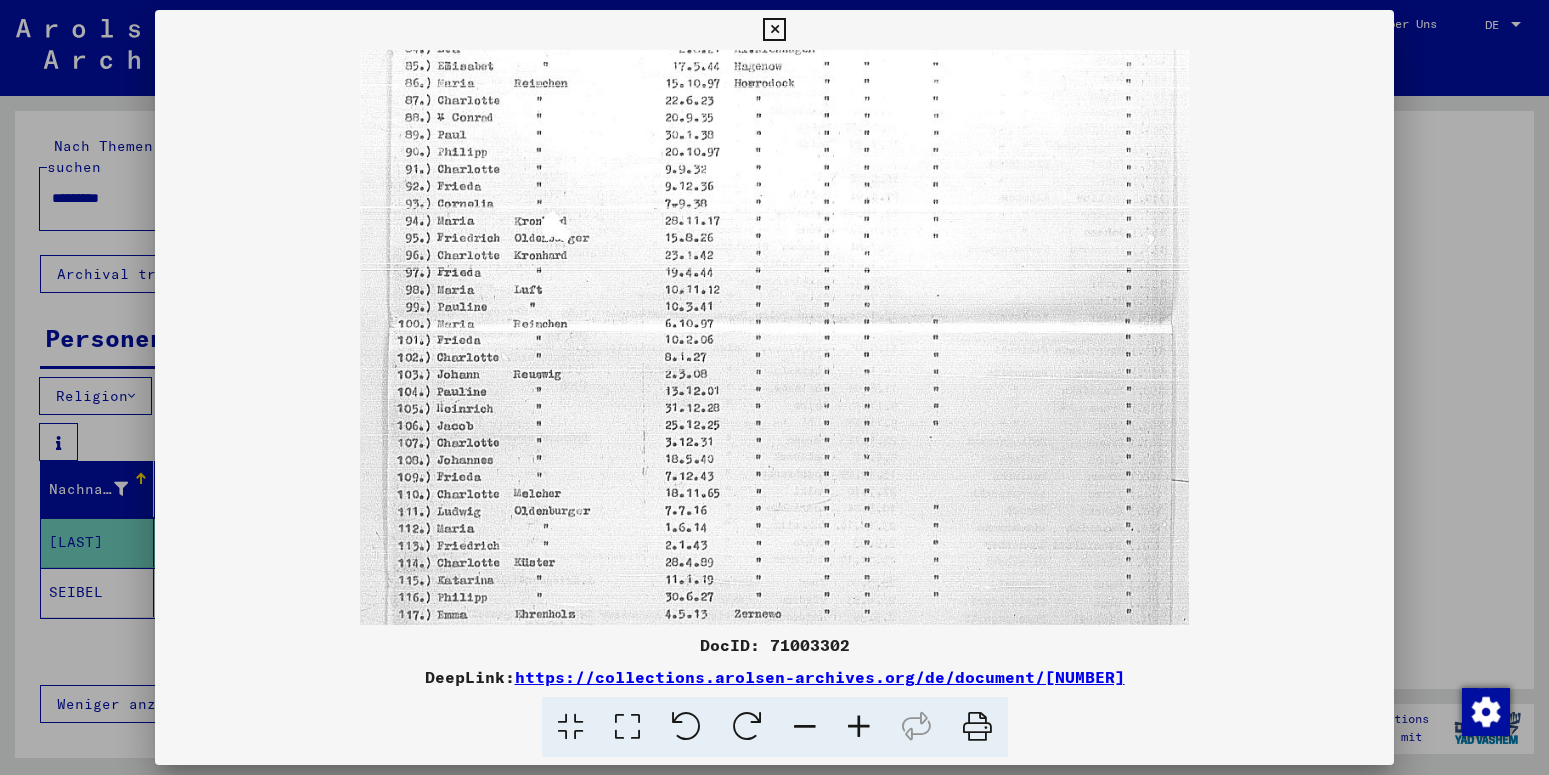 drag, startPoint x: 906, startPoint y: 558, endPoint x: 938, endPoint y: 429, distance: 132.90974 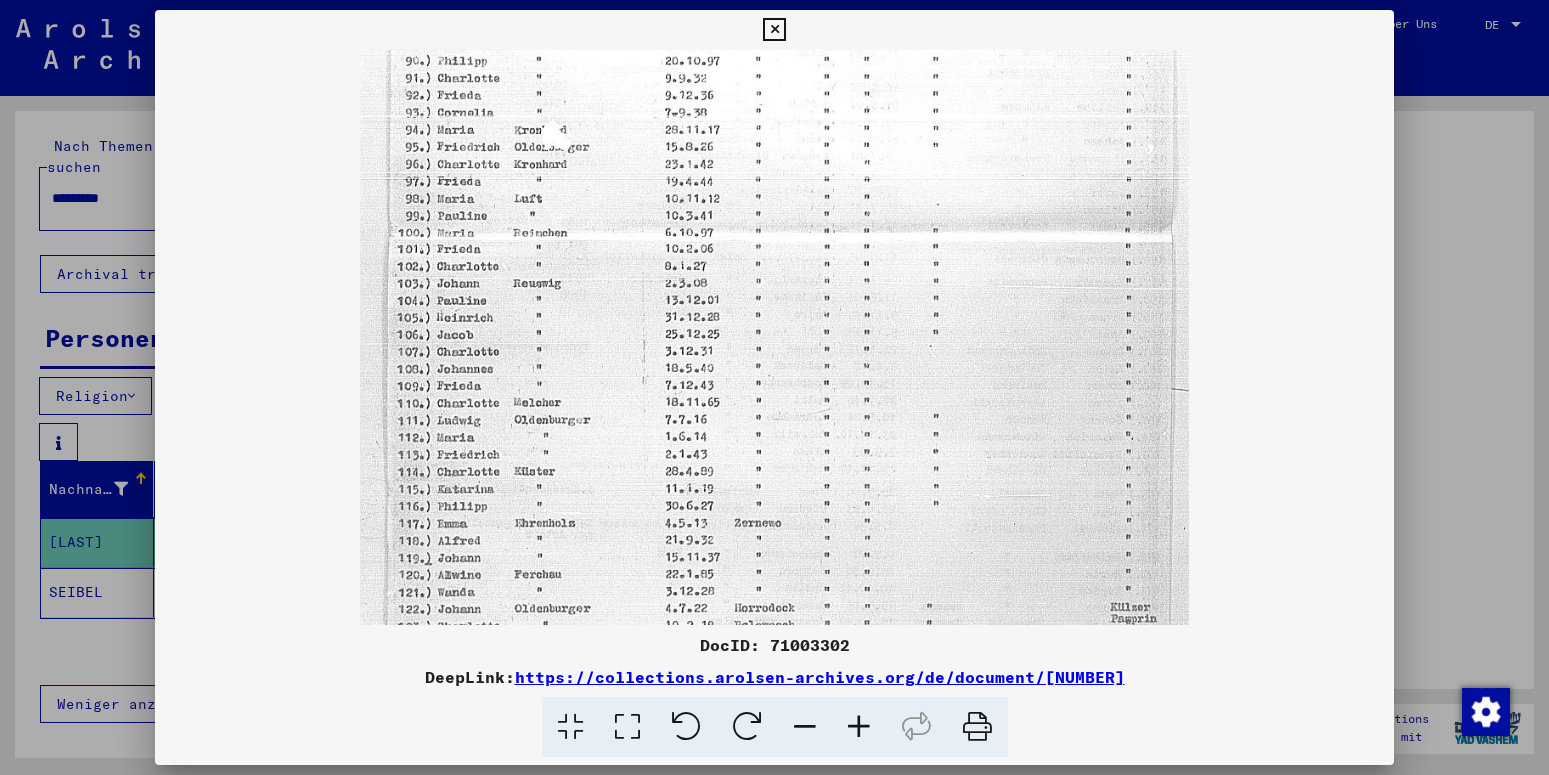 scroll, scrollTop: 353, scrollLeft: 0, axis: vertical 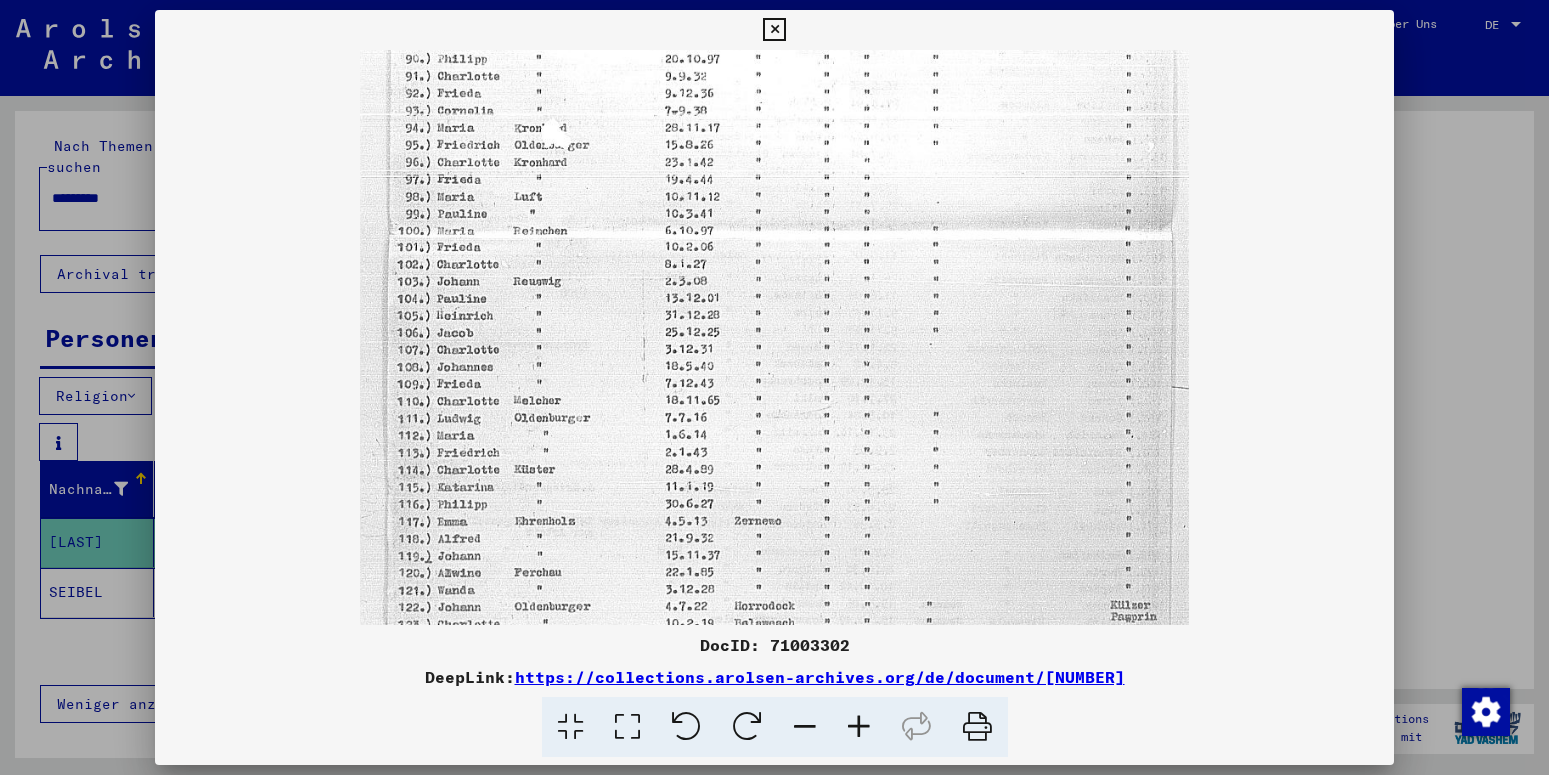 drag, startPoint x: 937, startPoint y: 536, endPoint x: 960, endPoint y: 443, distance: 95.80188 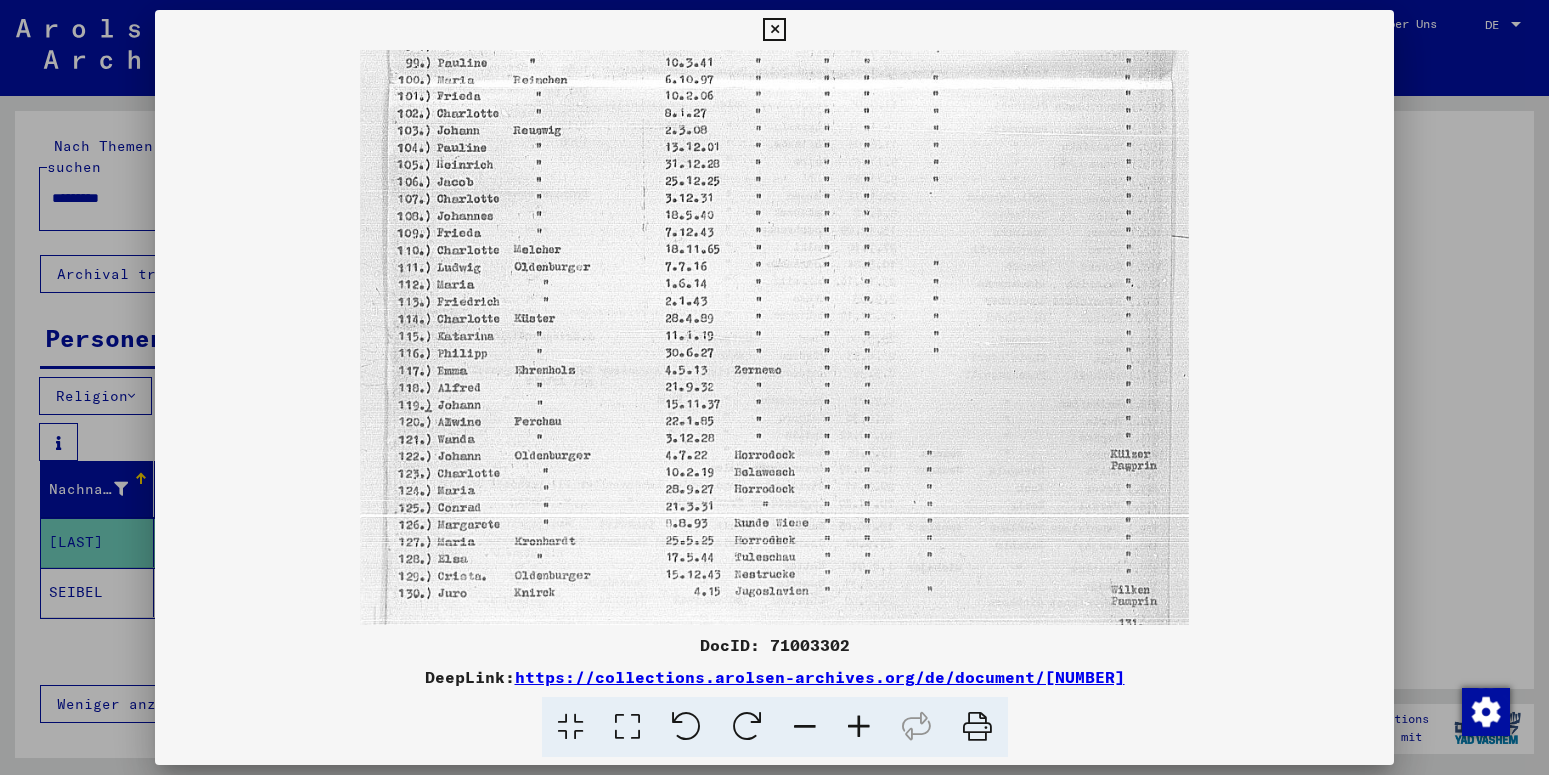 scroll, scrollTop: 506, scrollLeft: 0, axis: vertical 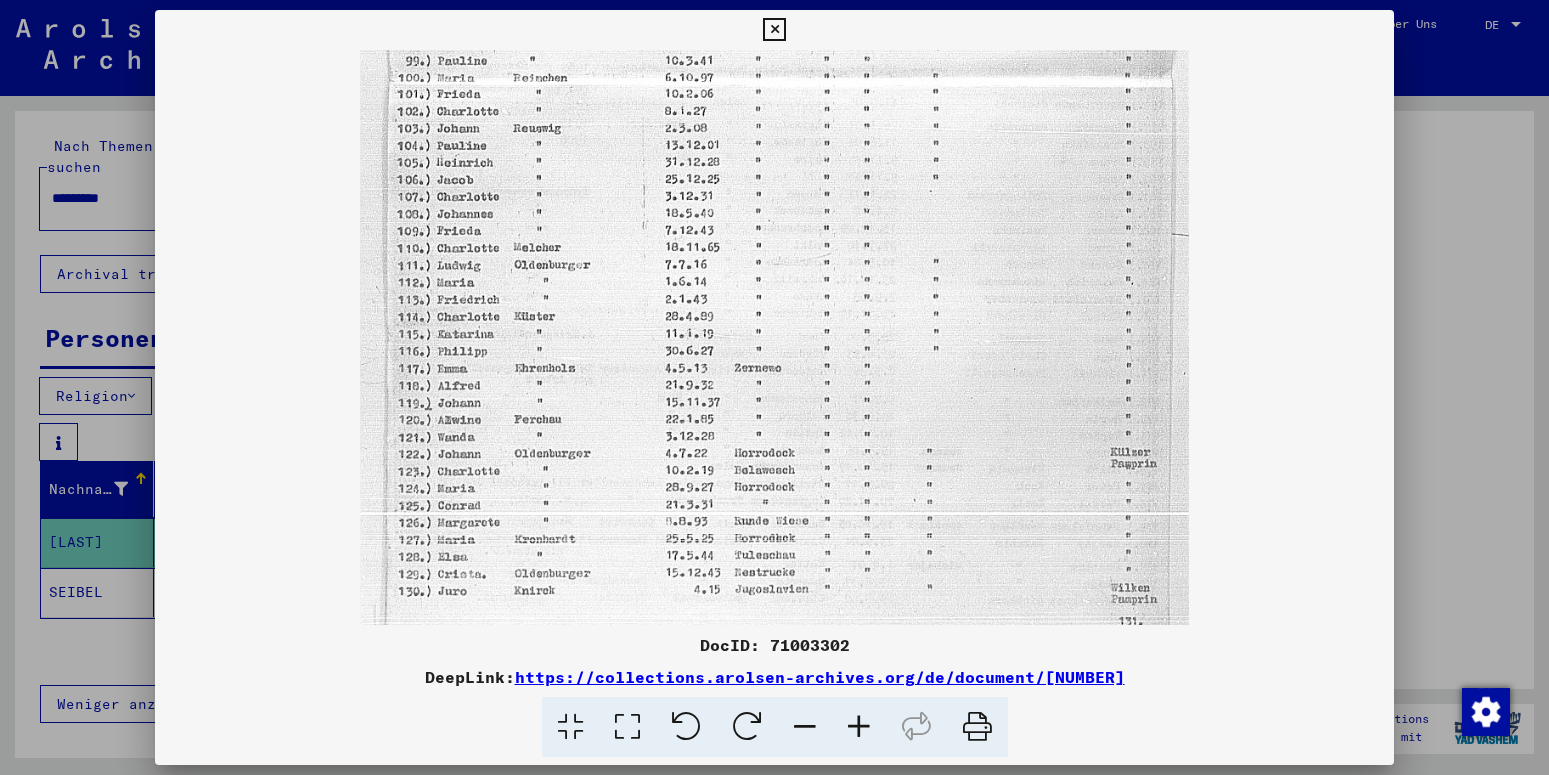 drag, startPoint x: 949, startPoint y: 549, endPoint x: 986, endPoint y: 396, distance: 157.4103 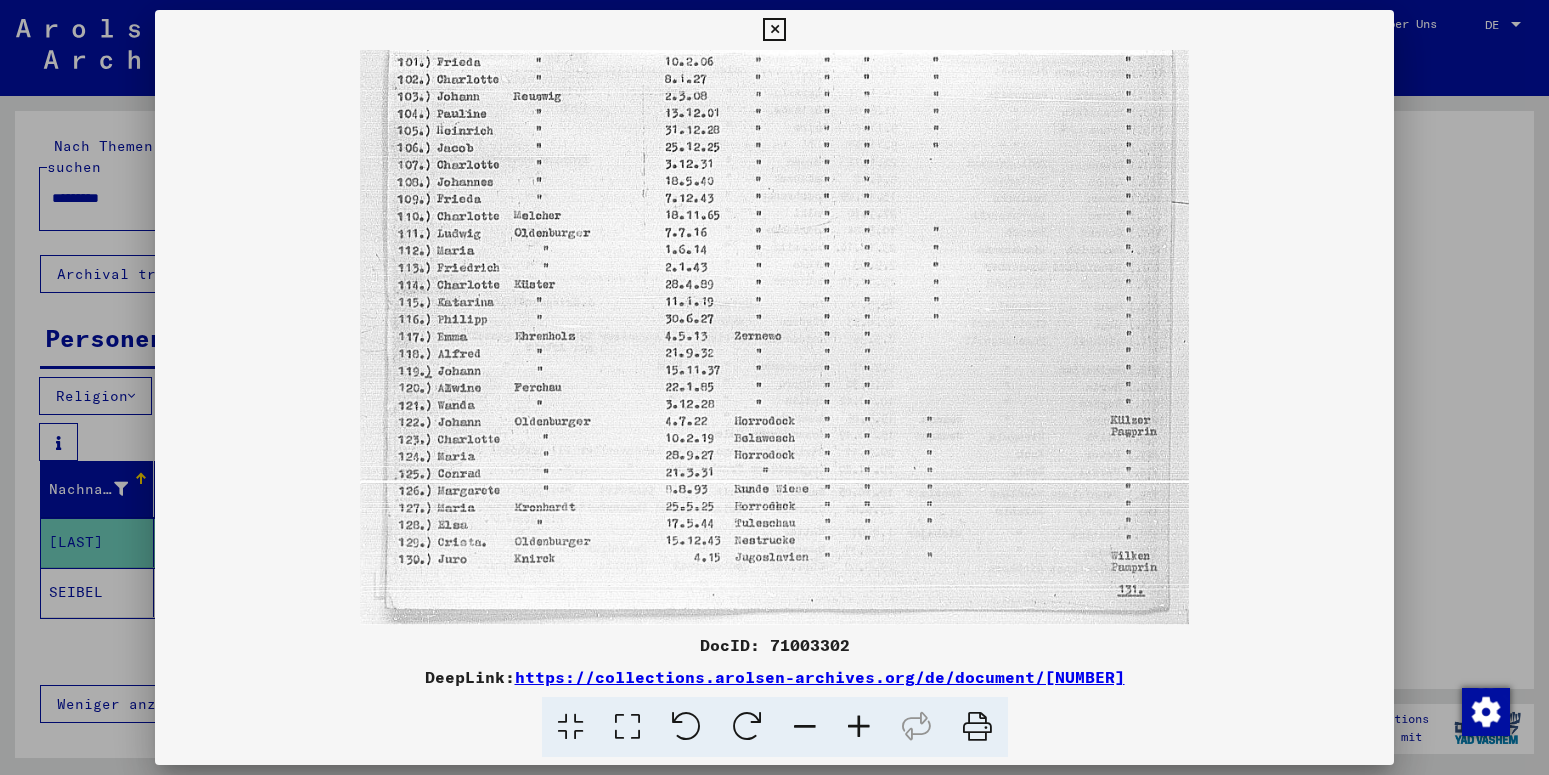 scroll, scrollTop: 540, scrollLeft: 0, axis: vertical 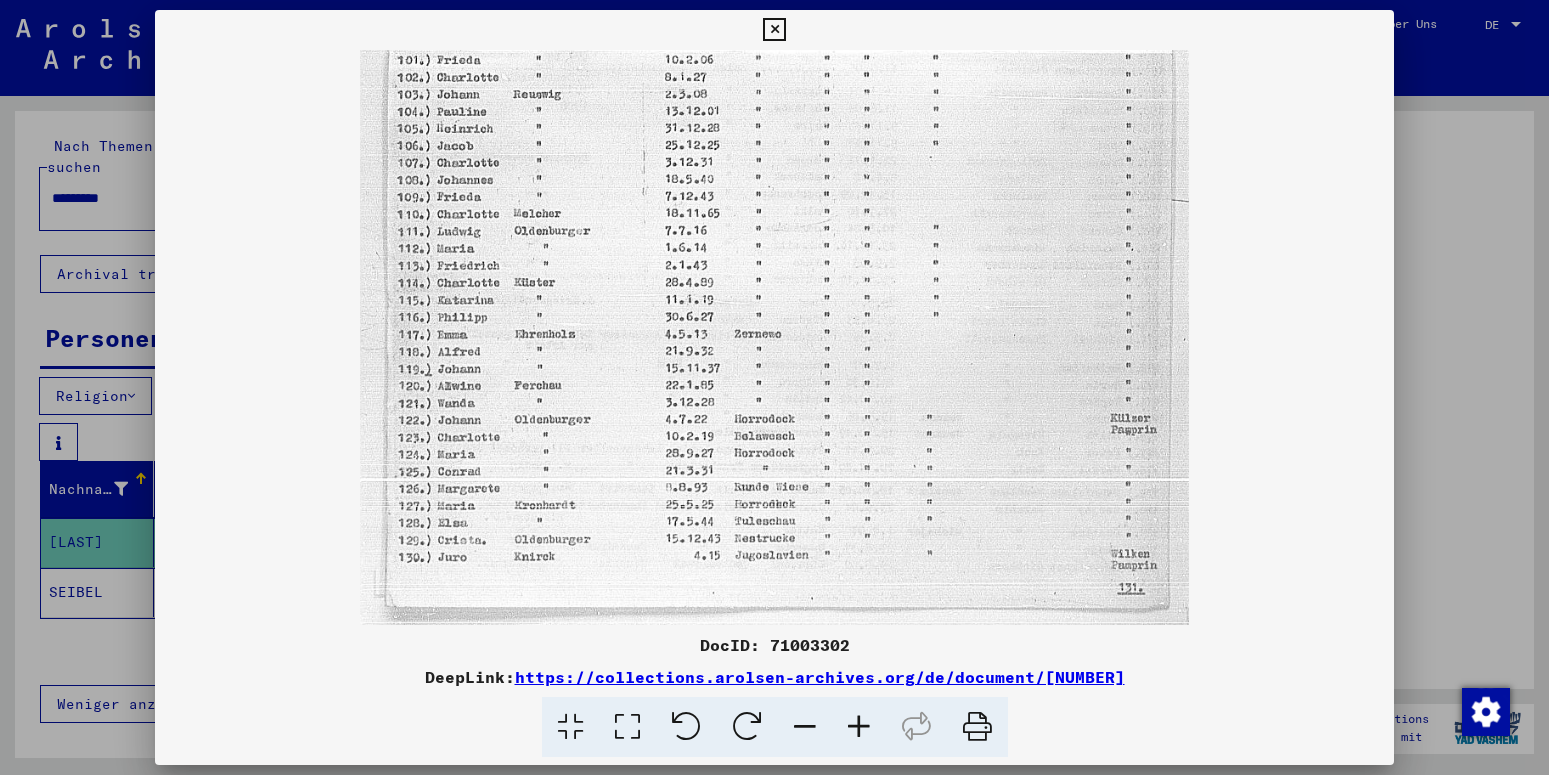 drag, startPoint x: 957, startPoint y: 501, endPoint x: 993, endPoint y: 603, distance: 108.16654 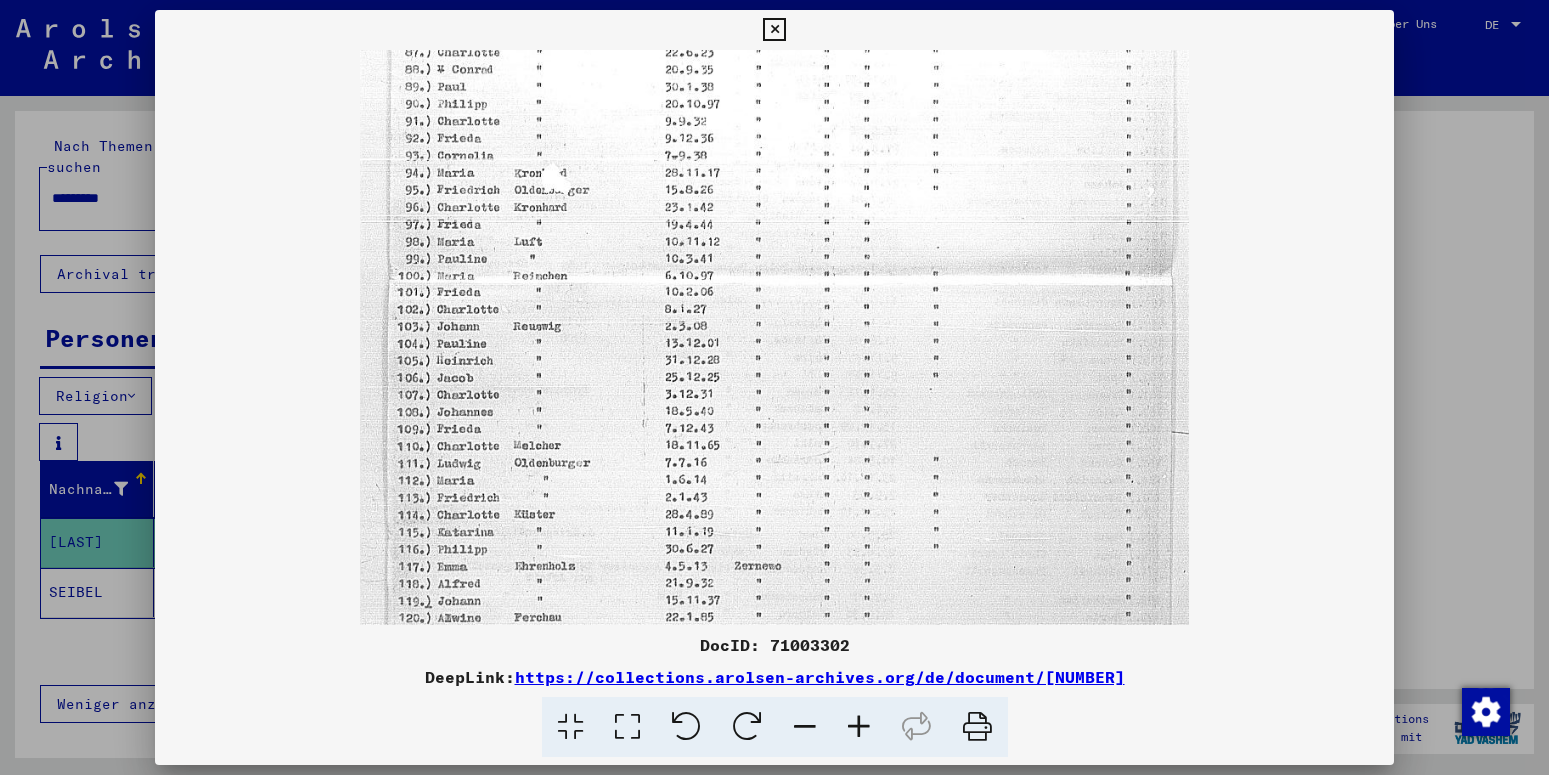 scroll, scrollTop: 0, scrollLeft: 0, axis: both 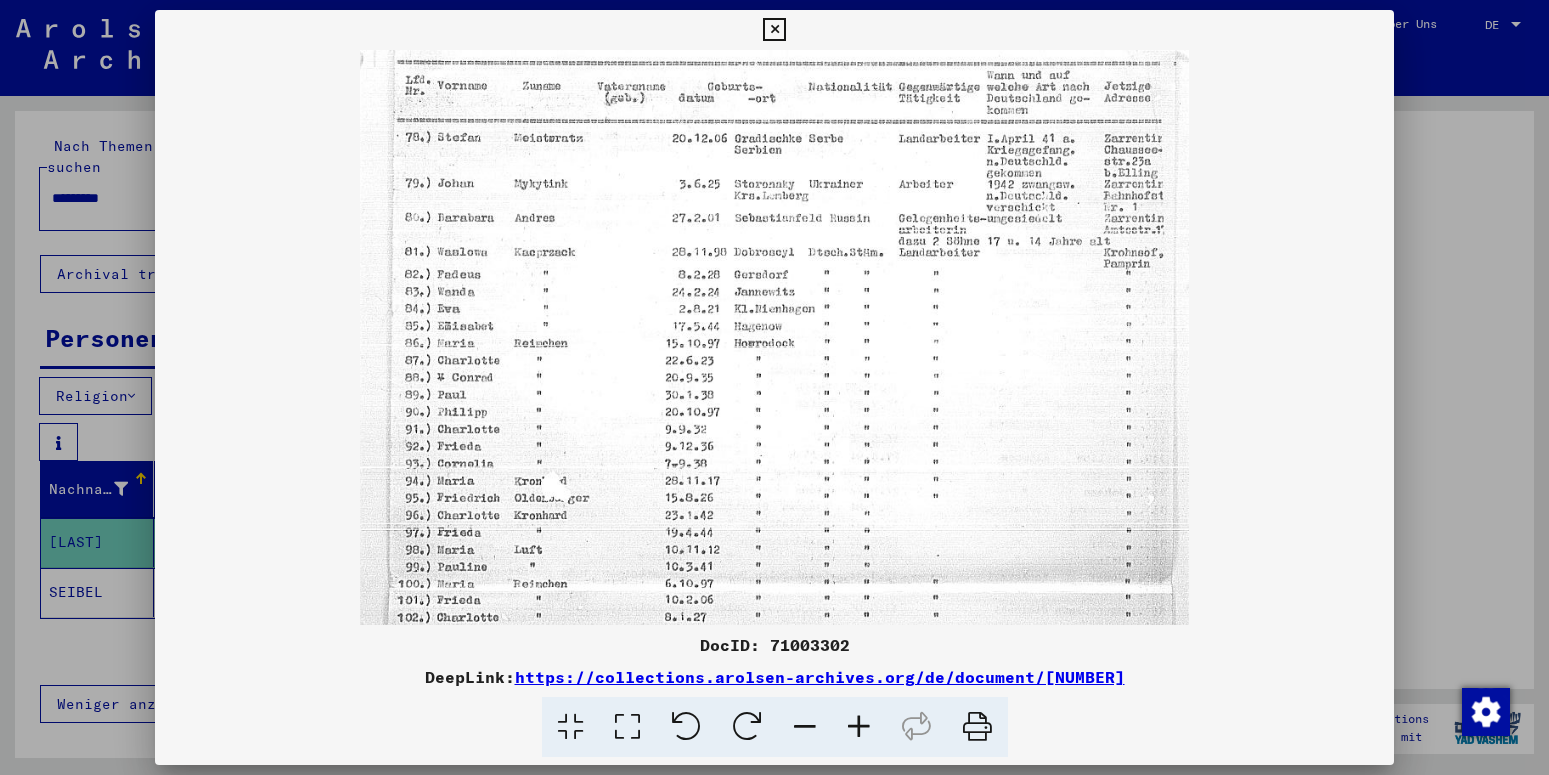 drag, startPoint x: 946, startPoint y: 208, endPoint x: 918, endPoint y: 621, distance: 413.94806 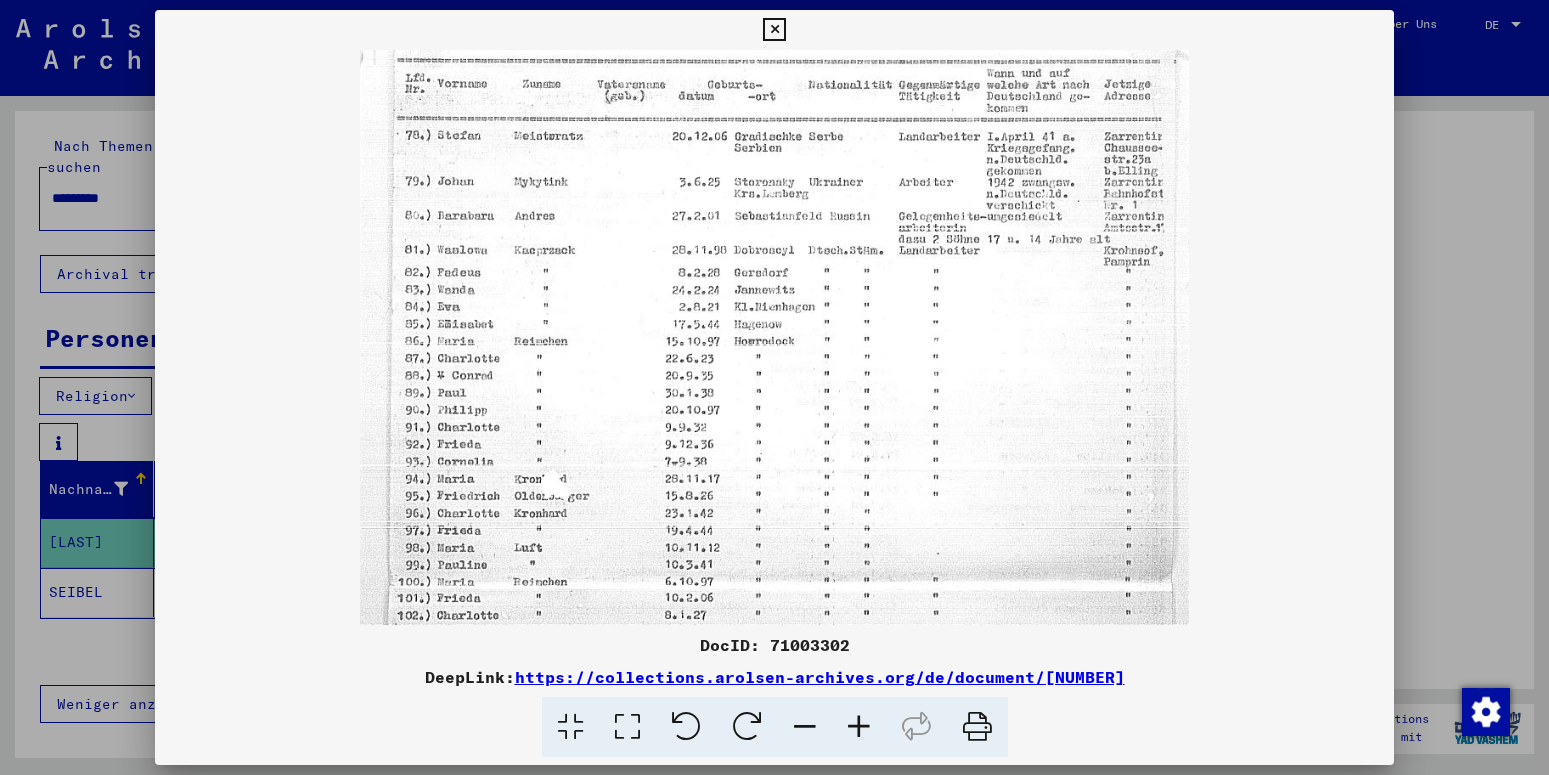 scroll, scrollTop: 1, scrollLeft: 0, axis: vertical 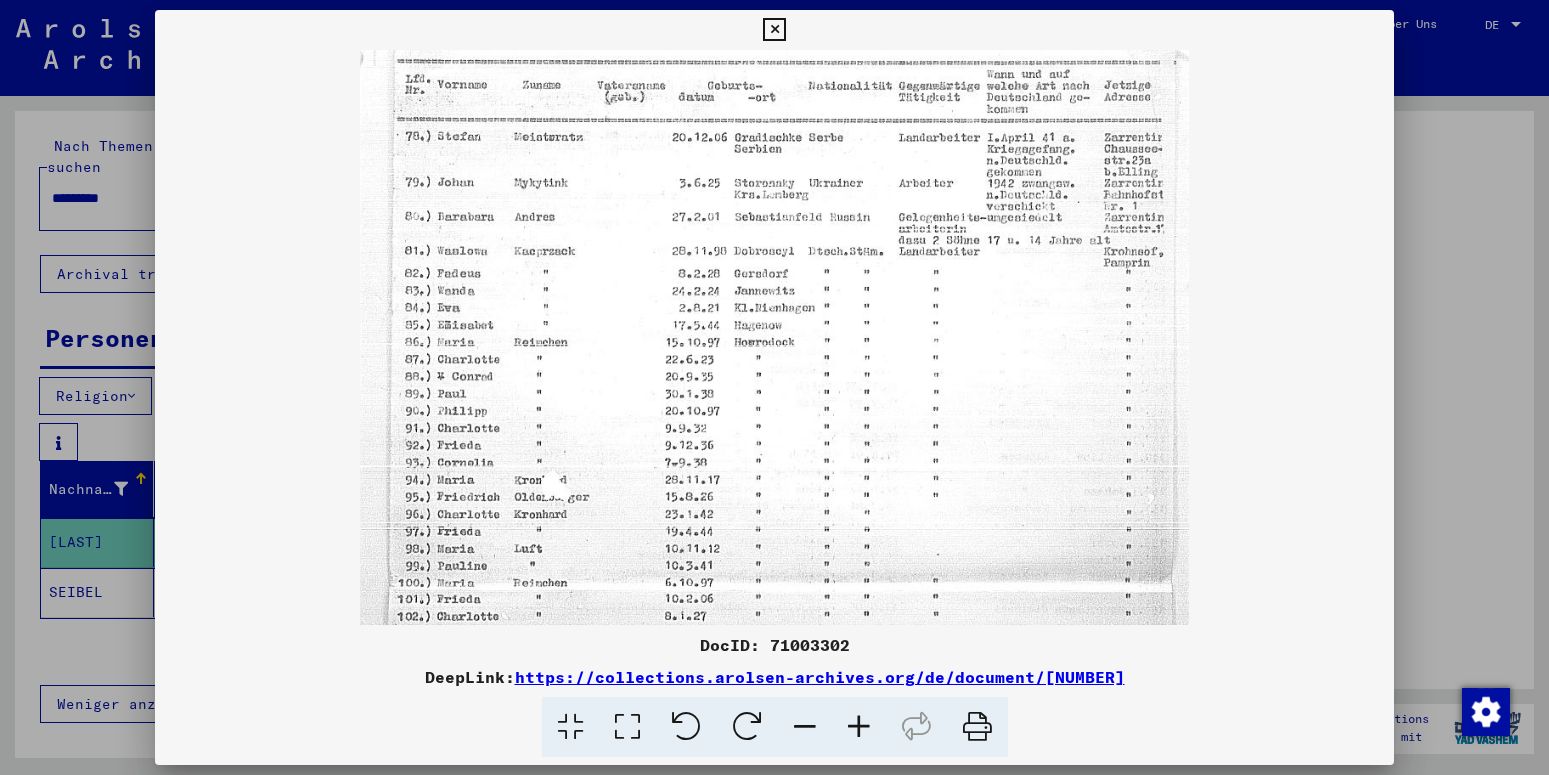 drag, startPoint x: 636, startPoint y: 514, endPoint x: 652, endPoint y: 513, distance: 16.03122 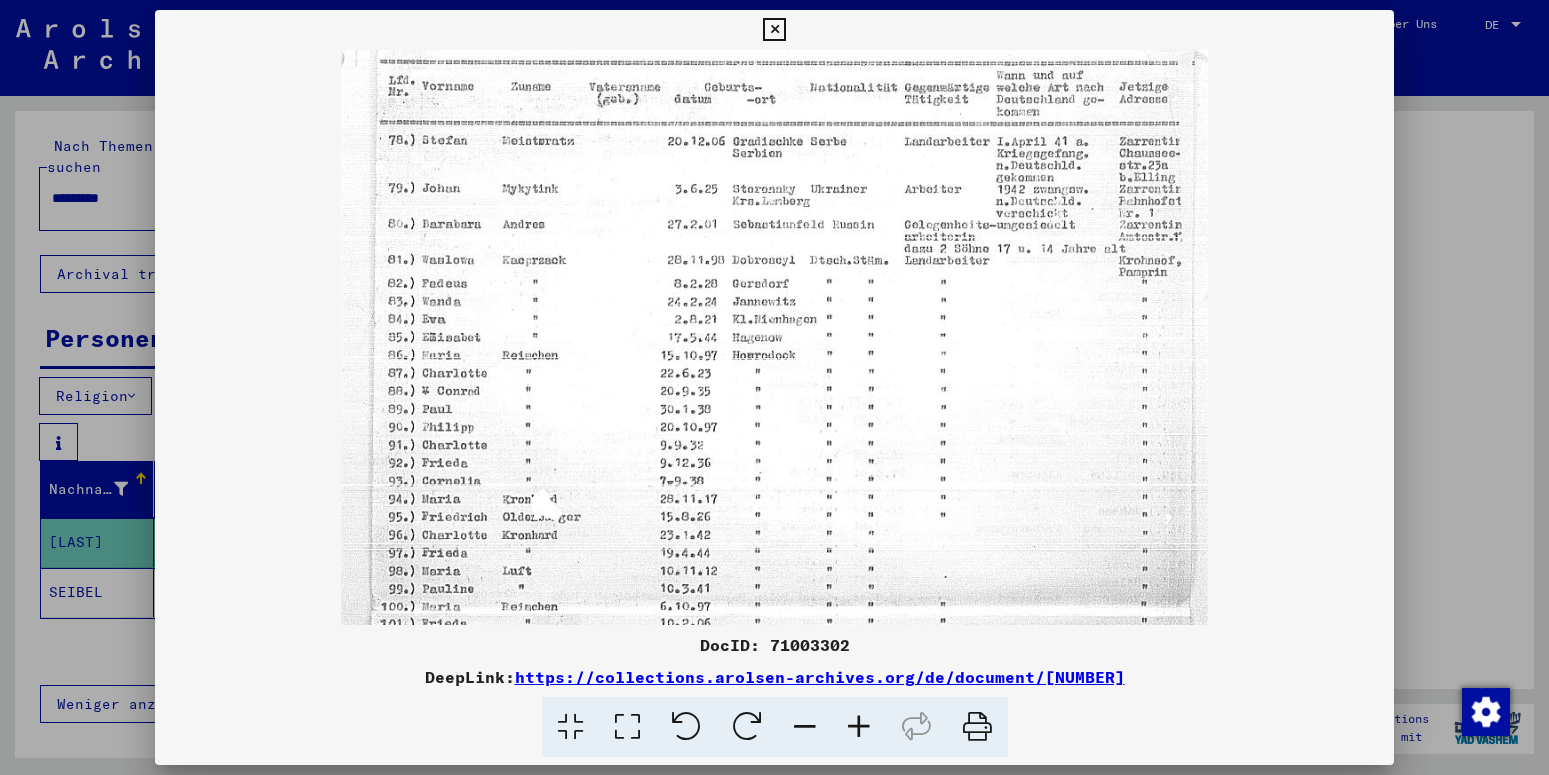 click at bounding box center (859, 727) 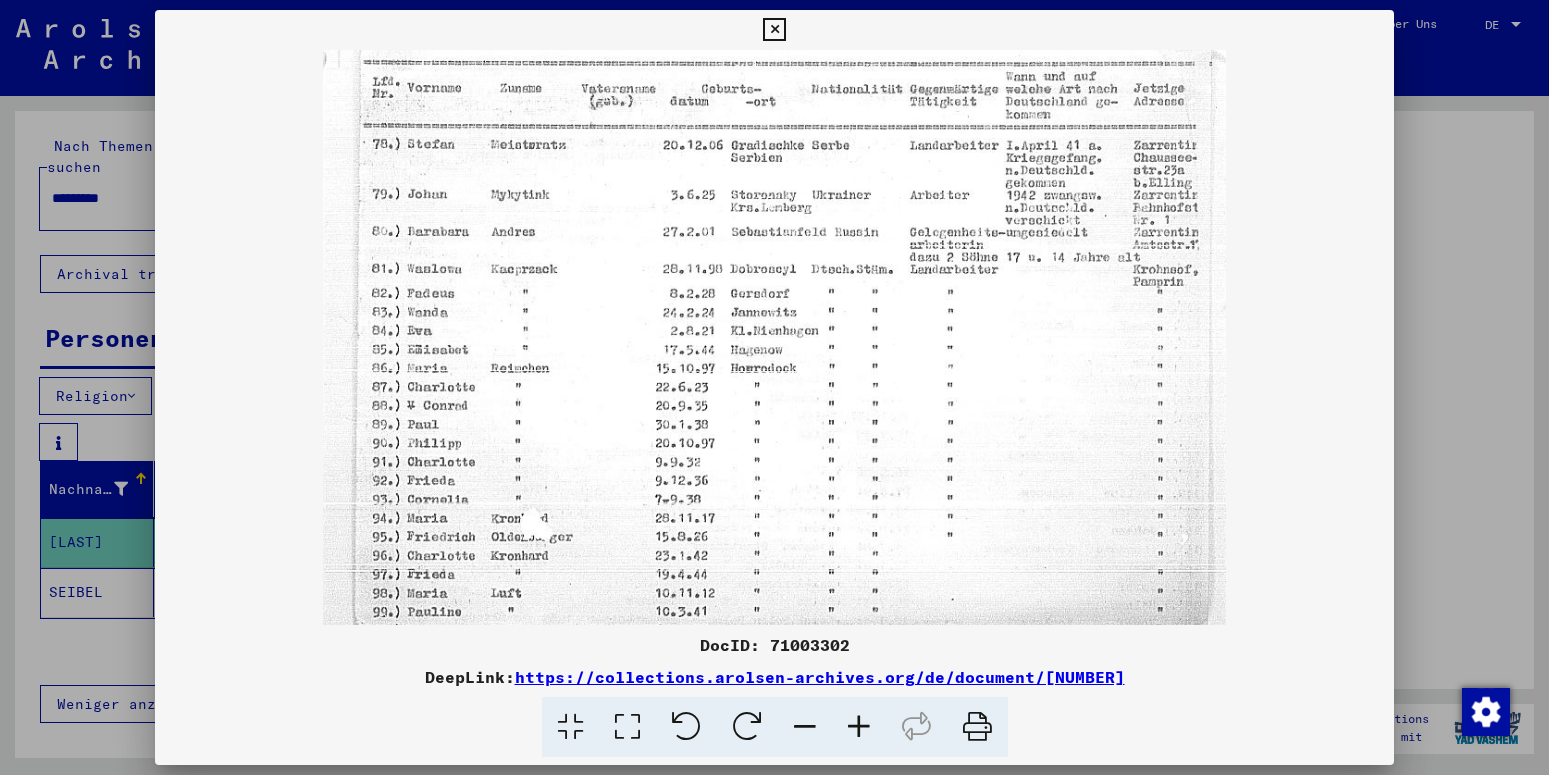 click at bounding box center [859, 727] 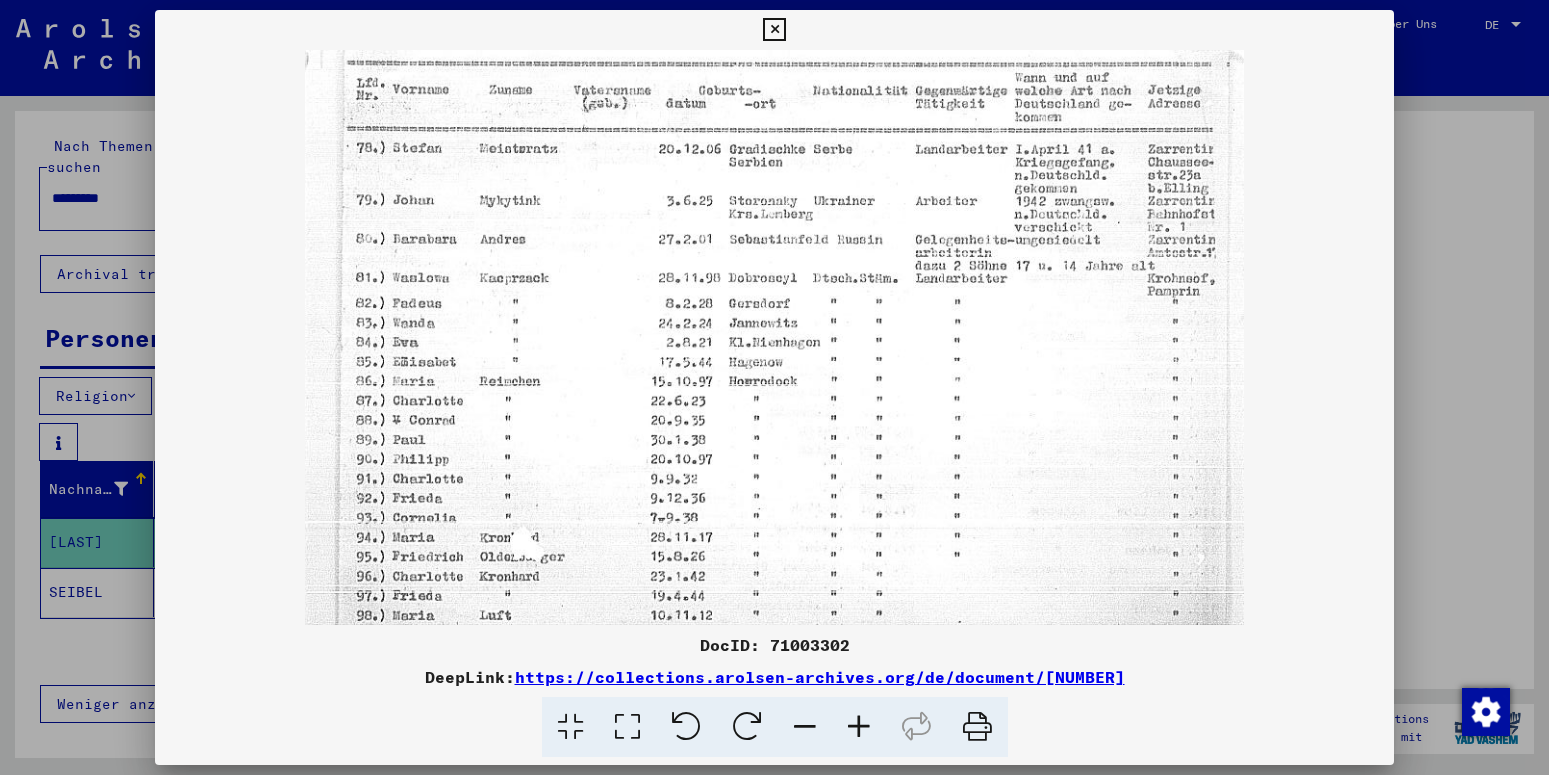 click at bounding box center [859, 727] 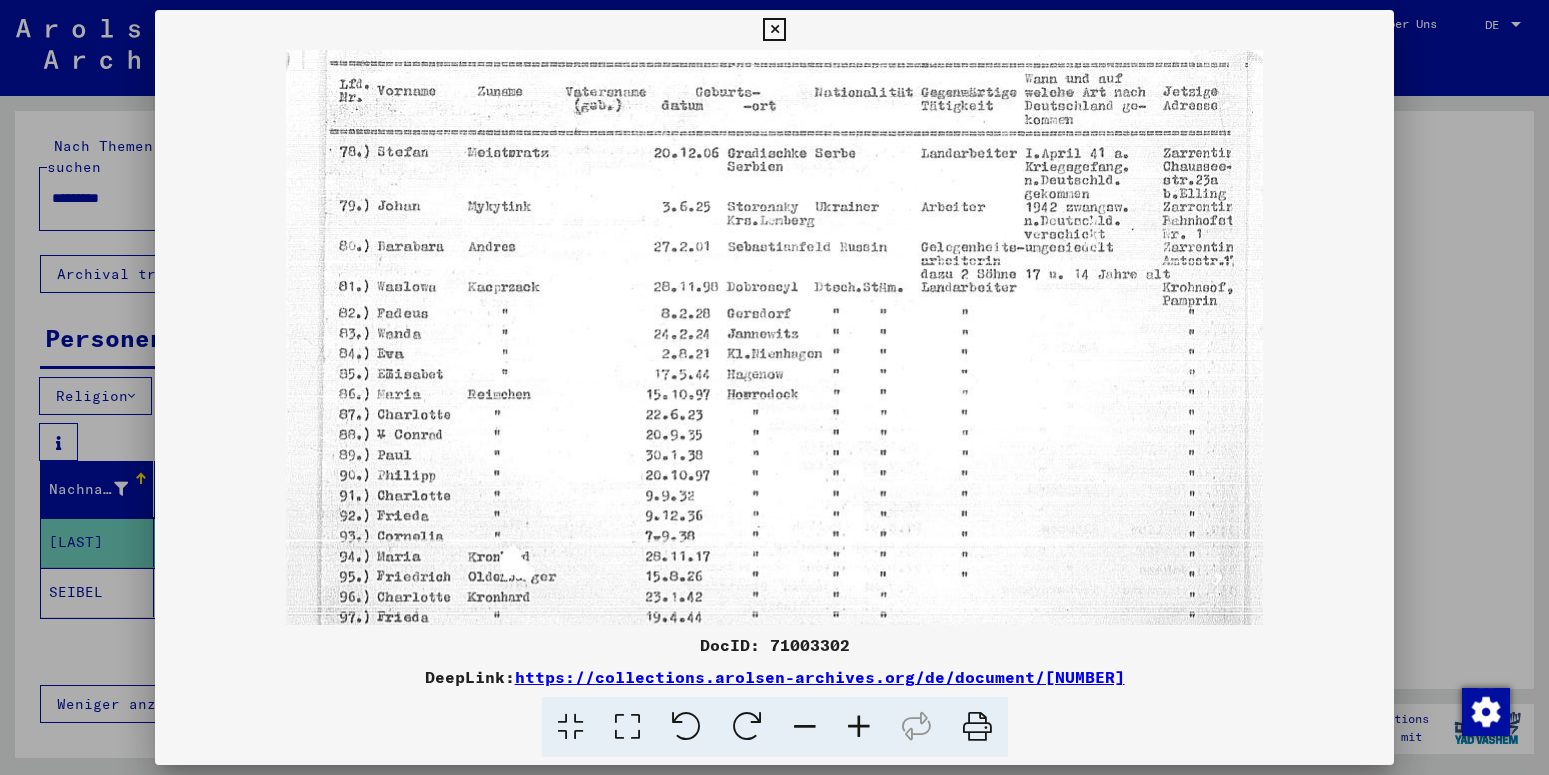 click at bounding box center [859, 727] 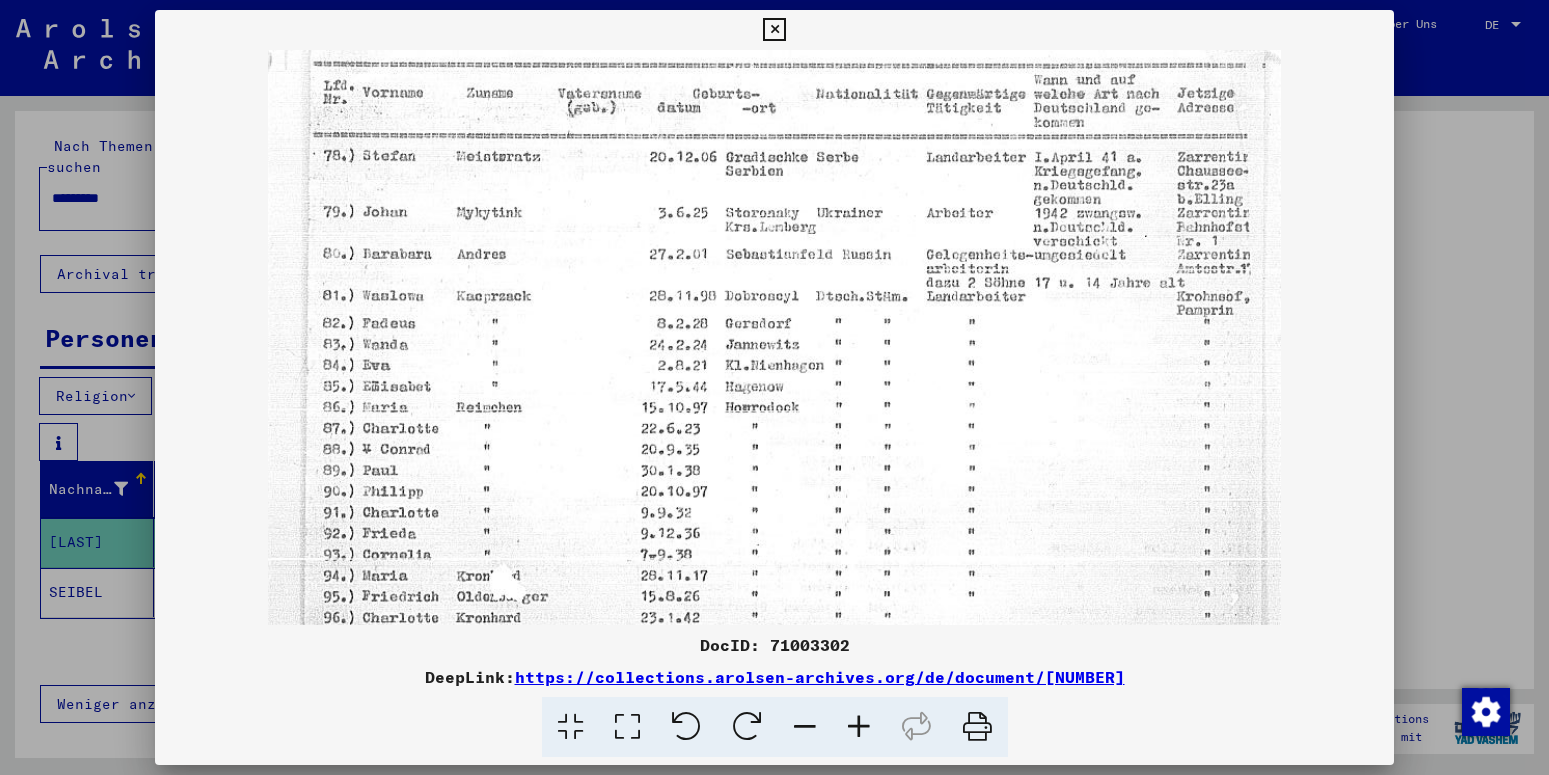 click at bounding box center [859, 727] 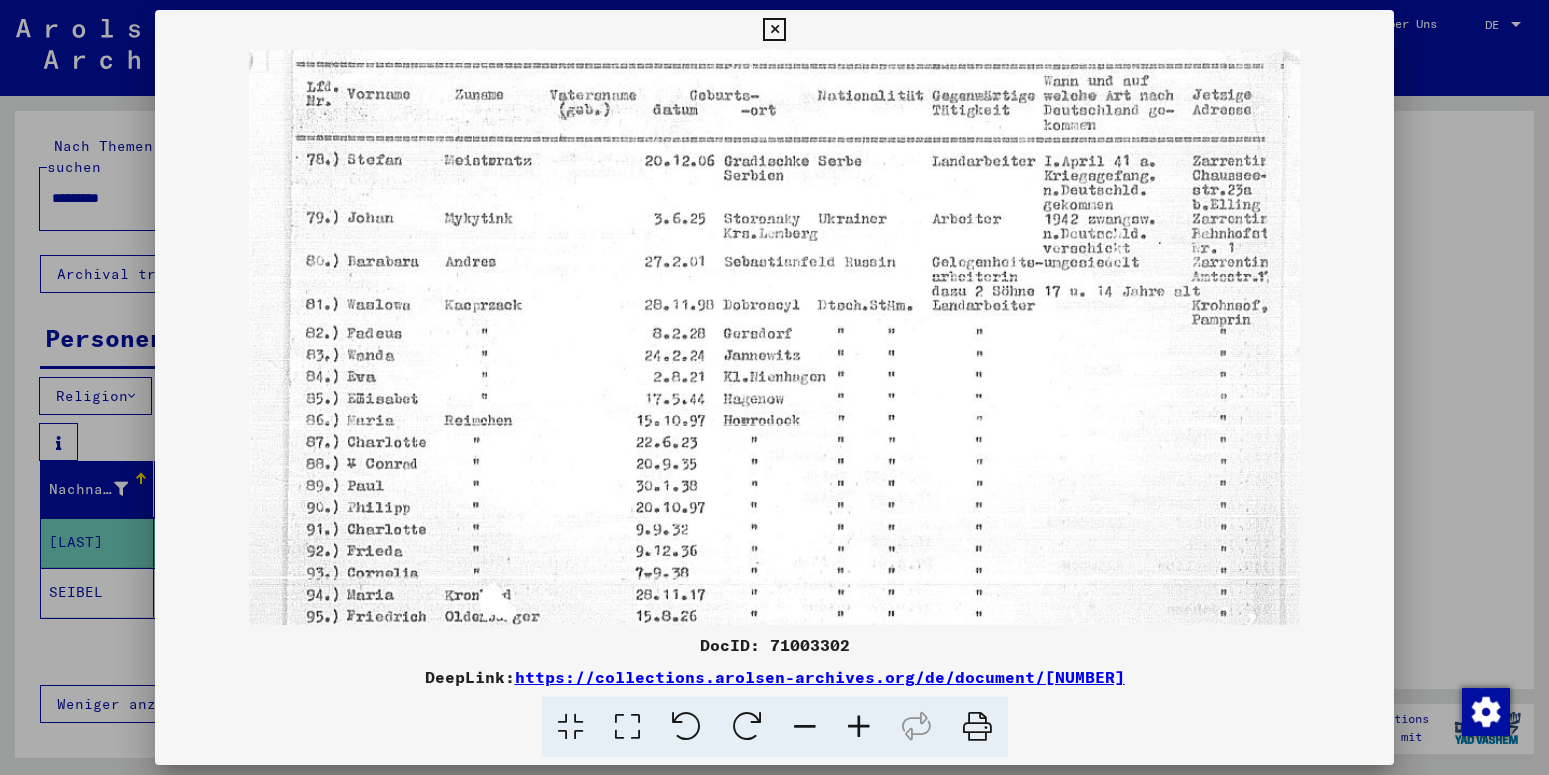 click at bounding box center [859, 727] 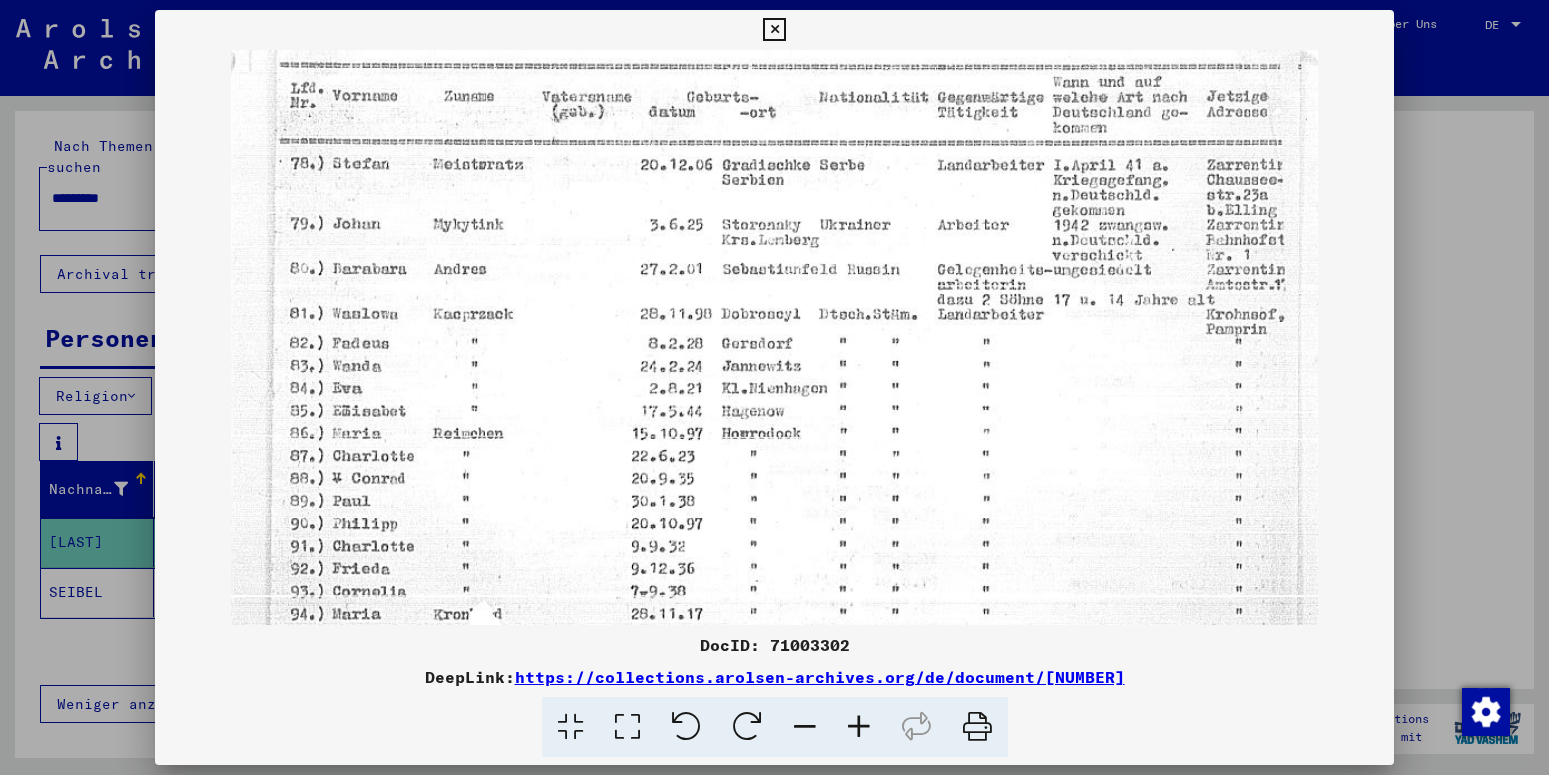 click at bounding box center [859, 727] 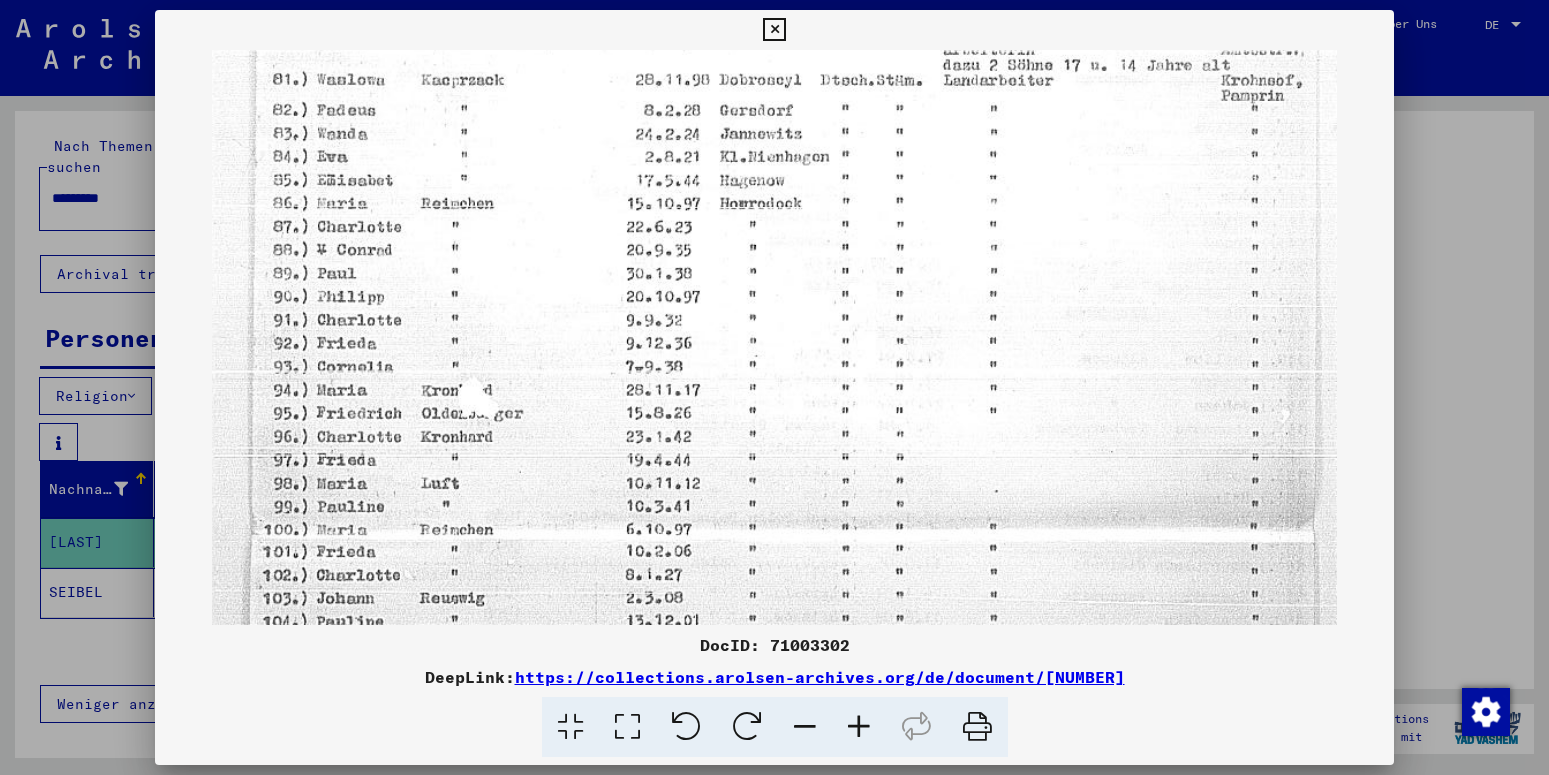 scroll, scrollTop: 278, scrollLeft: 0, axis: vertical 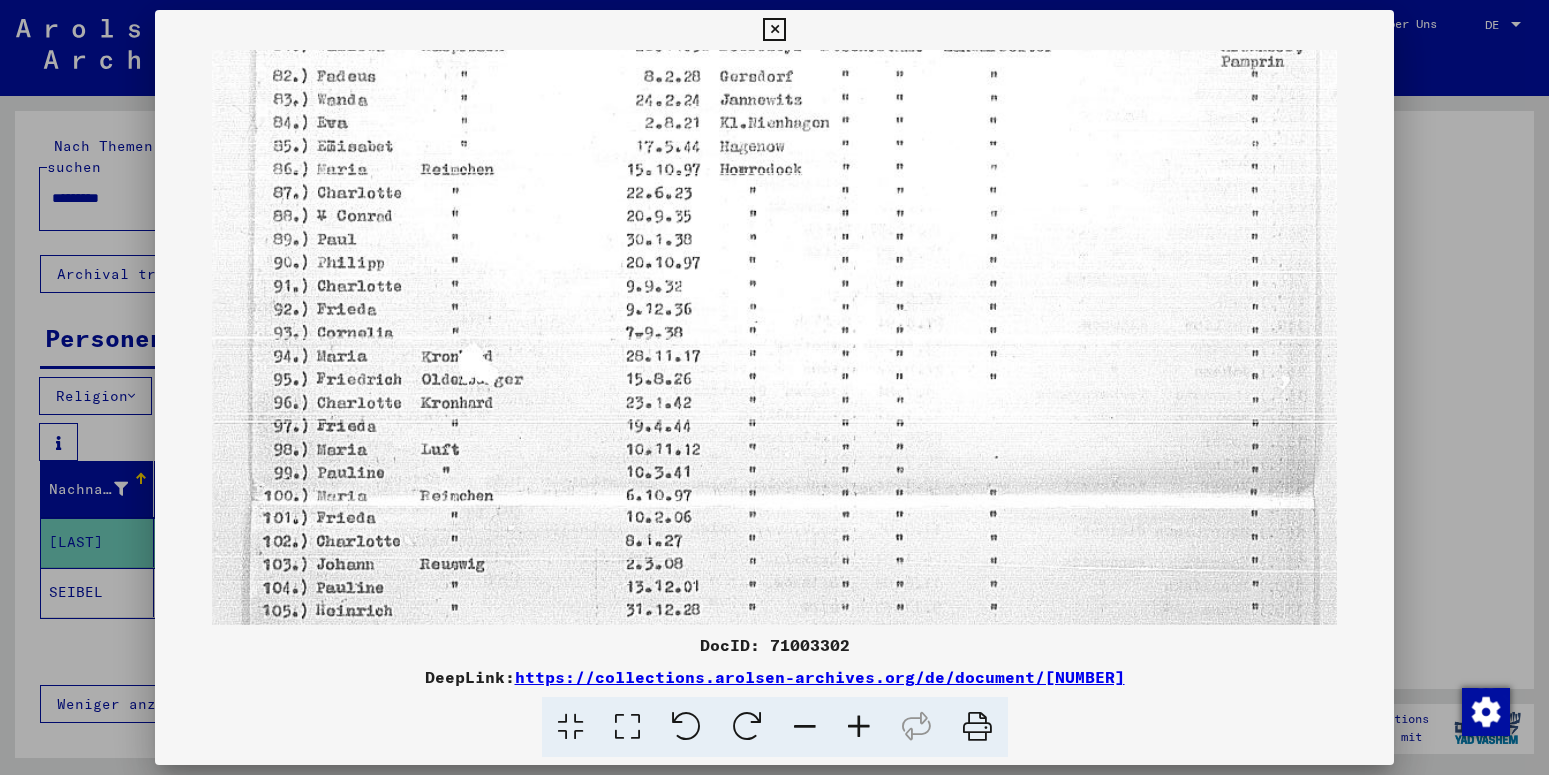 drag, startPoint x: 790, startPoint y: 551, endPoint x: 790, endPoint y: 274, distance: 277 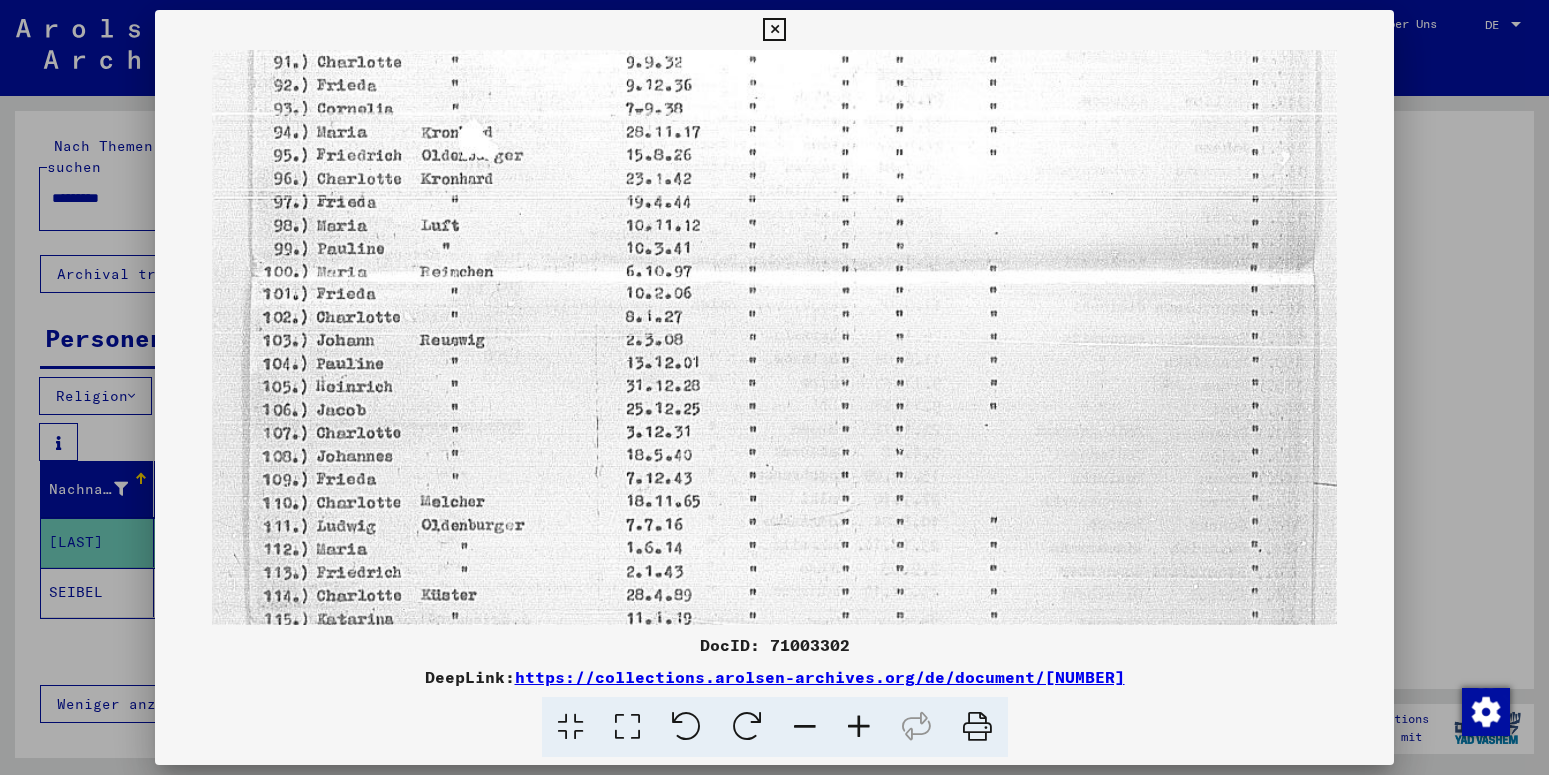 drag, startPoint x: 764, startPoint y: 527, endPoint x: 814, endPoint y: 303, distance: 229.51253 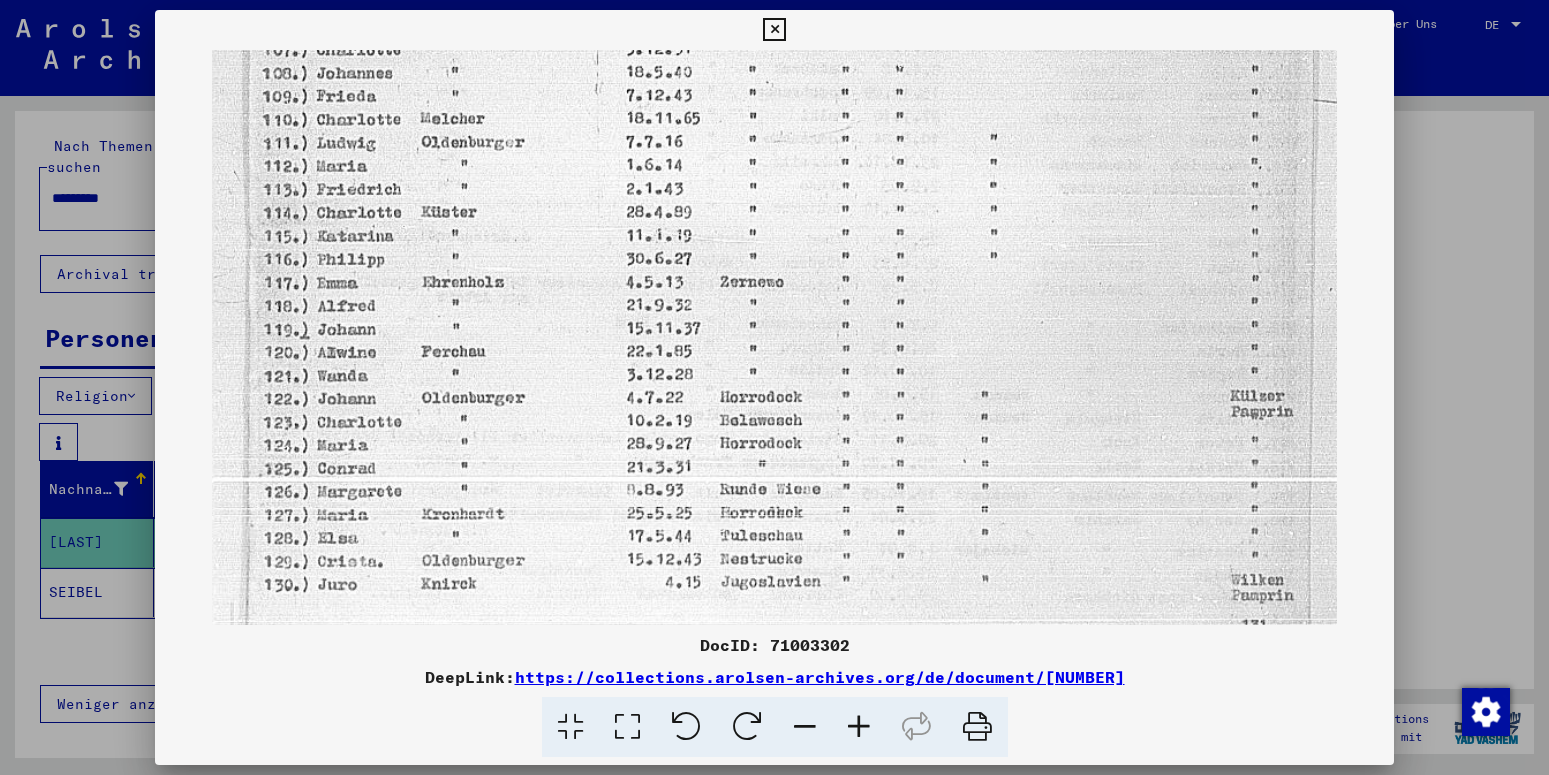 scroll, scrollTop: 883, scrollLeft: 0, axis: vertical 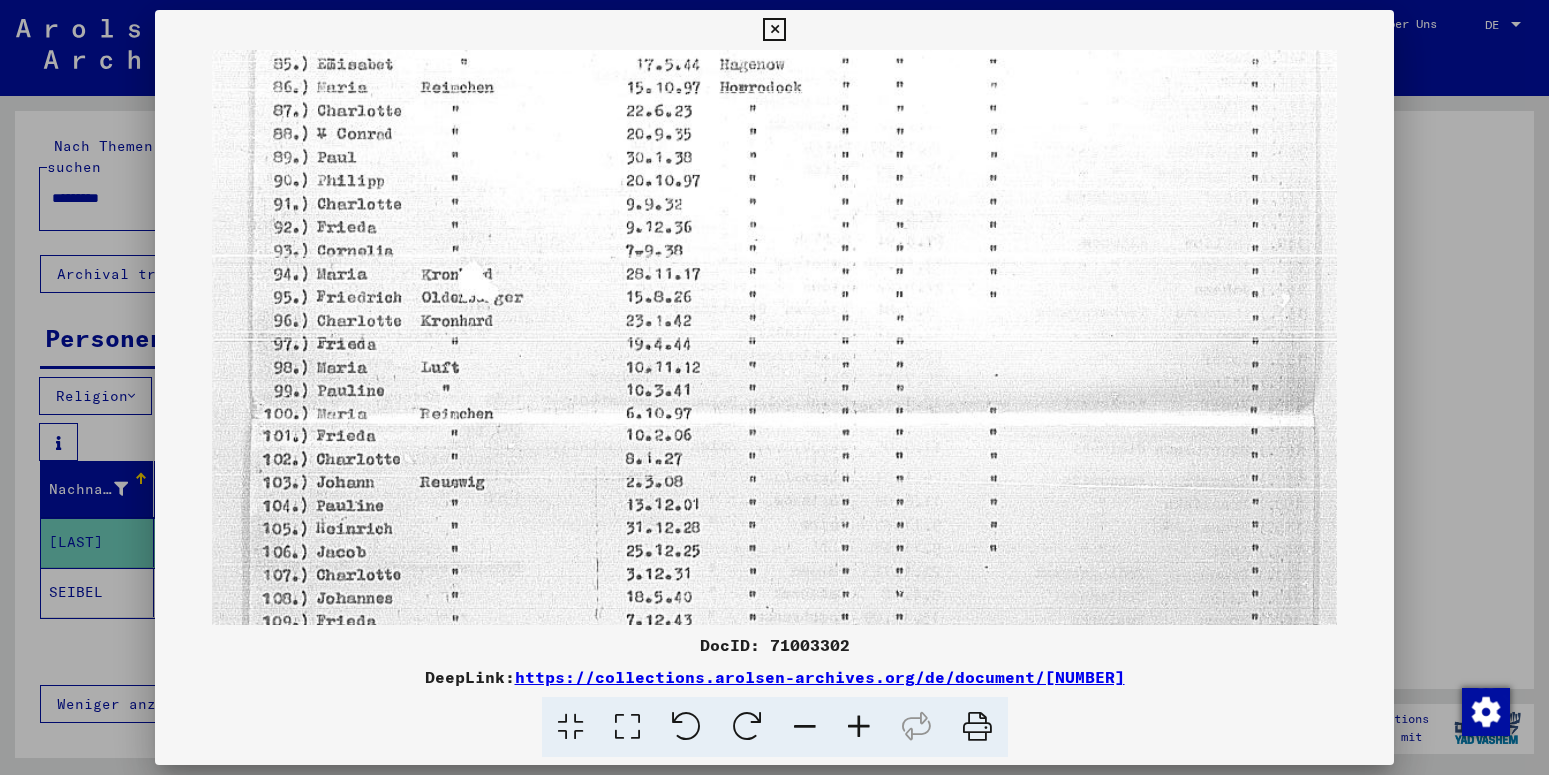 drag, startPoint x: 805, startPoint y: 479, endPoint x: 822, endPoint y: 642, distance: 163.88411 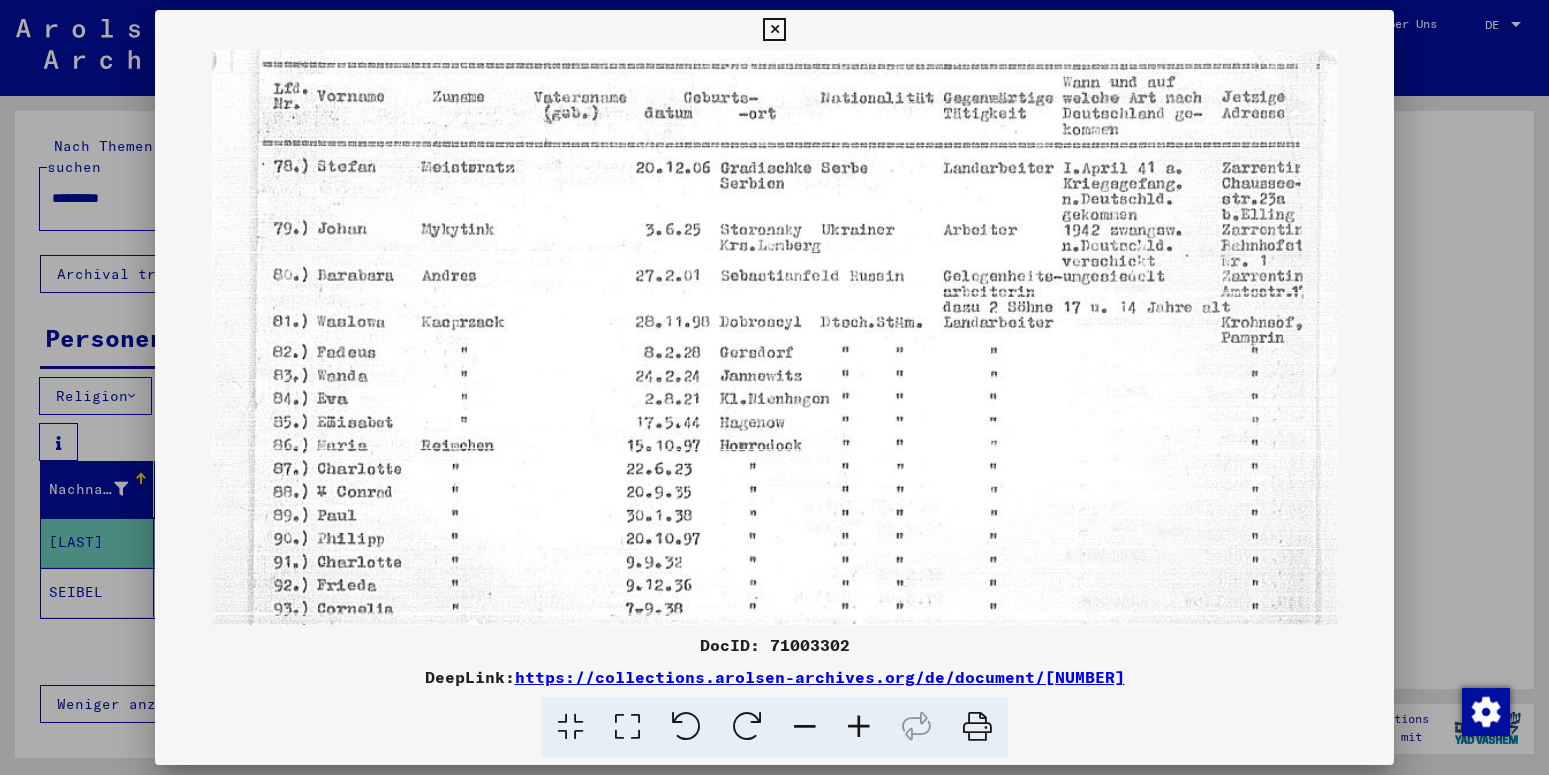 scroll, scrollTop: 0, scrollLeft: 0, axis: both 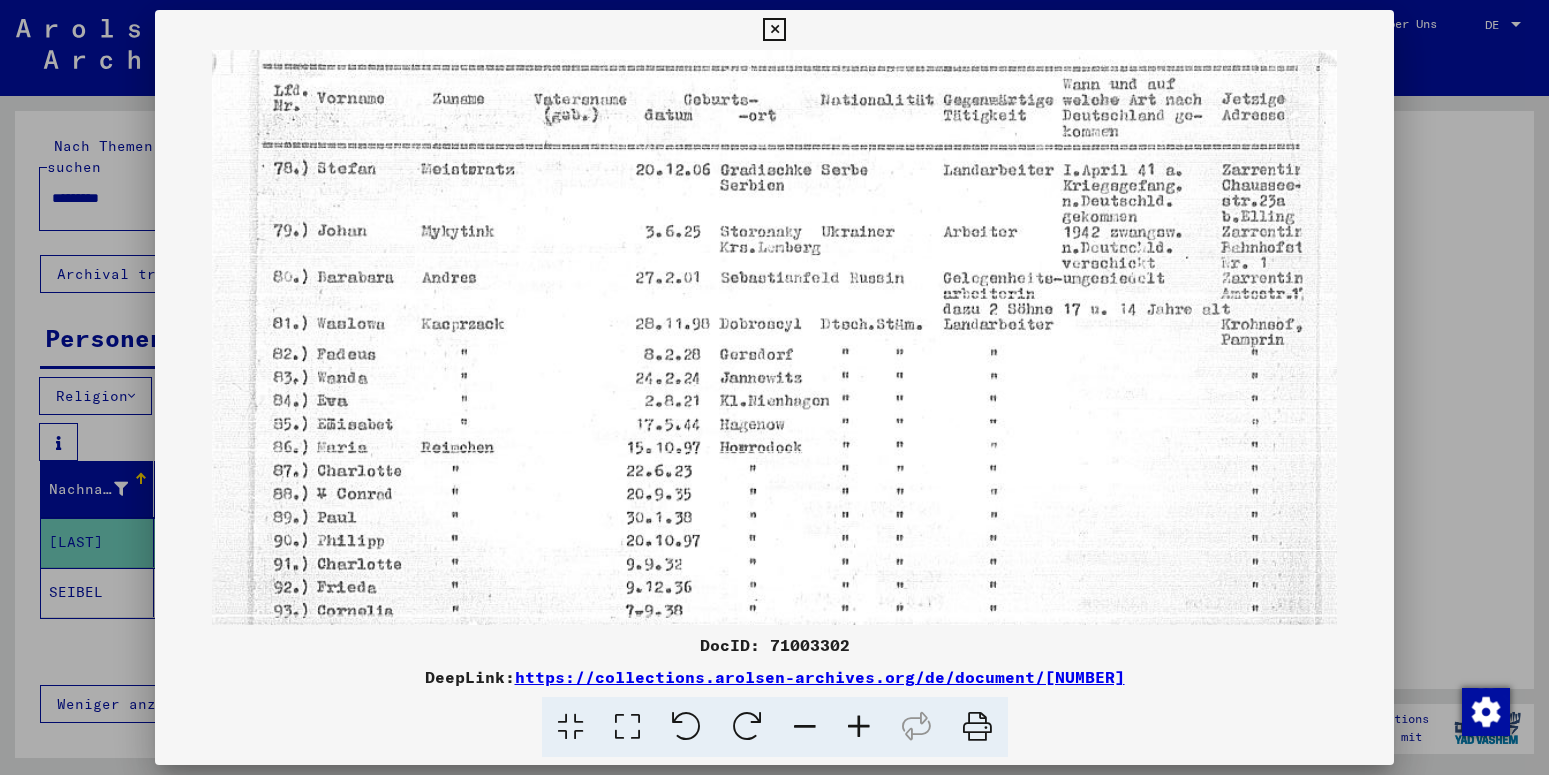 drag, startPoint x: 791, startPoint y: 274, endPoint x: 764, endPoint y: 638, distance: 365 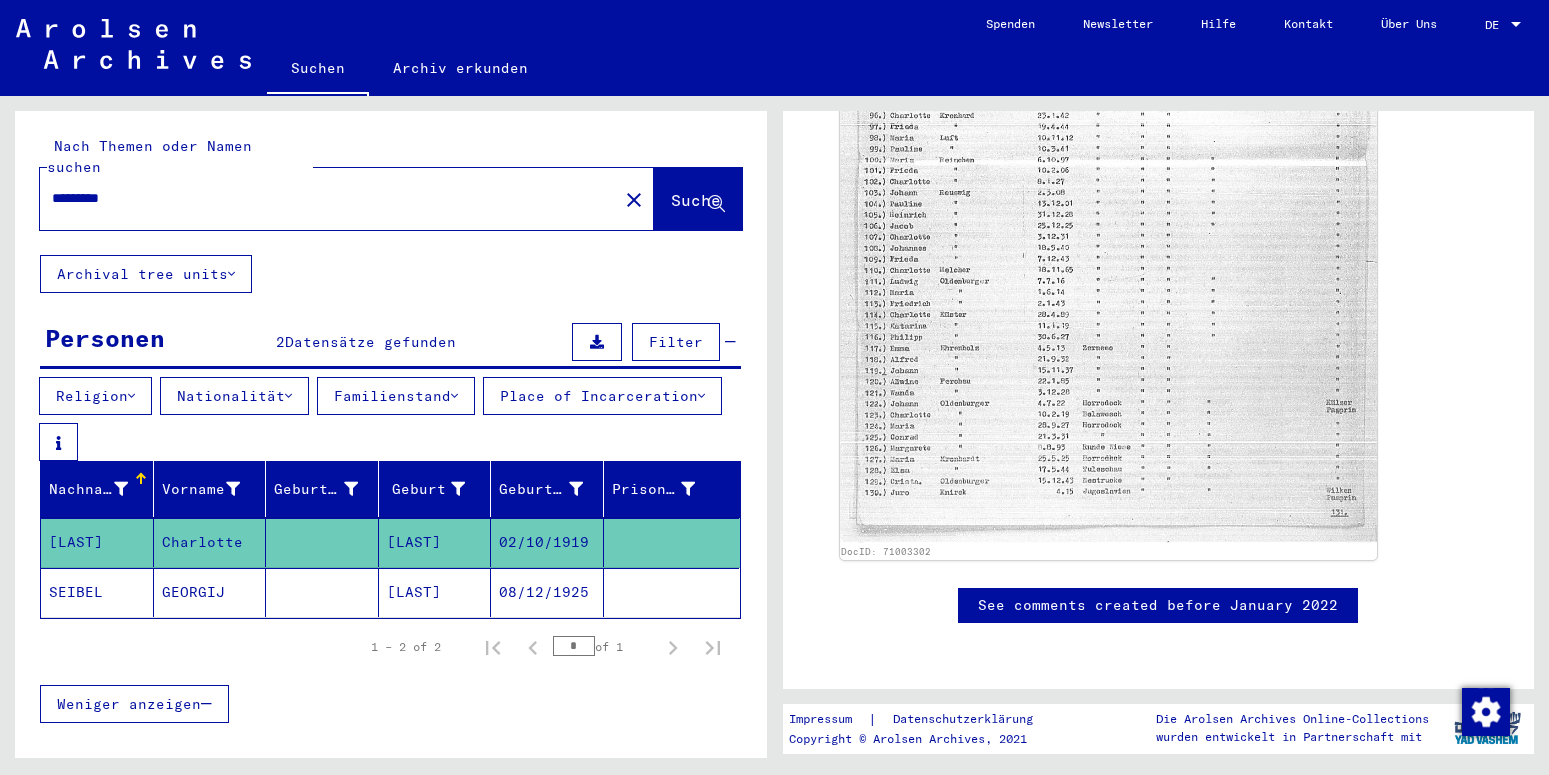 drag, startPoint x: 119, startPoint y: 177, endPoint x: 130, endPoint y: 180, distance: 11.401754 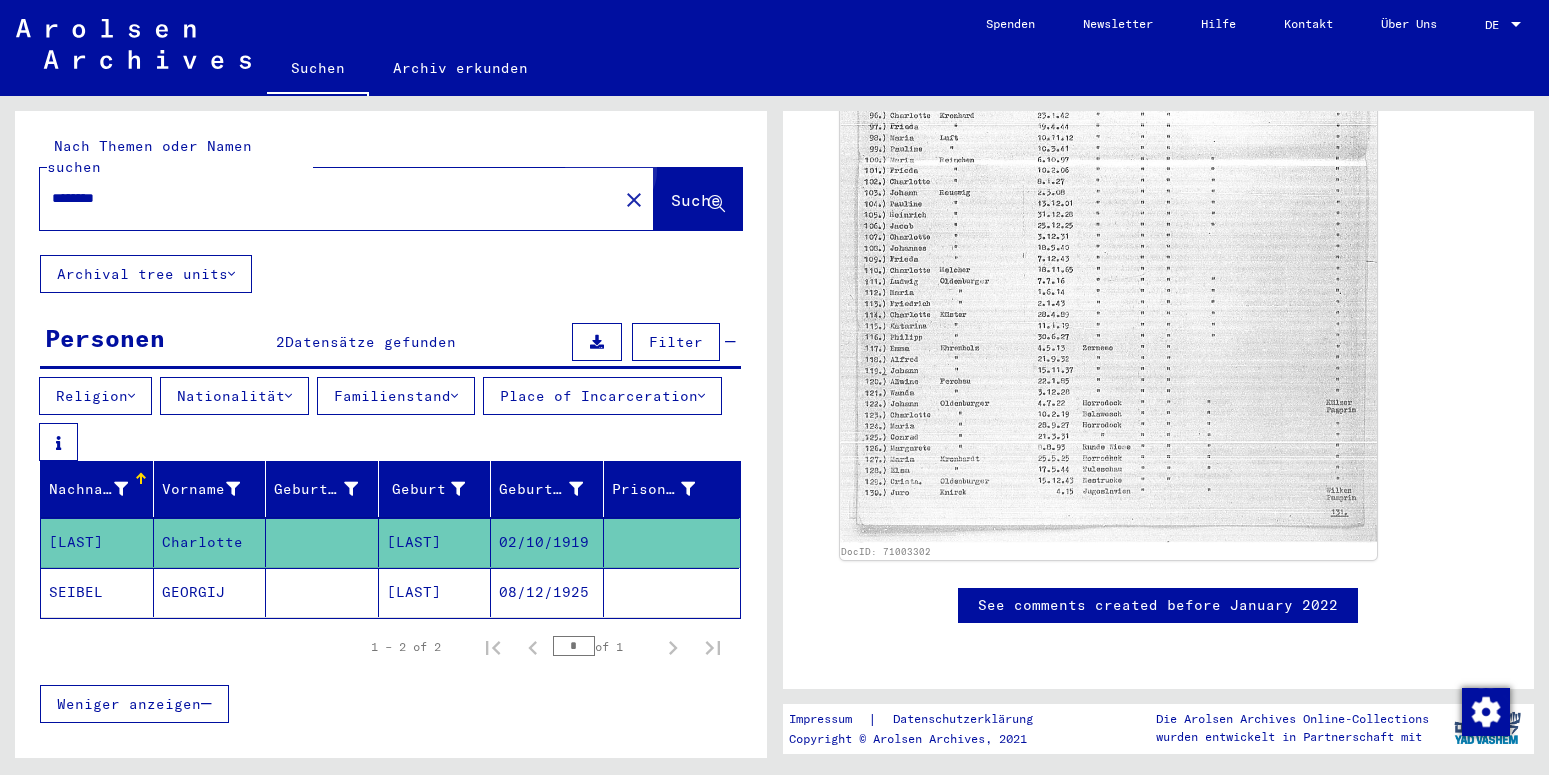 click on "Suche" 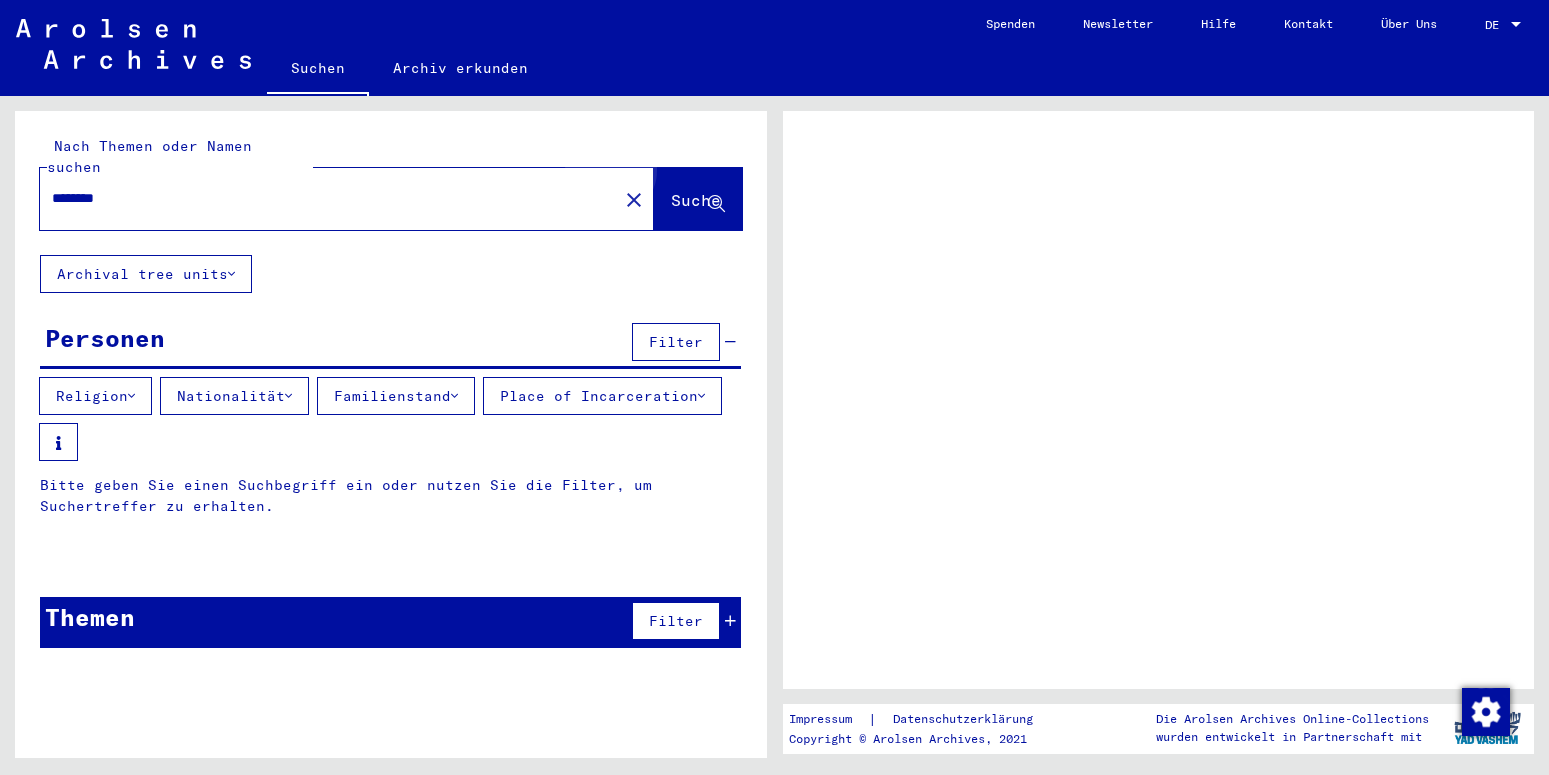 scroll, scrollTop: 0, scrollLeft: 0, axis: both 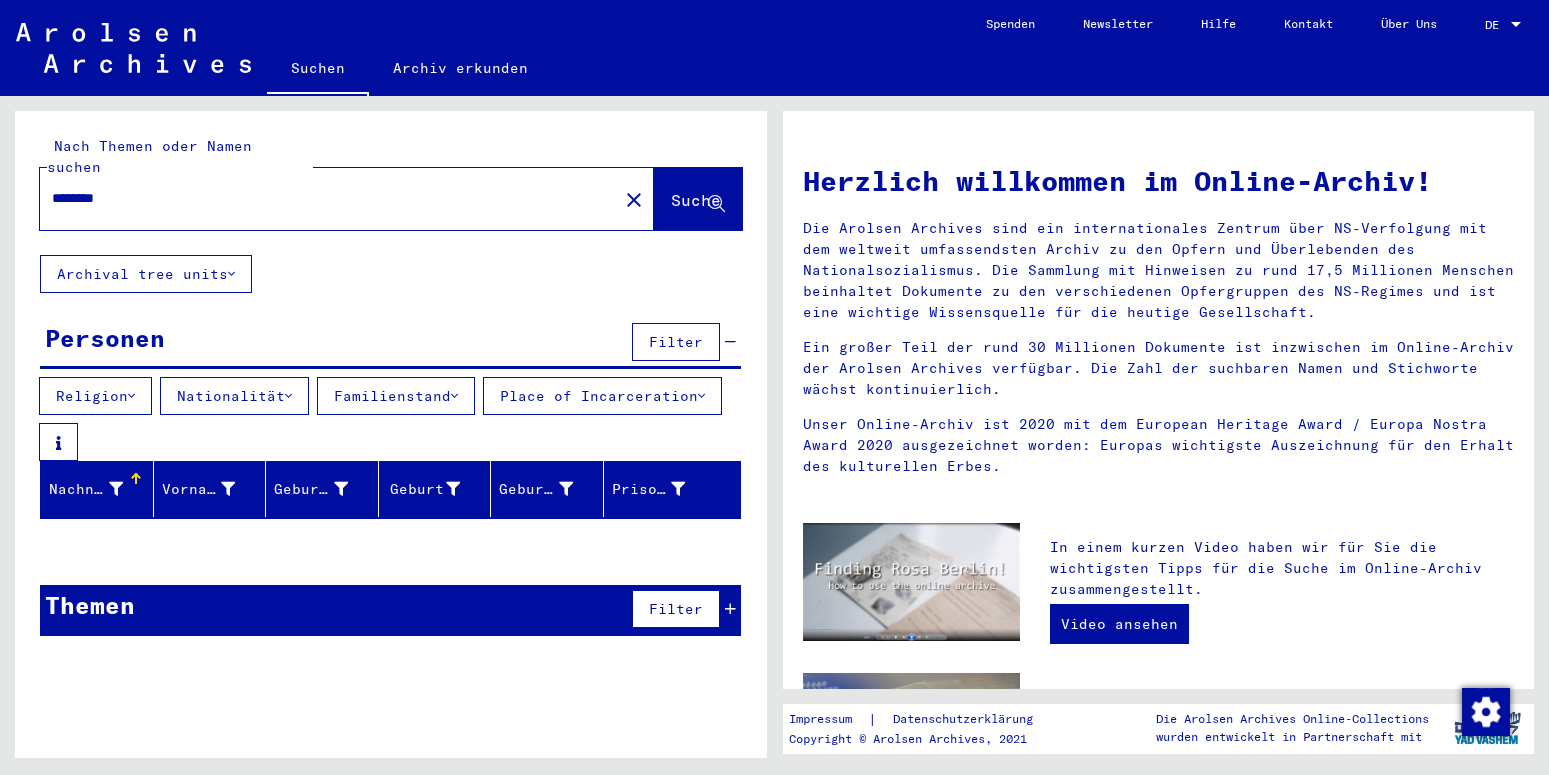drag, startPoint x: 142, startPoint y: 184, endPoint x: 40, endPoint y: 178, distance: 102.176315 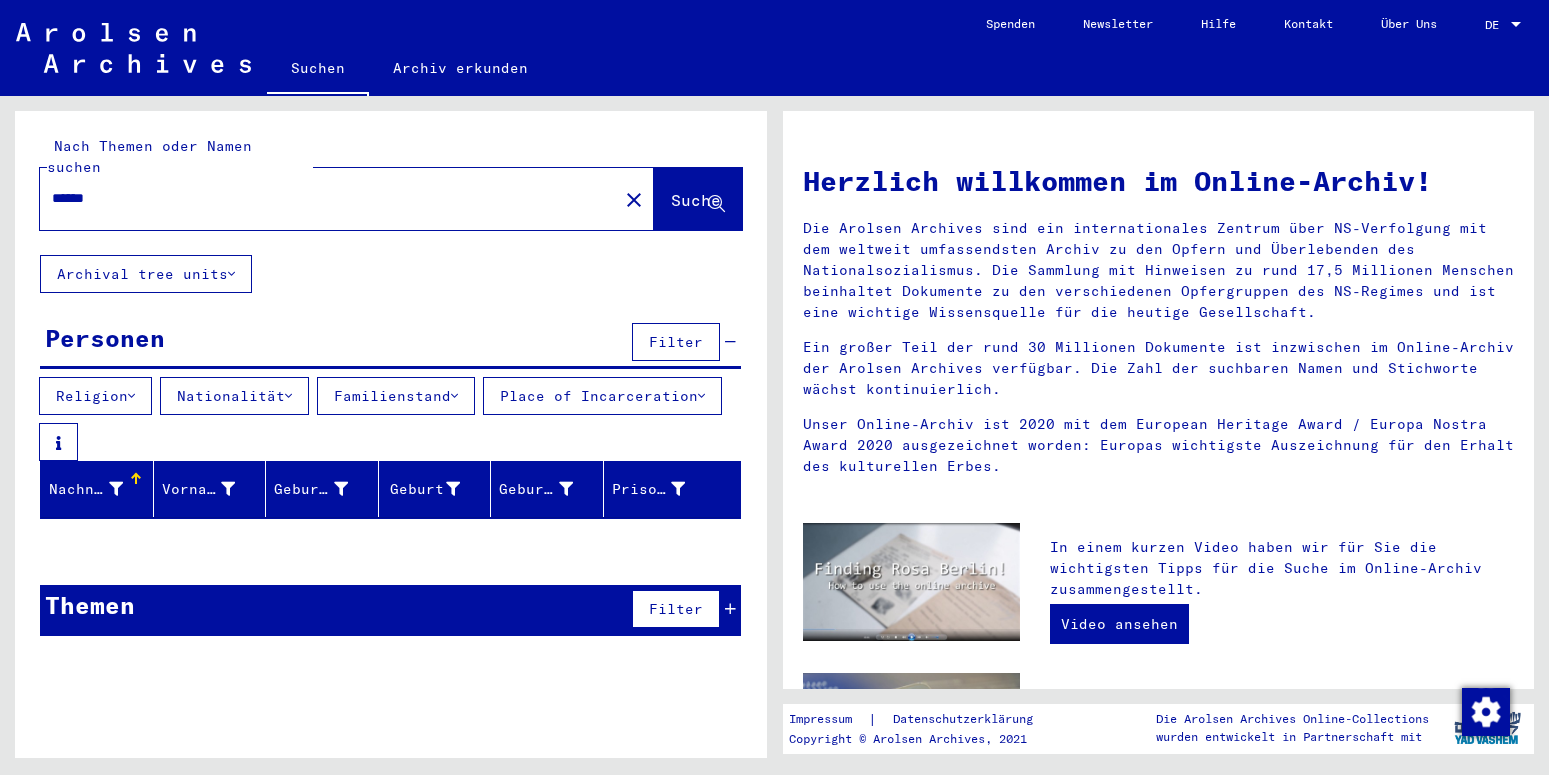 click on "Suche" 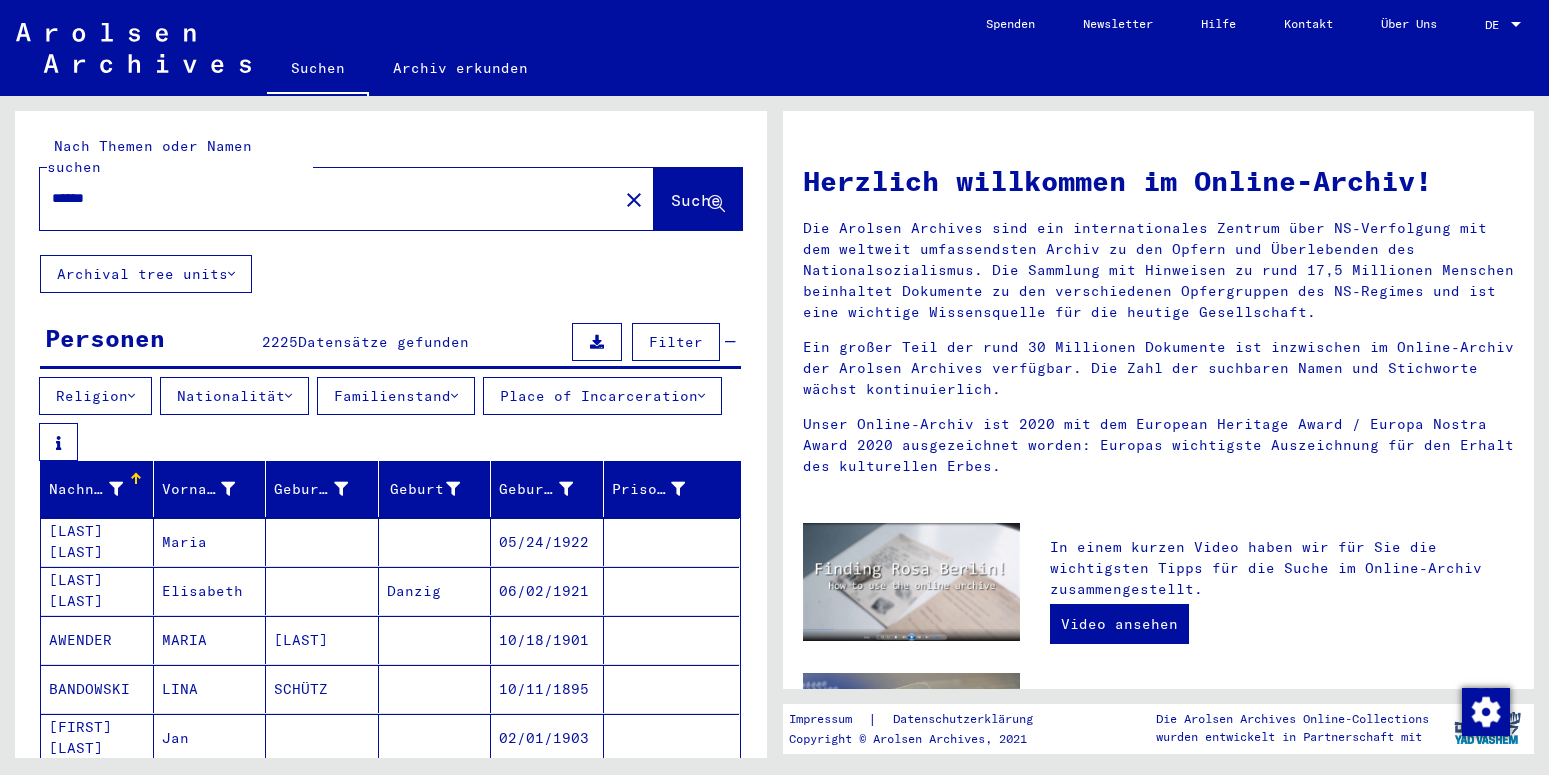 scroll, scrollTop: 216, scrollLeft: 0, axis: vertical 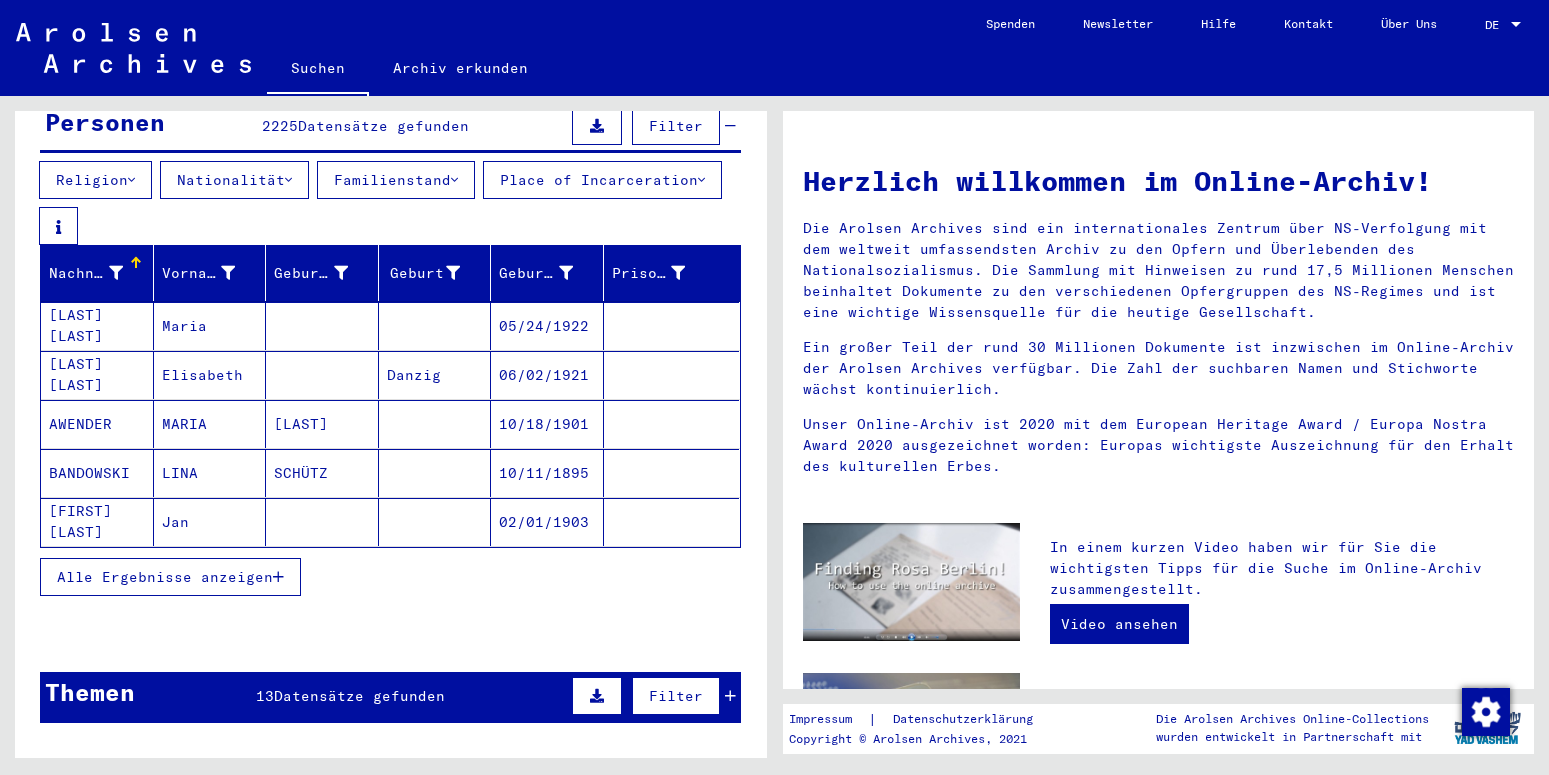 click at bounding box center [278, 577] 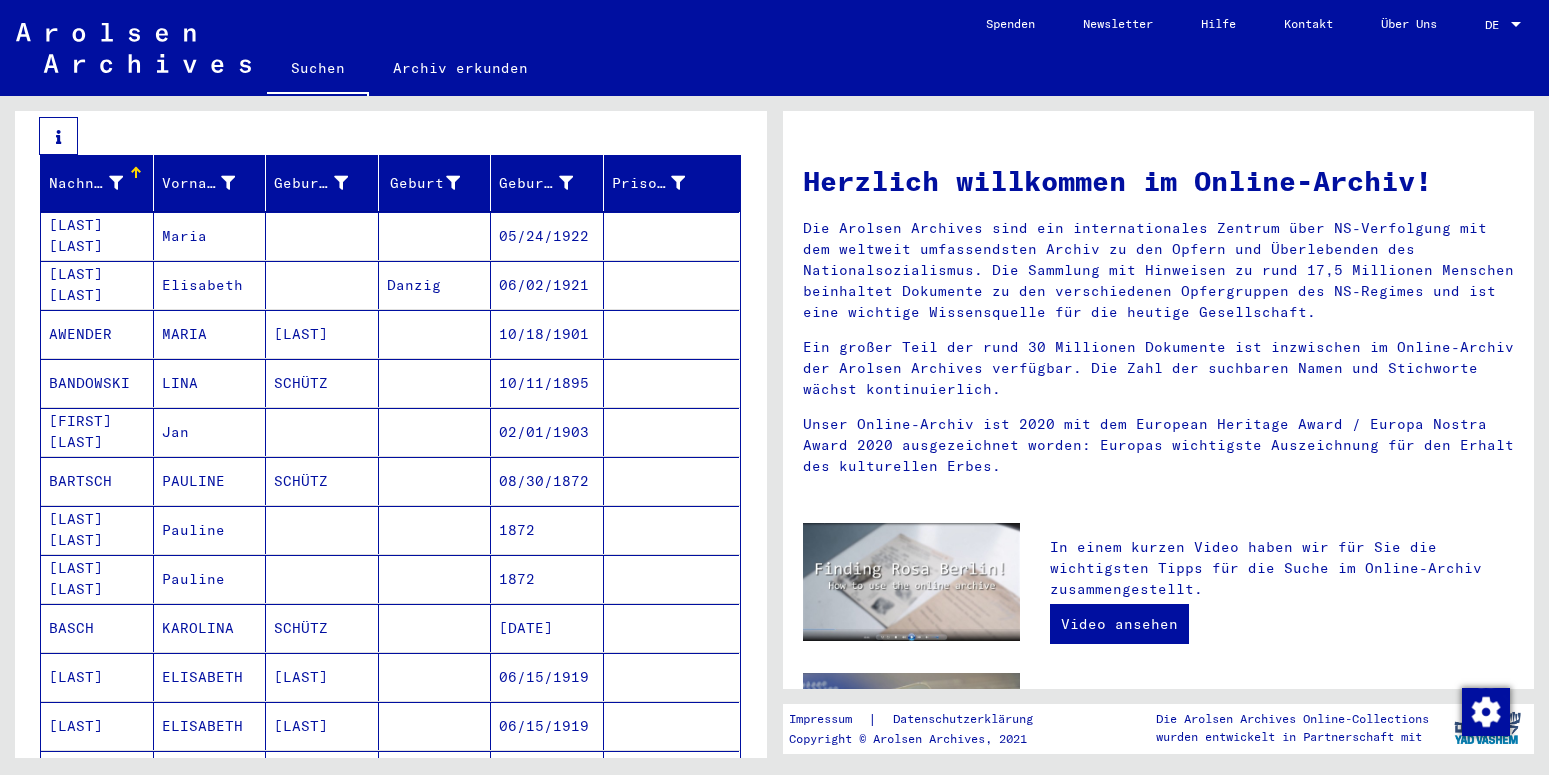 scroll, scrollTop: 324, scrollLeft: 0, axis: vertical 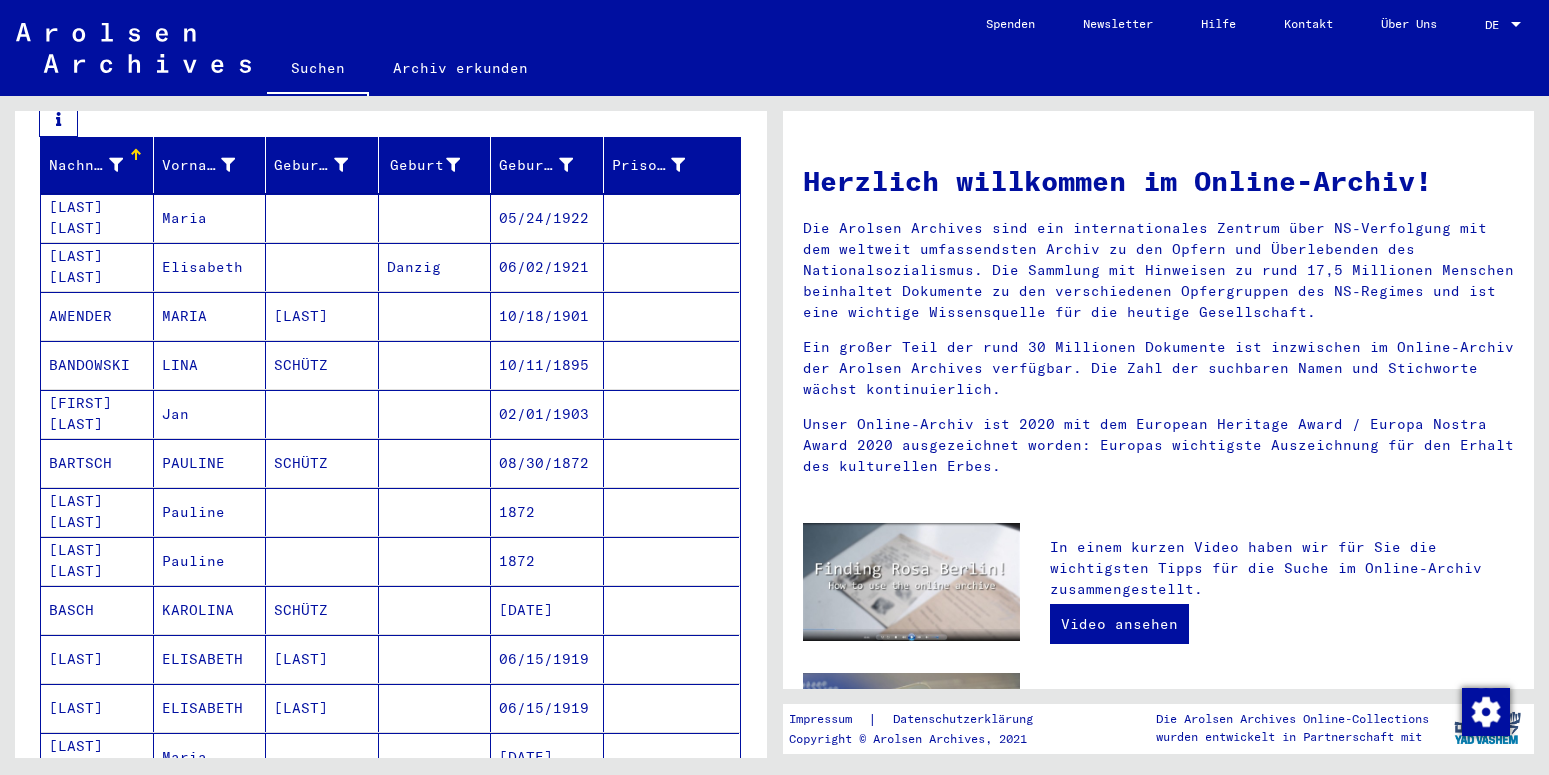 click on "ELISABETH" at bounding box center (210, 708) 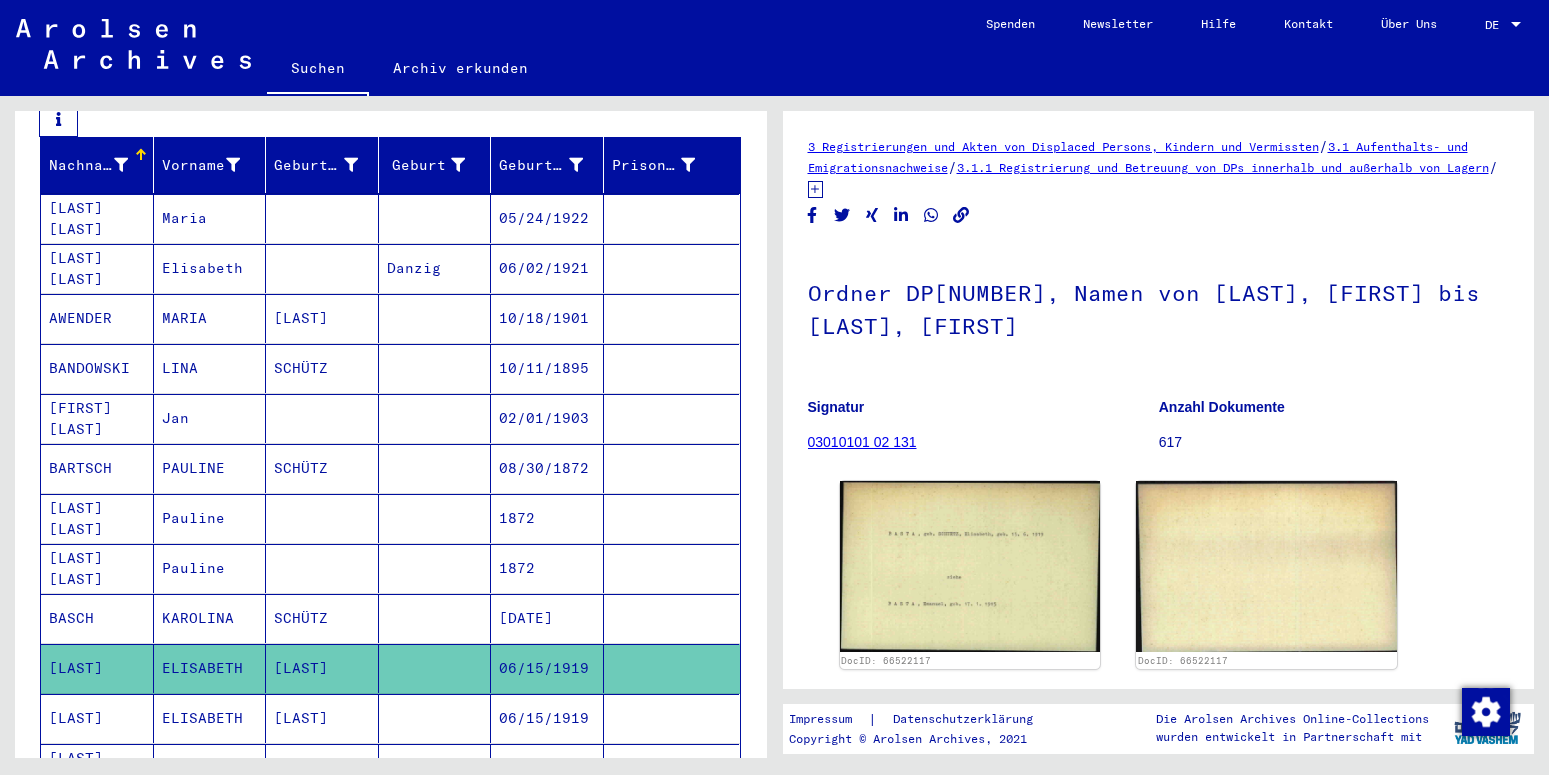 click on "ELISABETH" 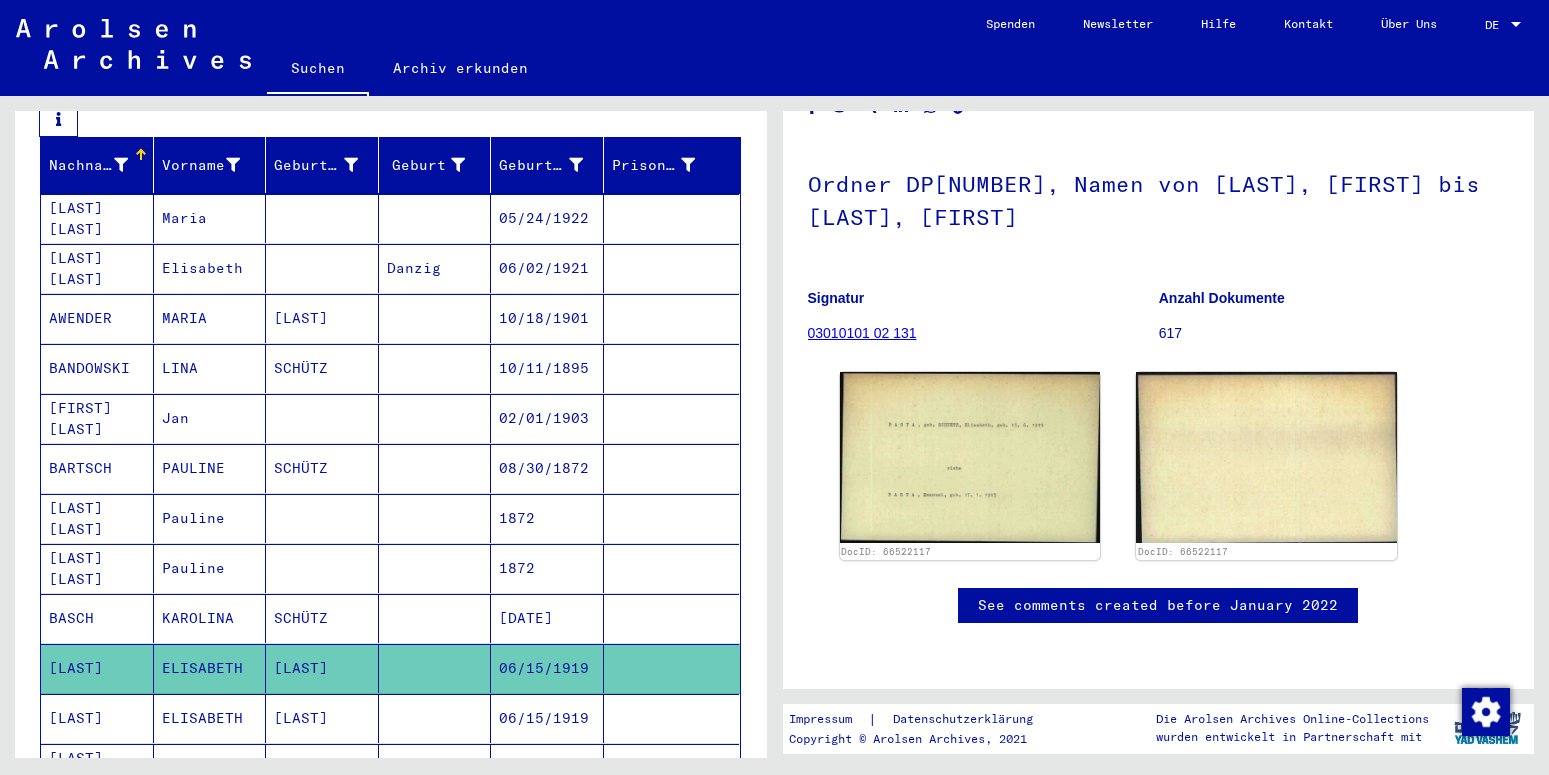 scroll, scrollTop: 0, scrollLeft: 0, axis: both 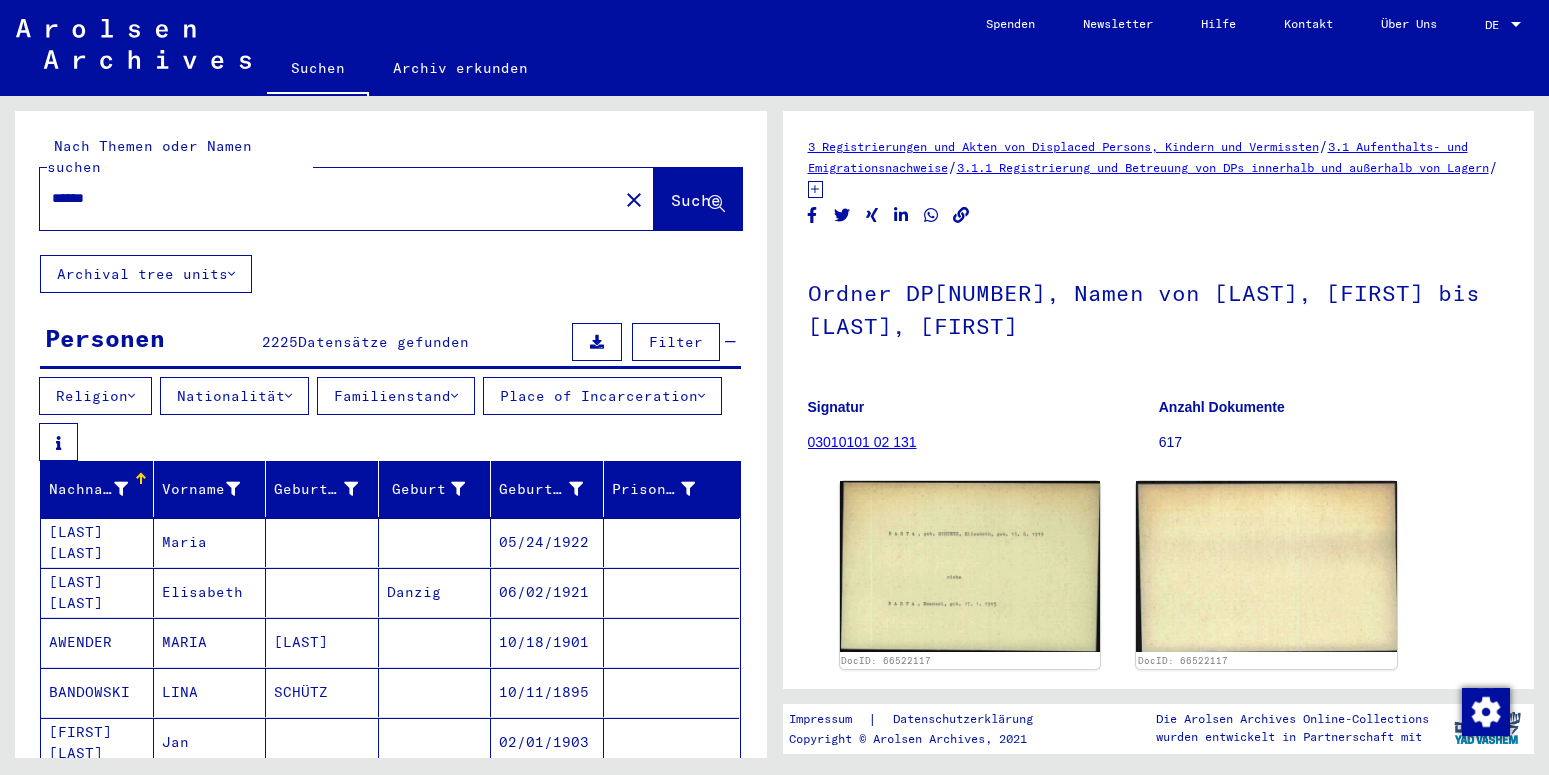click on "******" at bounding box center [329, 198] 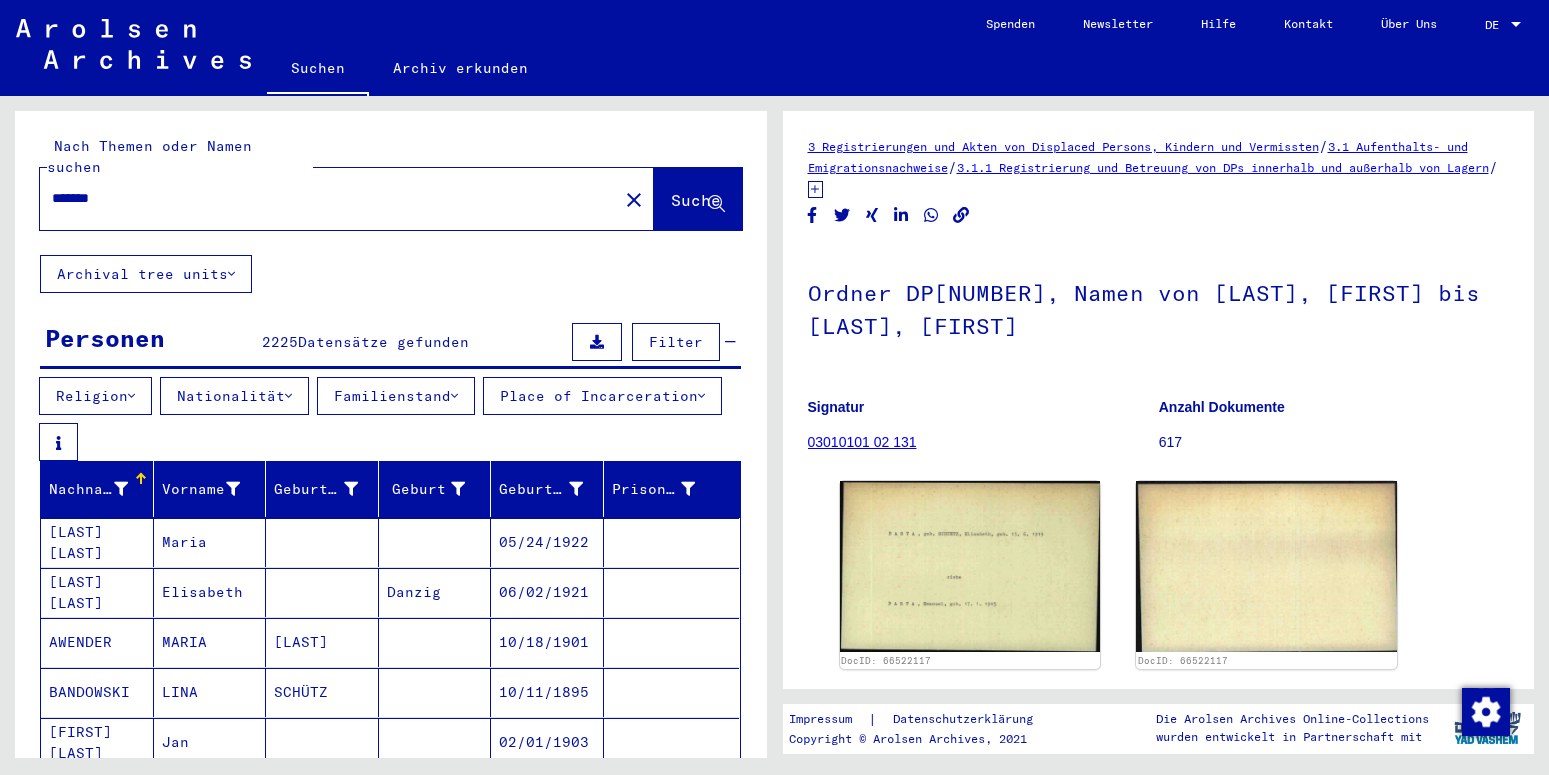 click on "******" at bounding box center (329, 198) 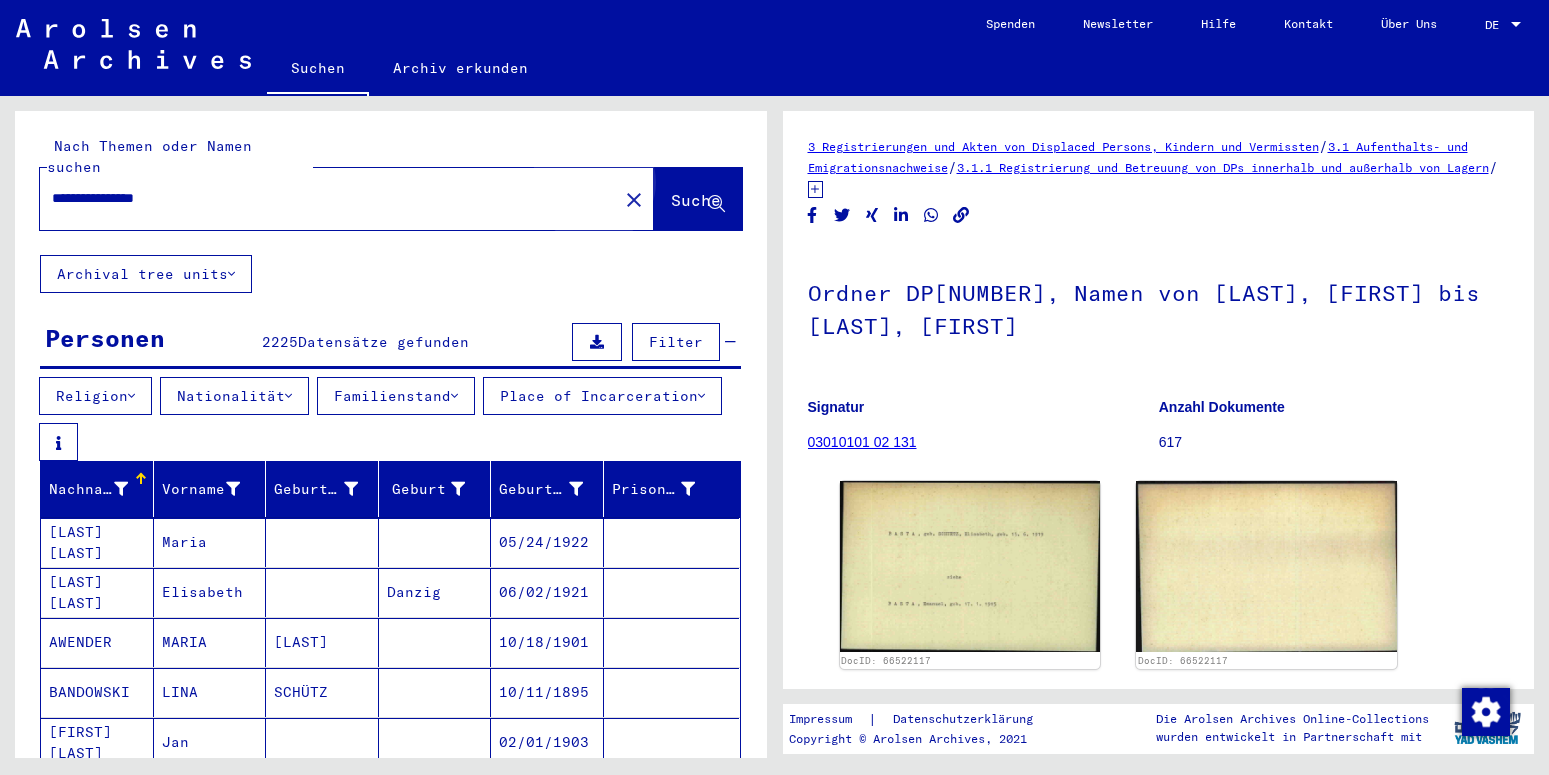 click on "Suche" 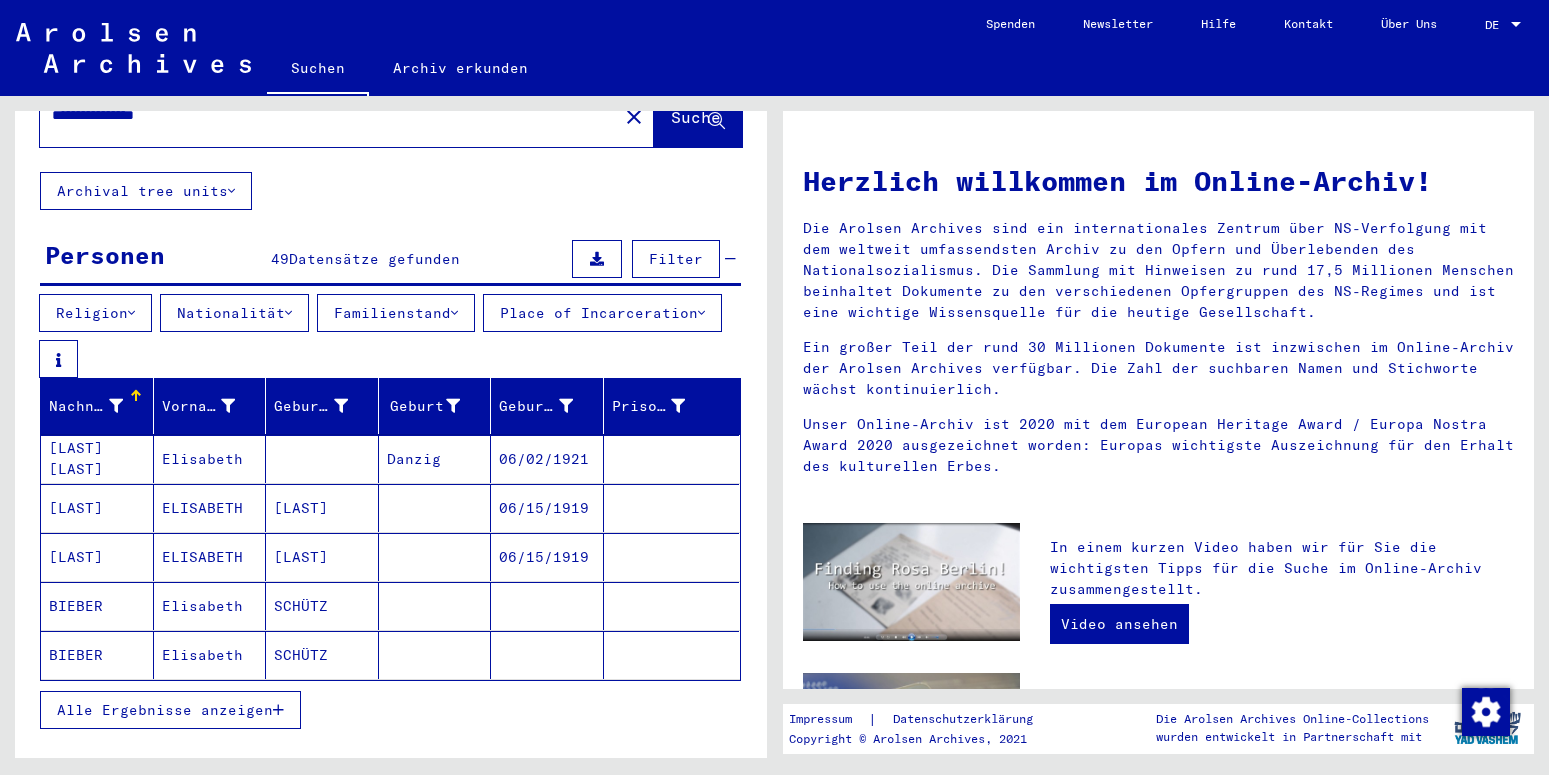 scroll, scrollTop: 0, scrollLeft: 0, axis: both 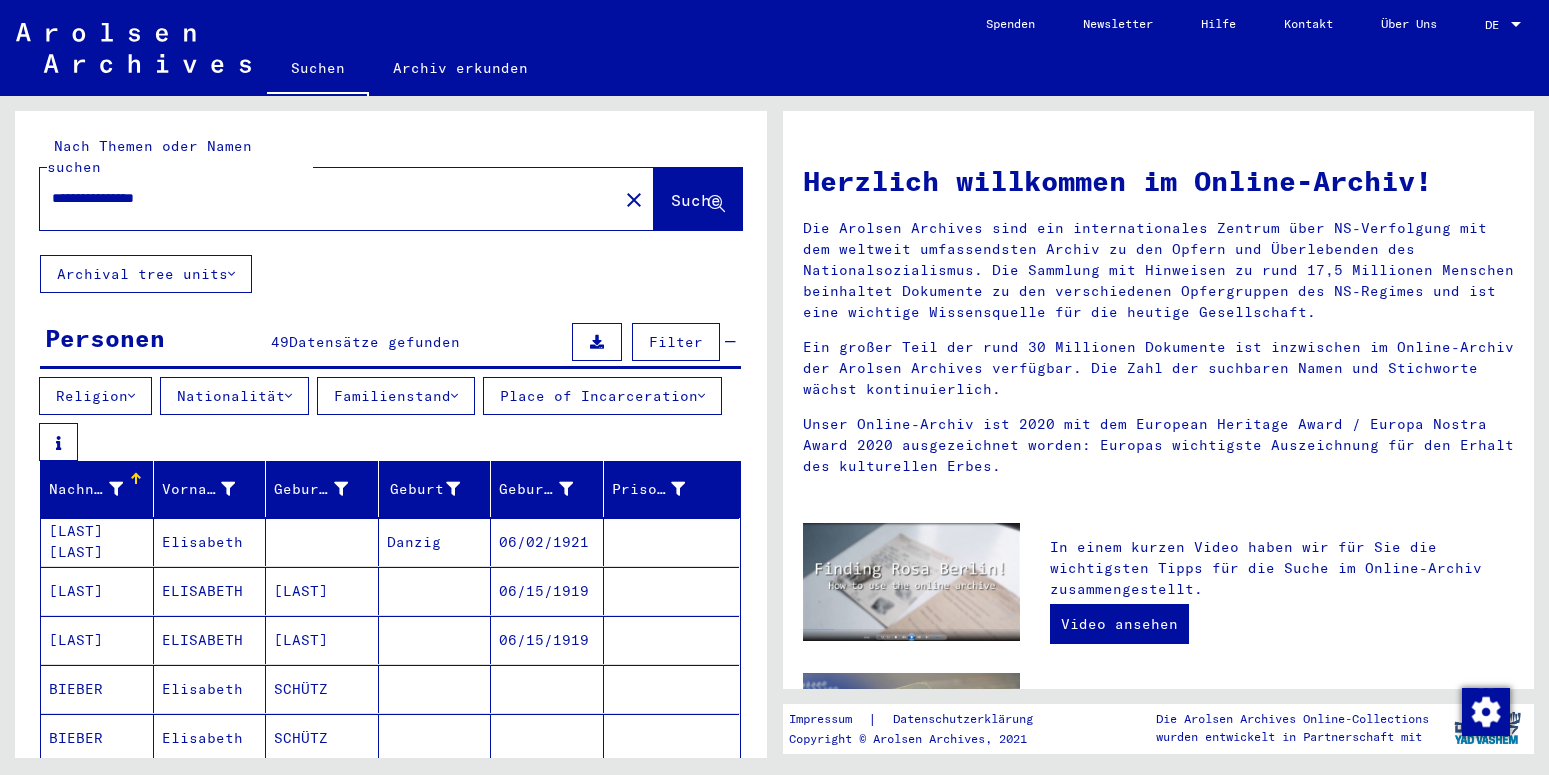 click on "**********" at bounding box center [323, 198] 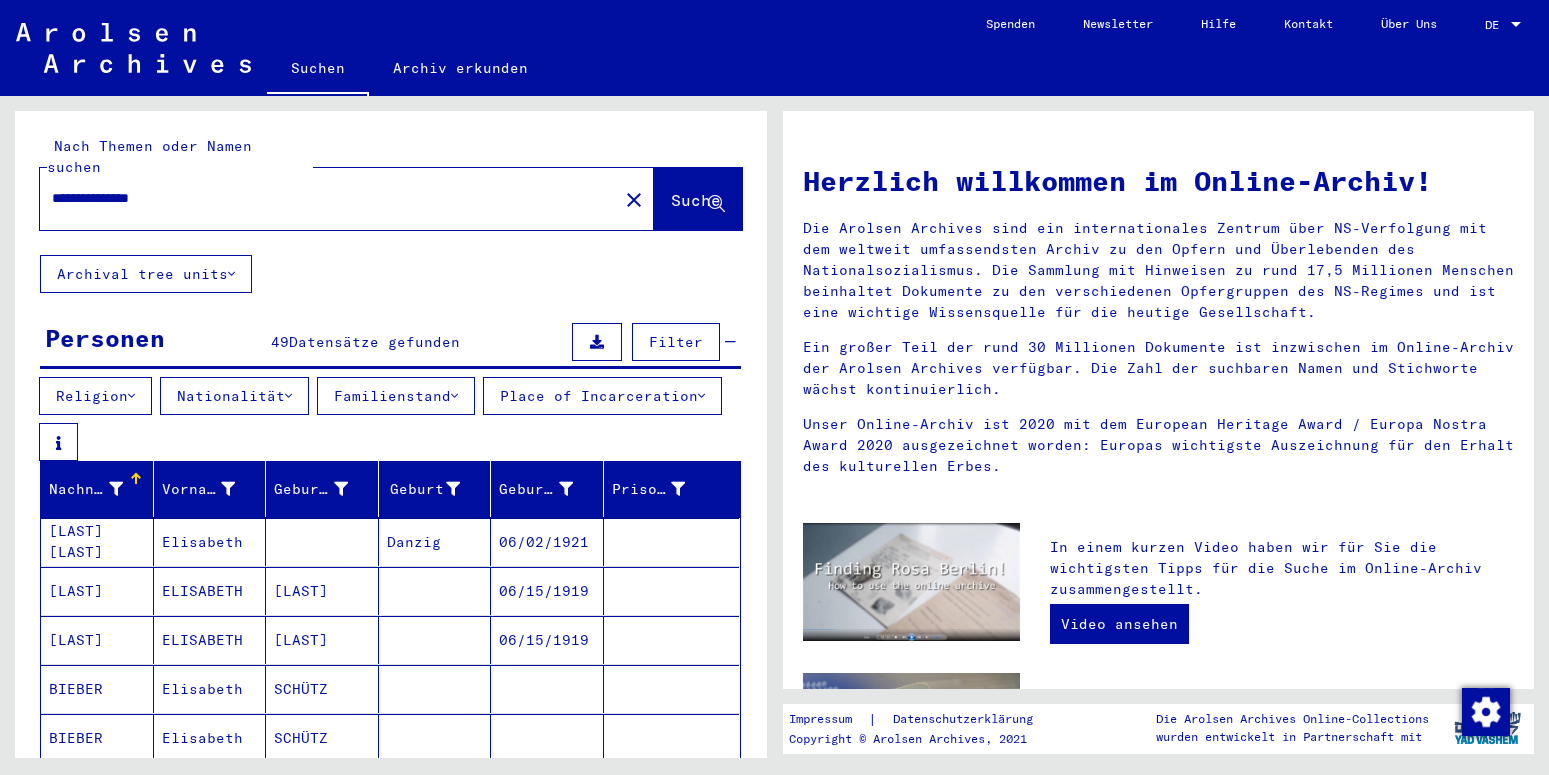 click on "Suche" 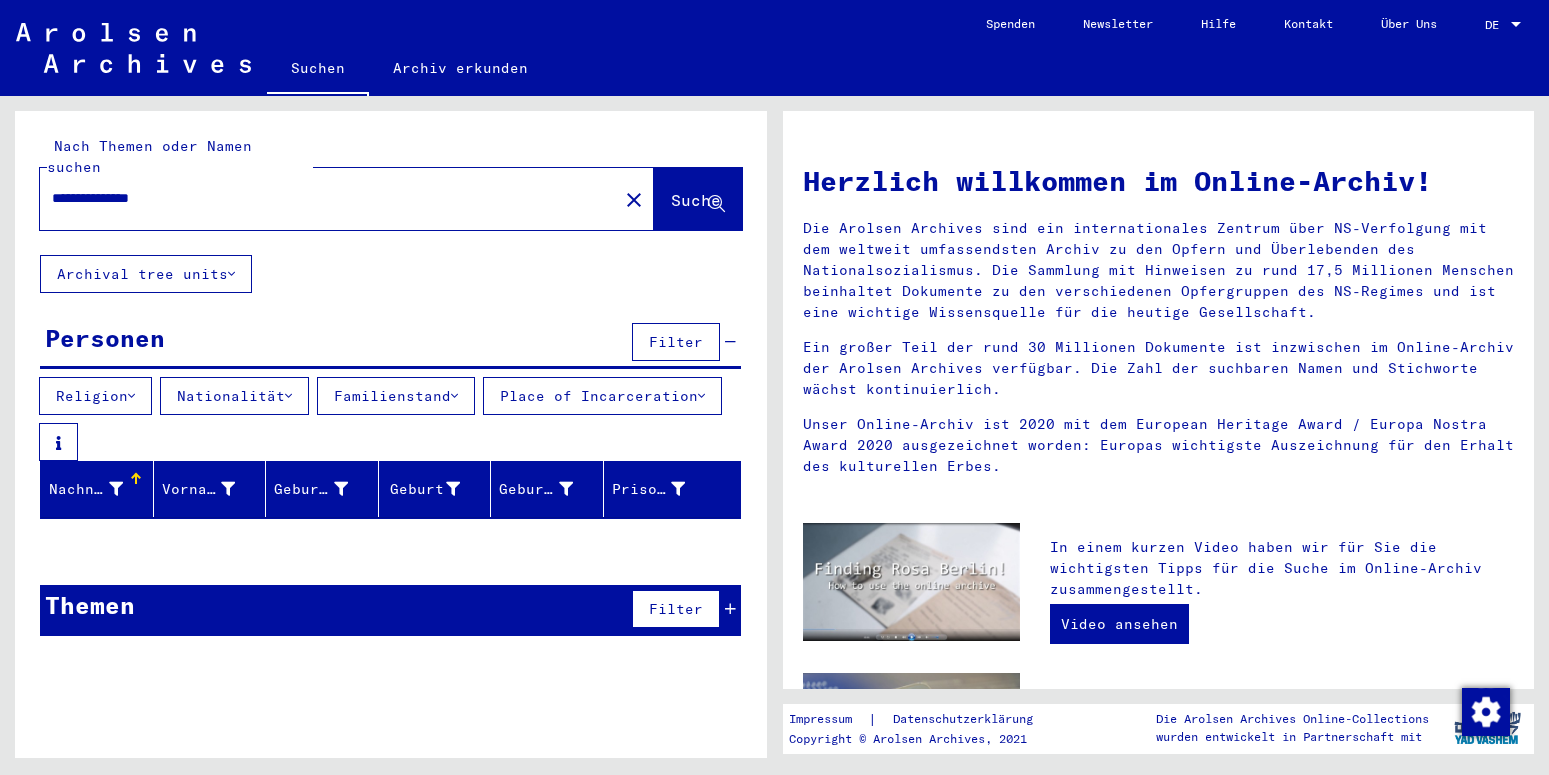 click on "**********" at bounding box center (323, 198) 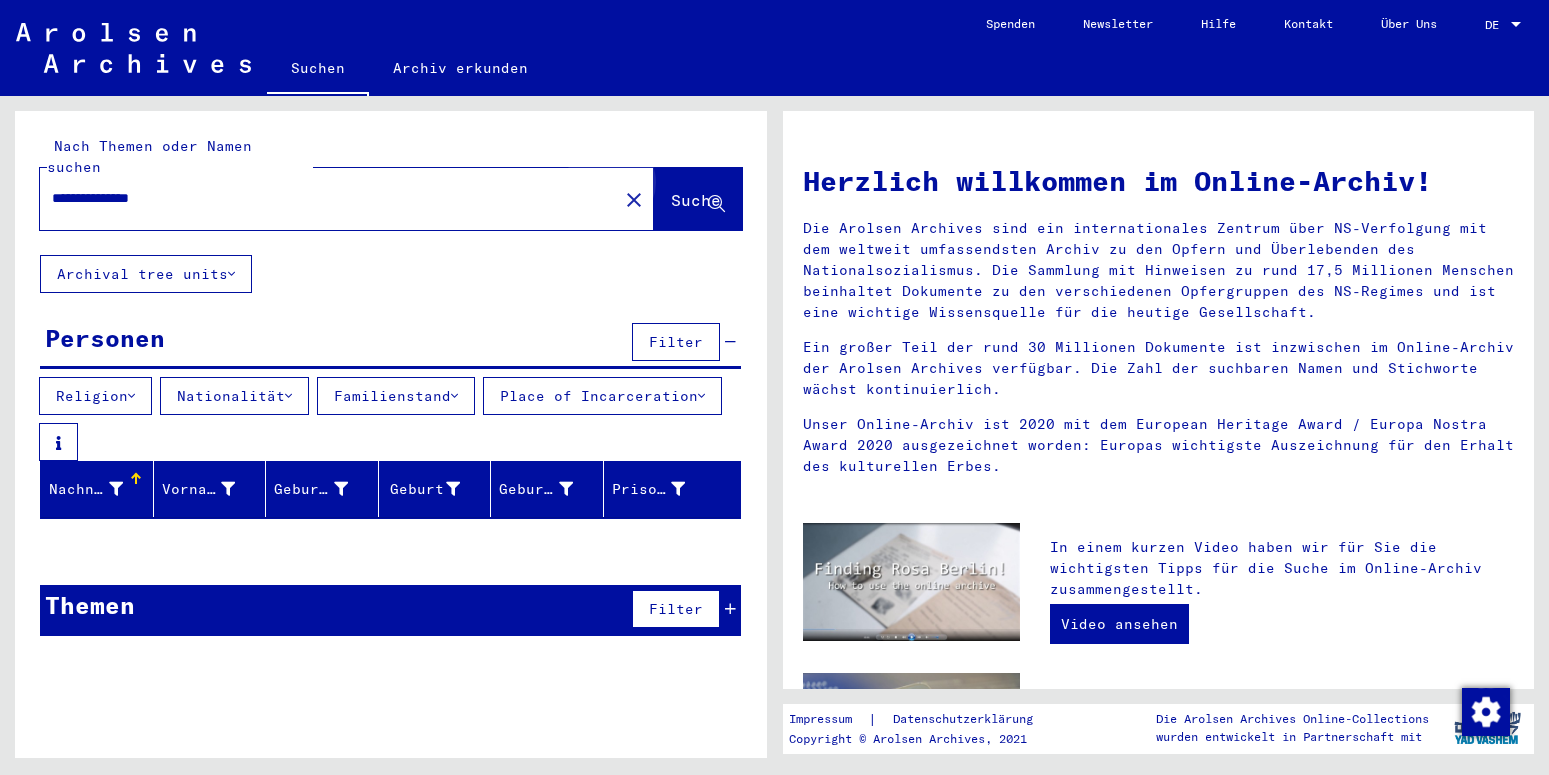 click on "Suche" 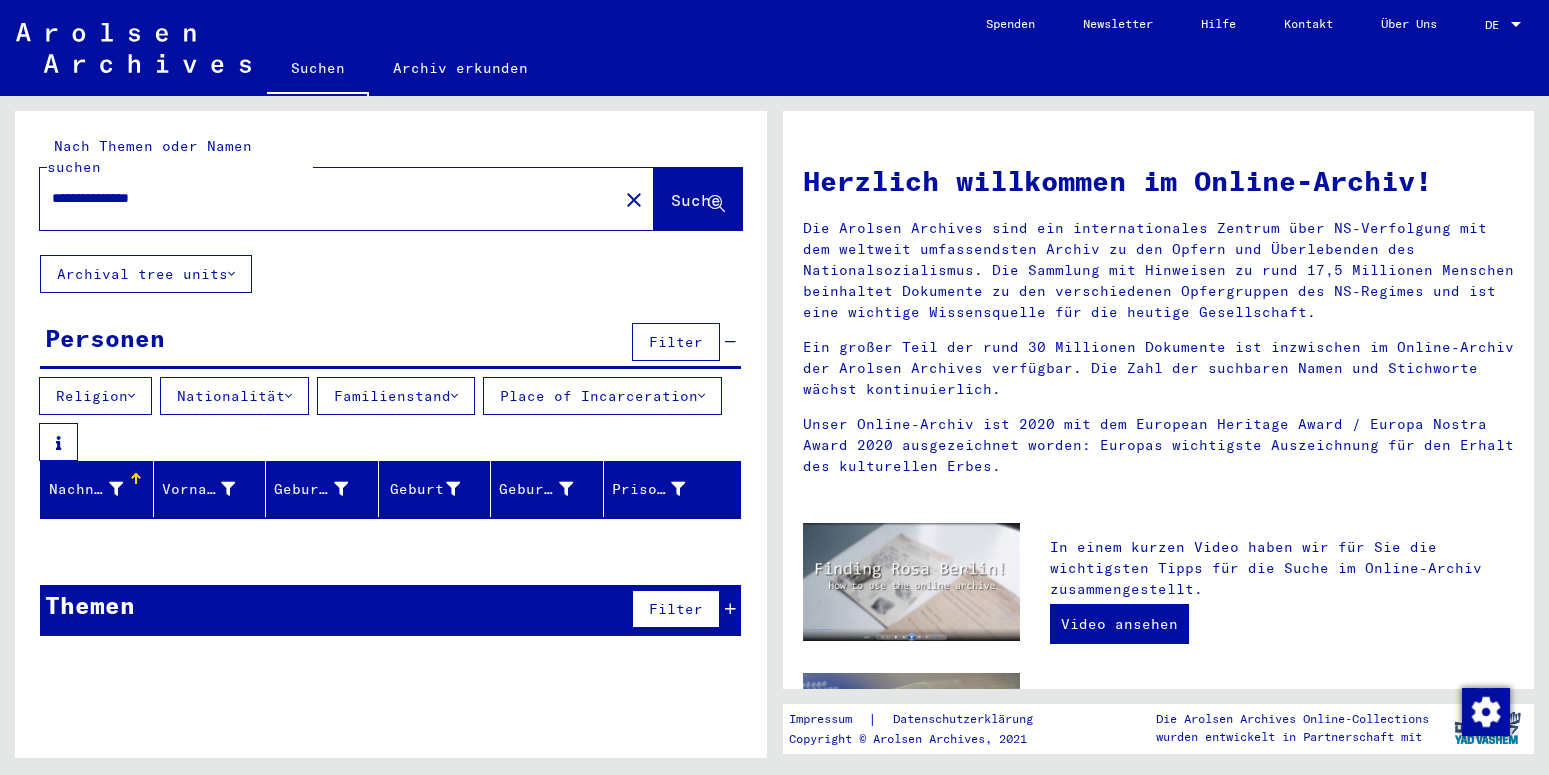 drag, startPoint x: 116, startPoint y: 174, endPoint x: 94, endPoint y: 175, distance: 22.022715 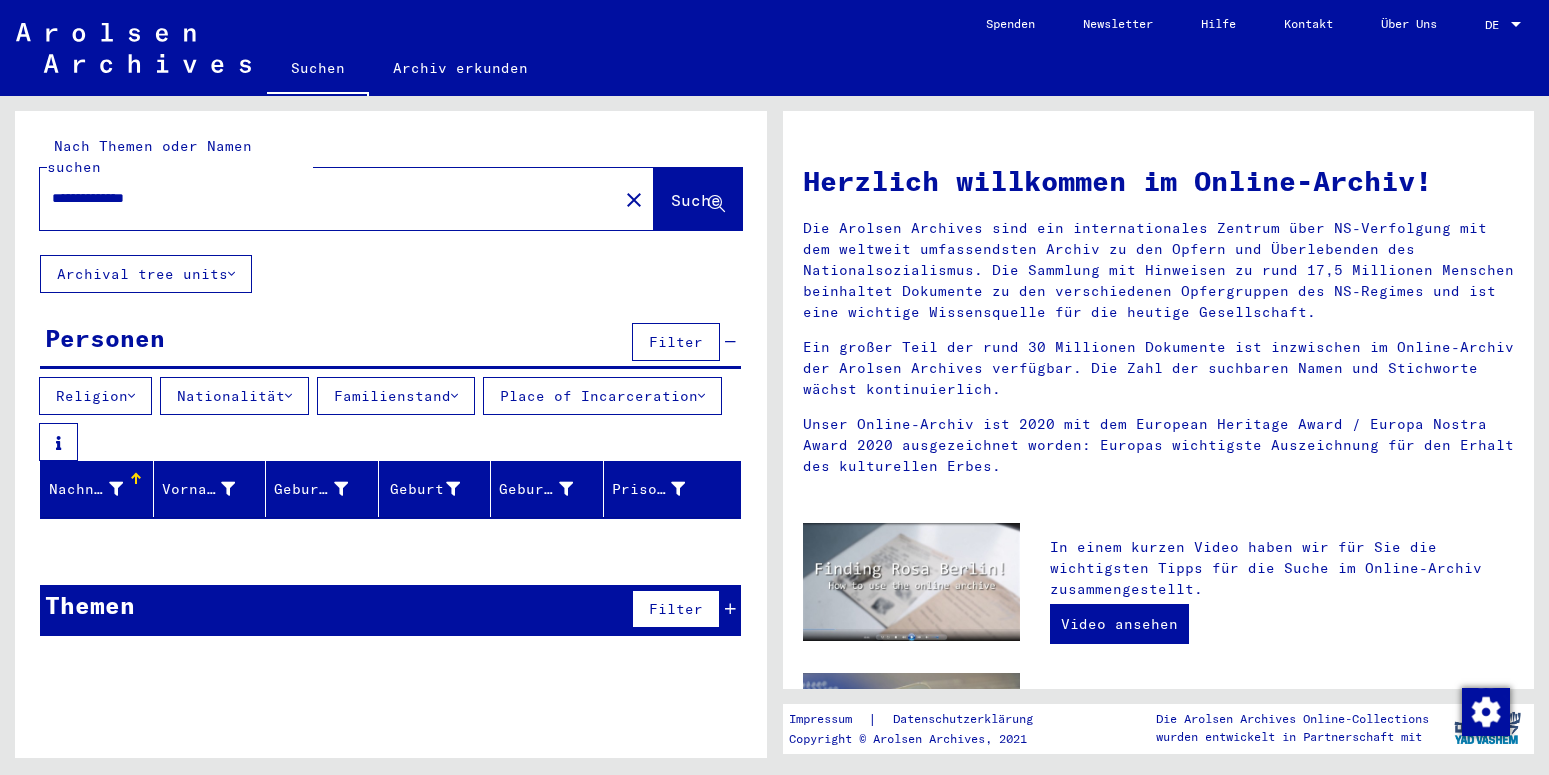 drag, startPoint x: 138, startPoint y: 183, endPoint x: 223, endPoint y: 184, distance: 85.00588 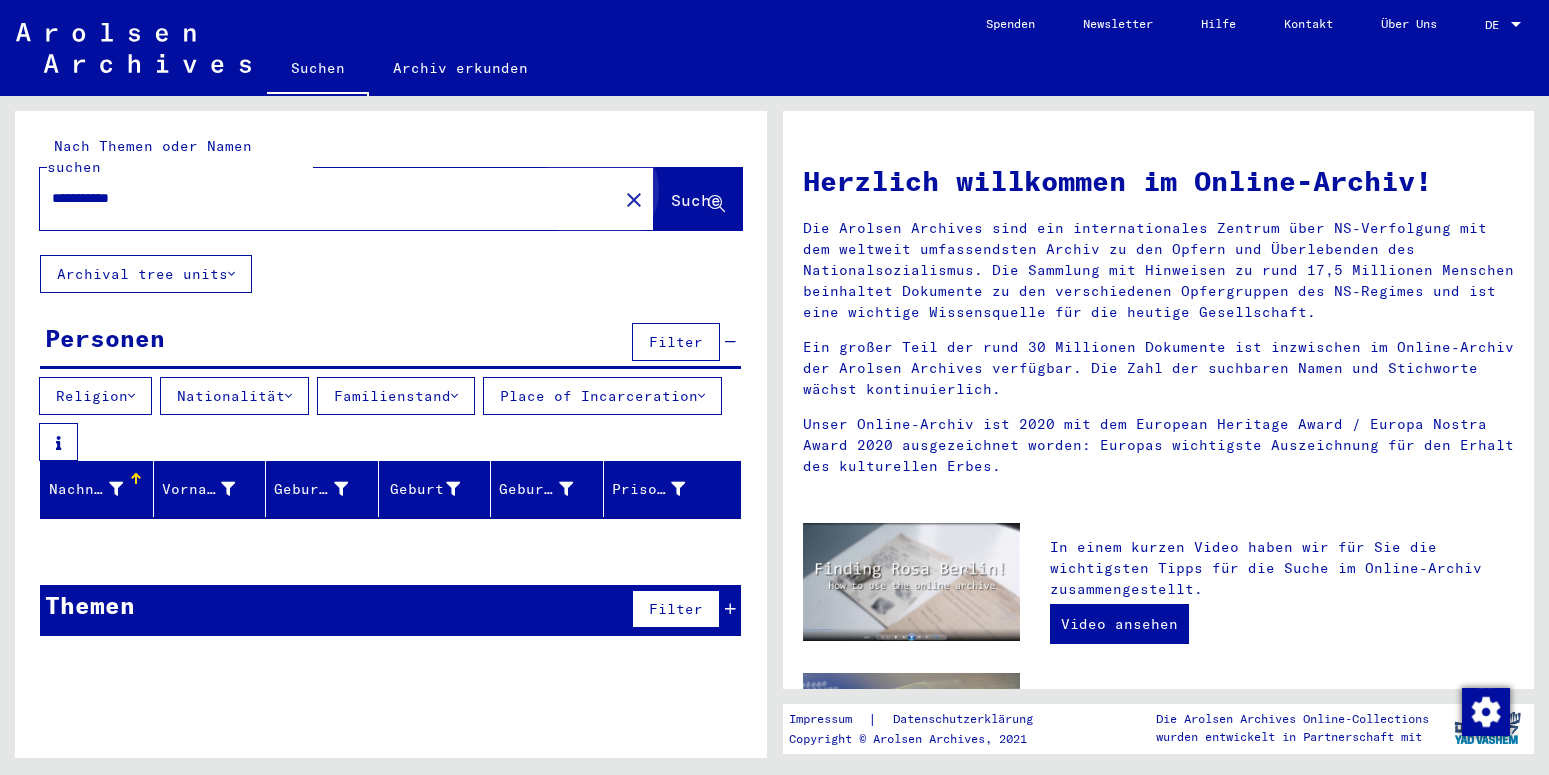 click on "Suche" 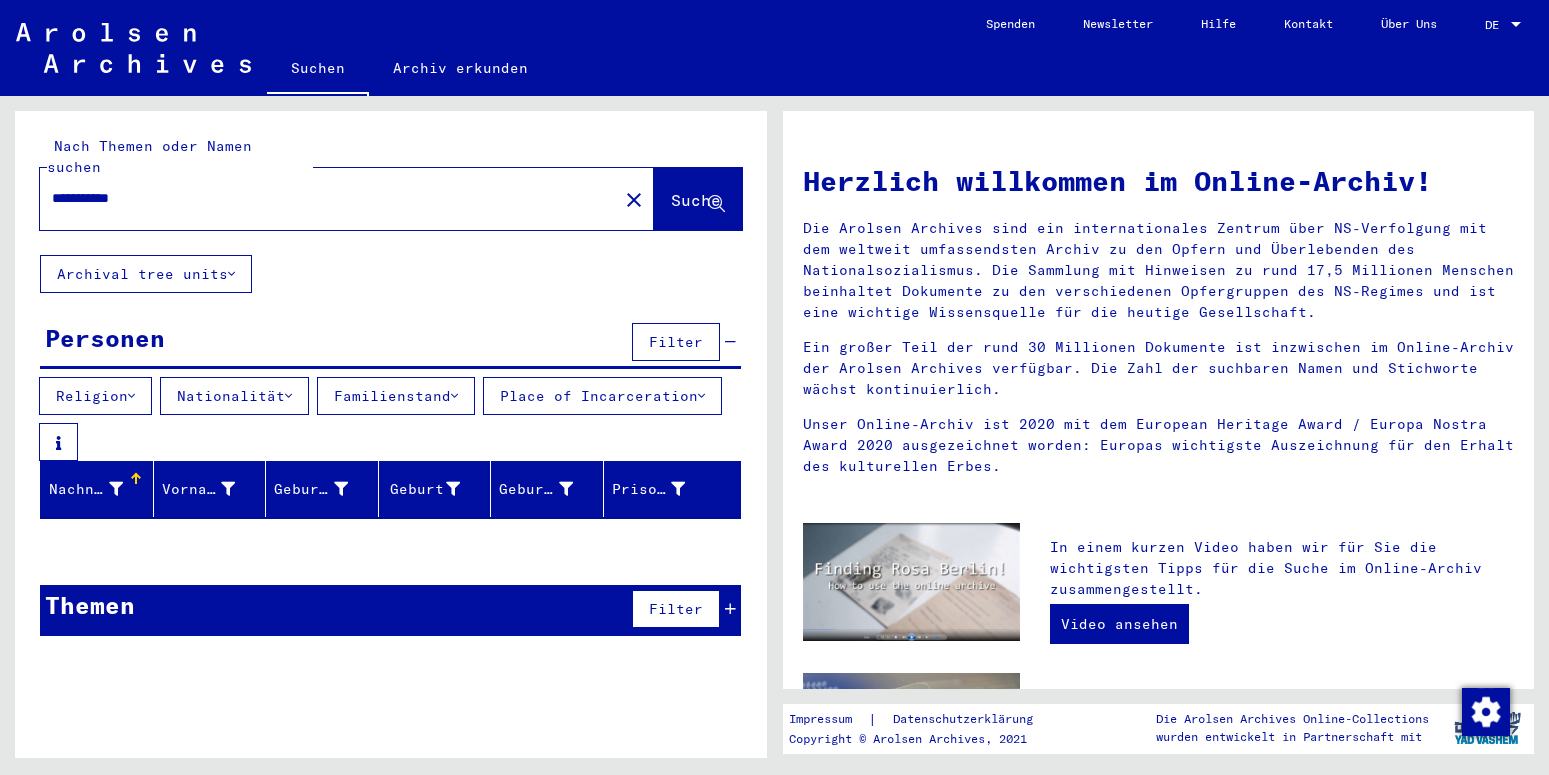 click on "**********" at bounding box center (323, 198) 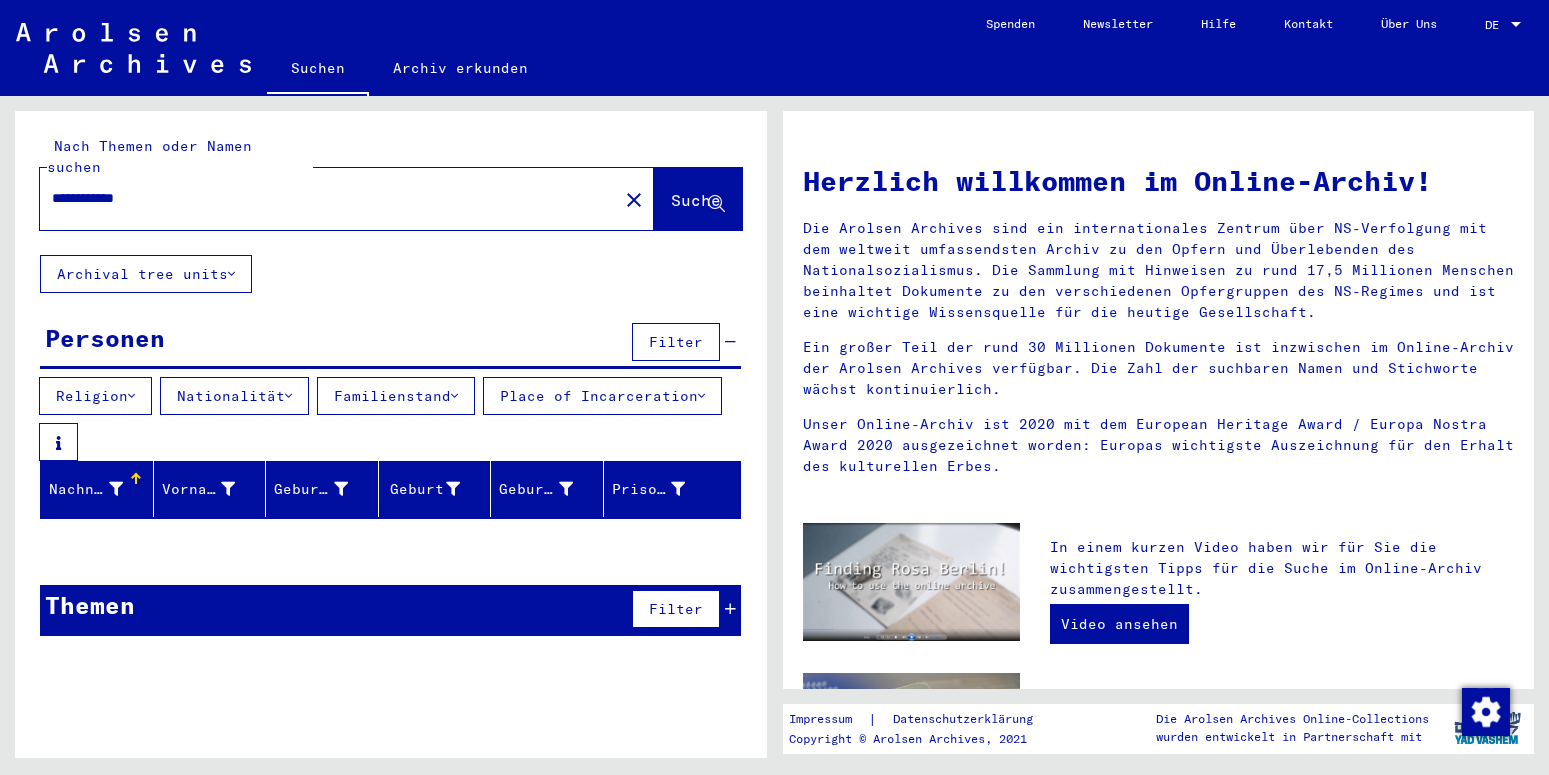 type on "**********" 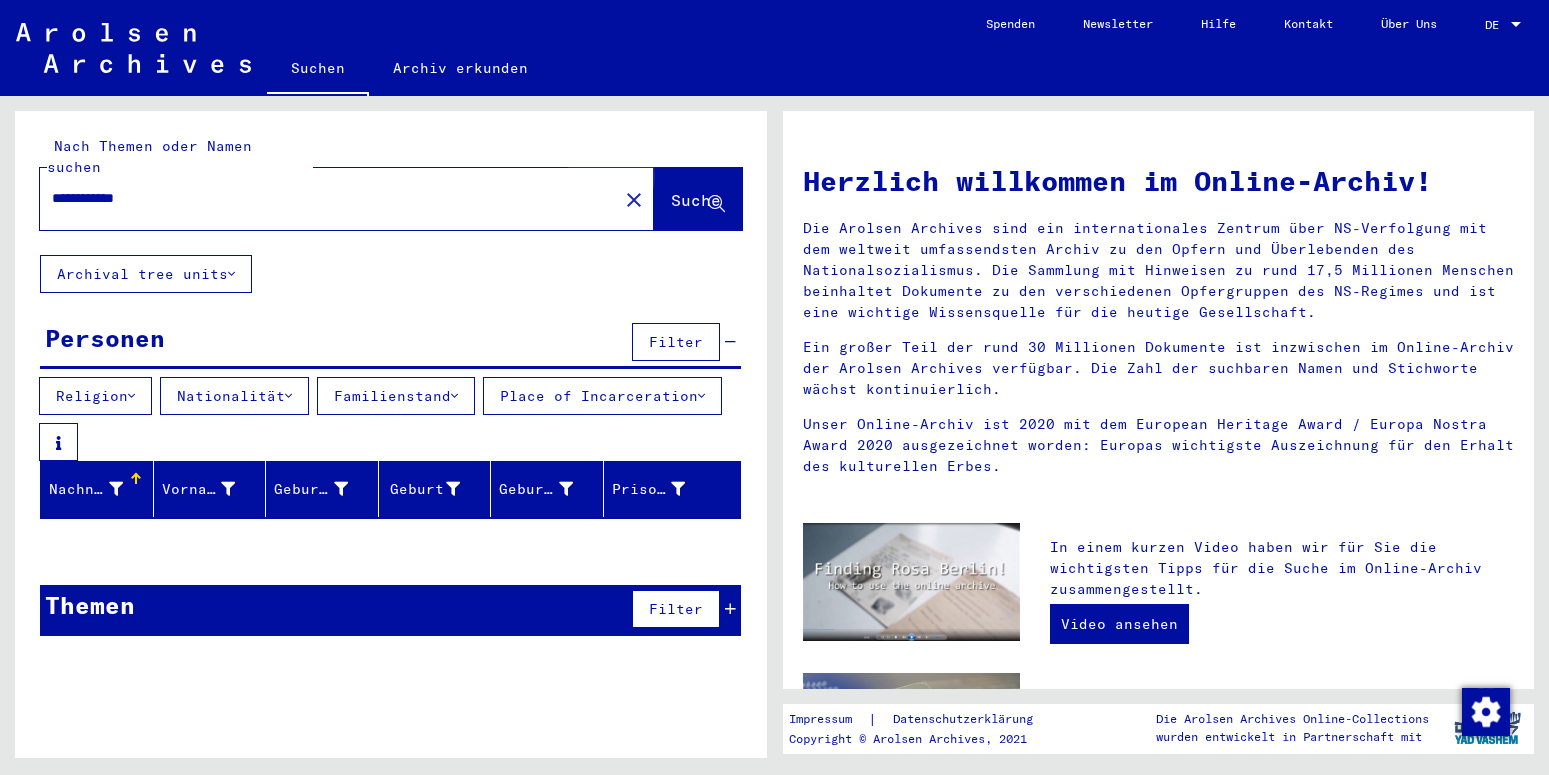 click on "Suche" 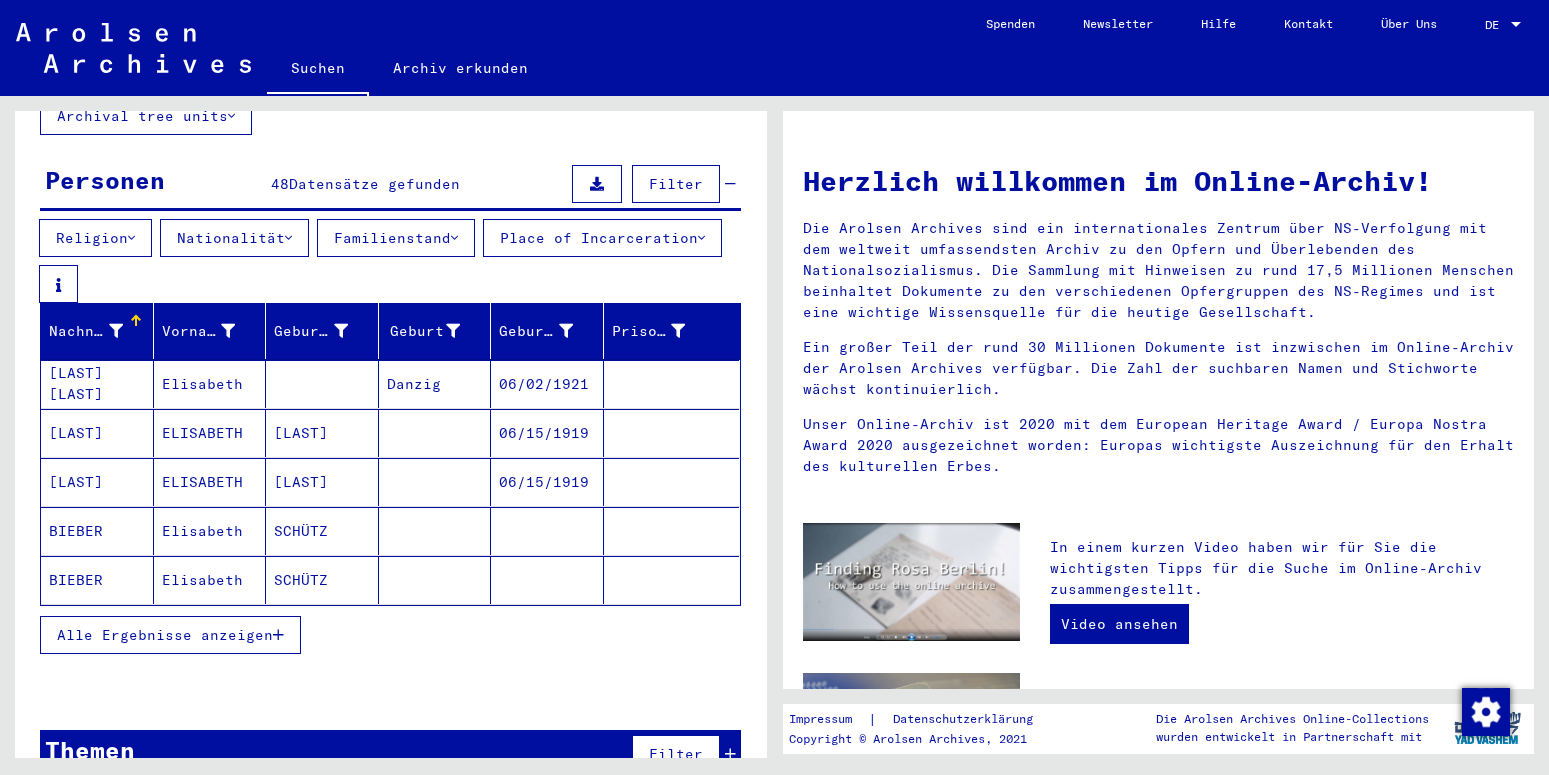 scroll, scrollTop: 190, scrollLeft: 0, axis: vertical 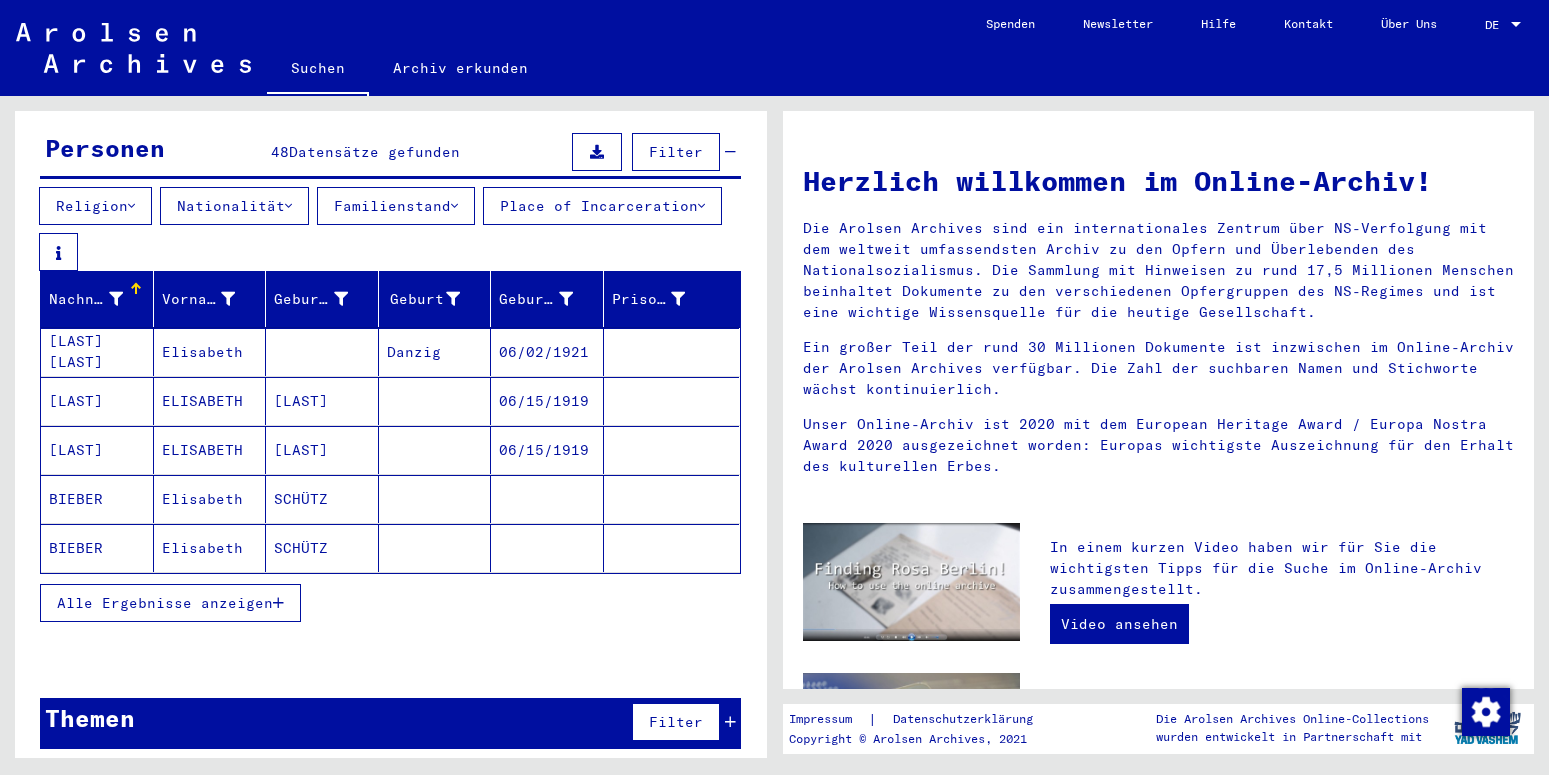 click on "Alle Ergebnisse anzeigen" at bounding box center (165, 603) 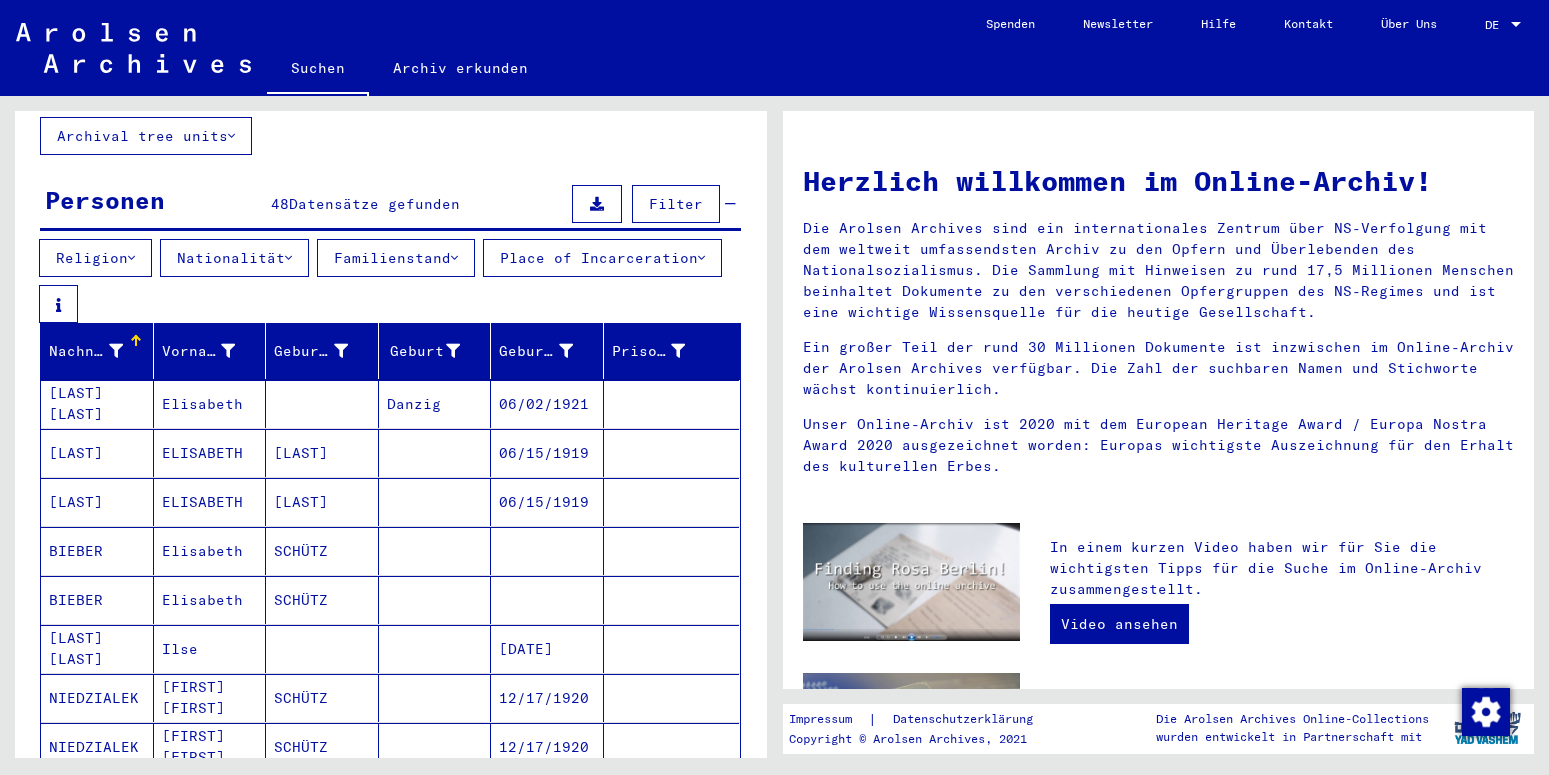 scroll, scrollTop: 0, scrollLeft: 0, axis: both 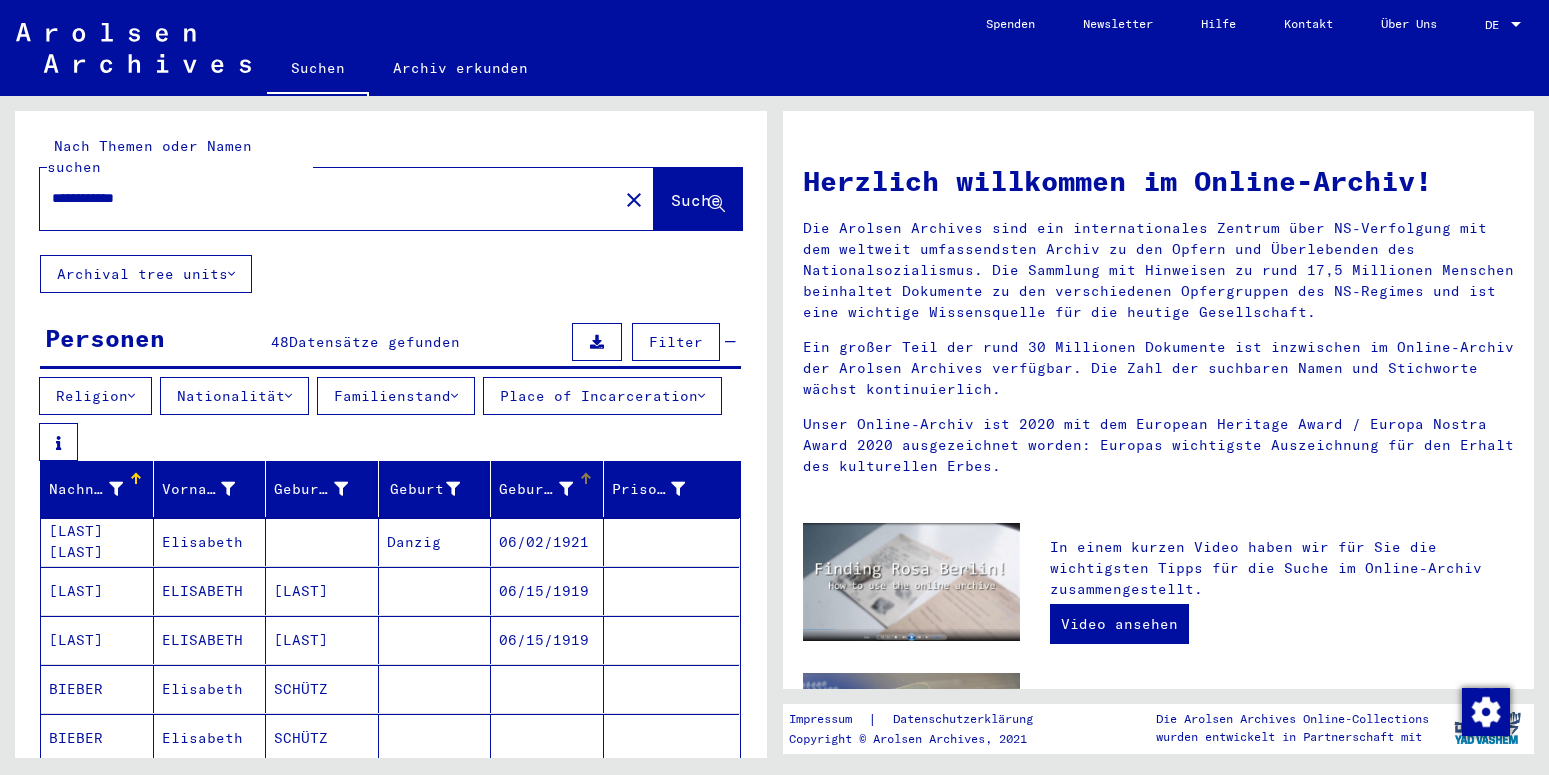 drag, startPoint x: 552, startPoint y: 472, endPoint x: 580, endPoint y: 487, distance: 31.764761 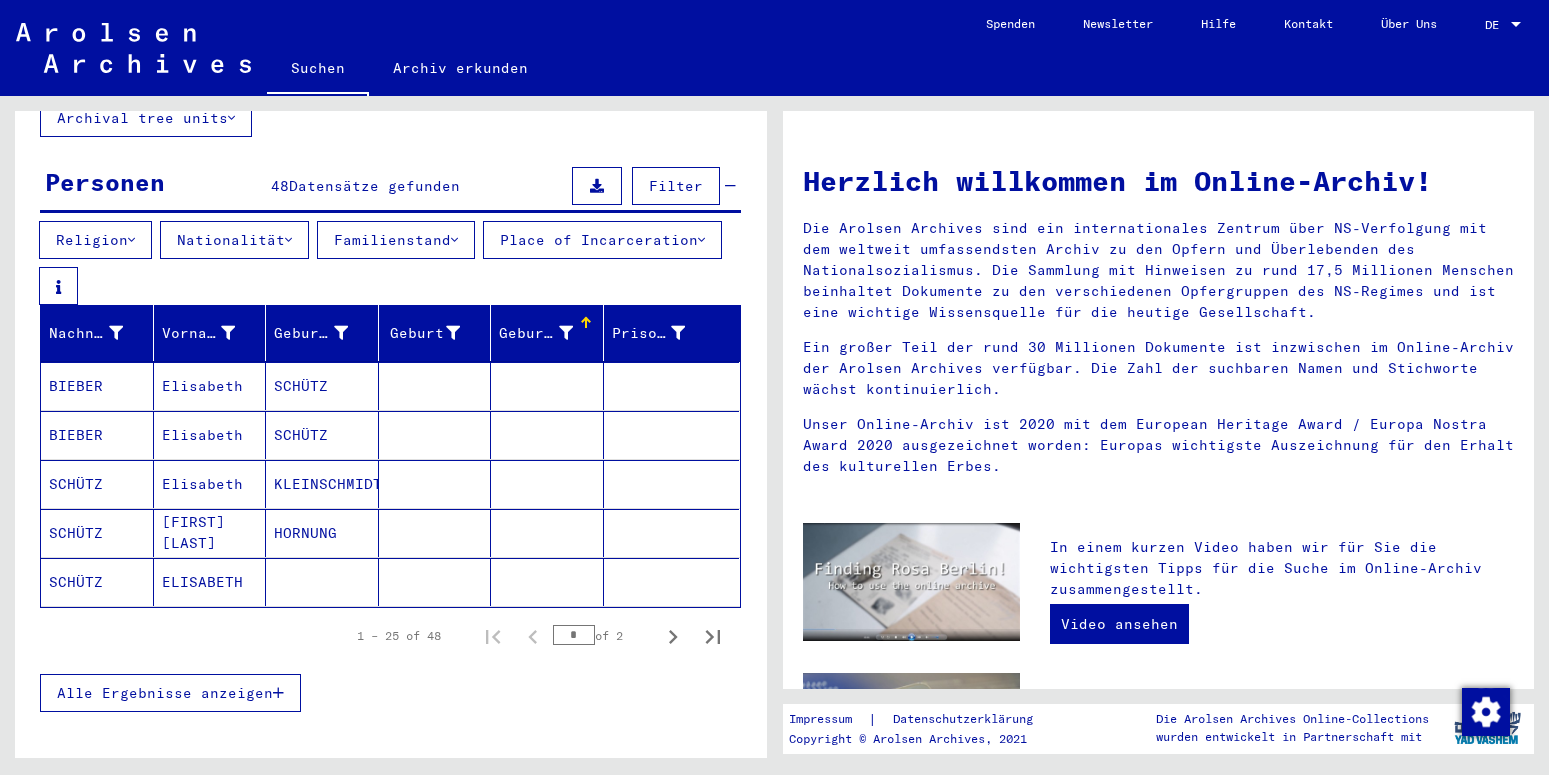 scroll, scrollTop: 246, scrollLeft: 0, axis: vertical 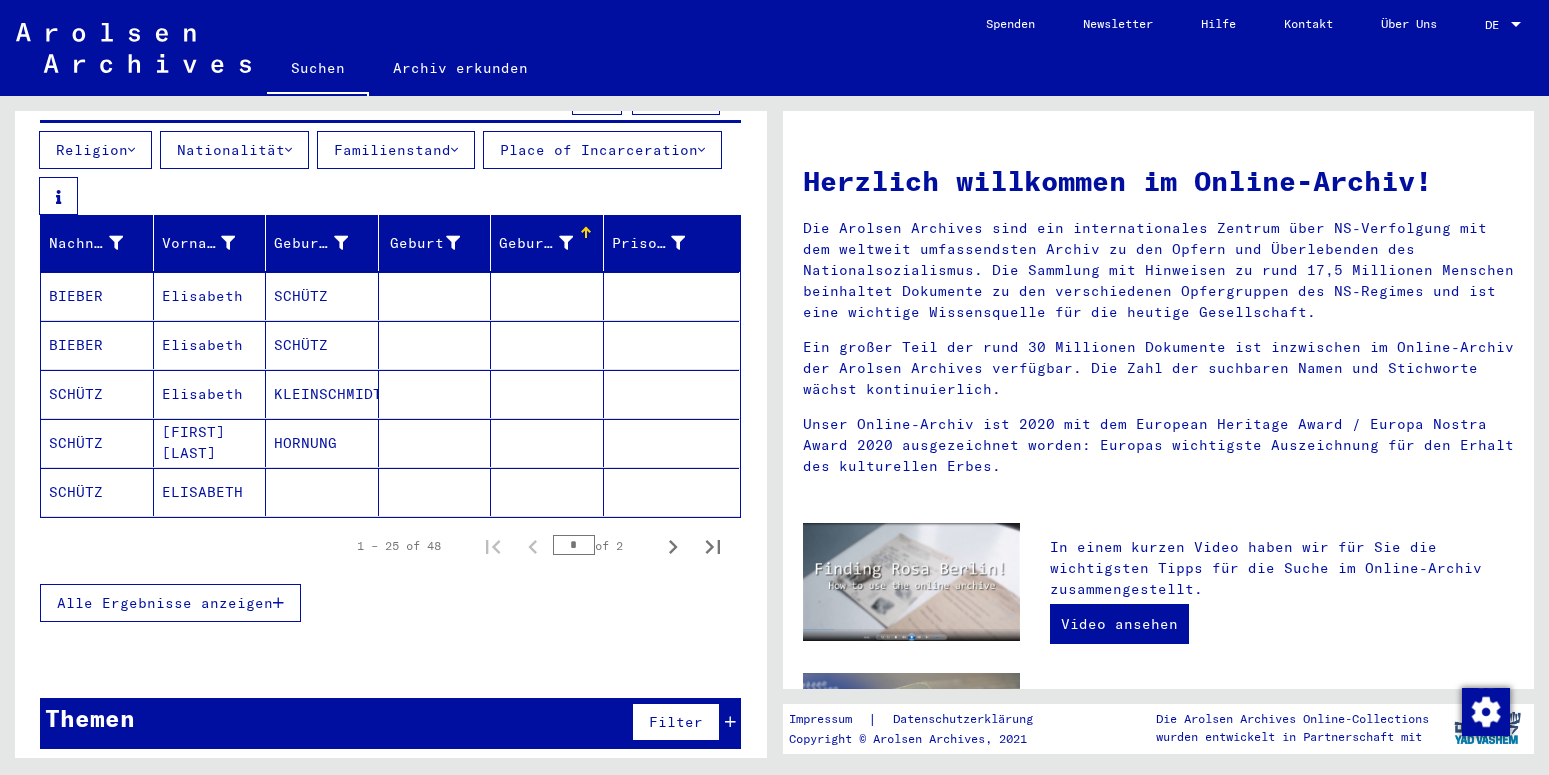 click on "Geburtsdatum" at bounding box center (551, 243) 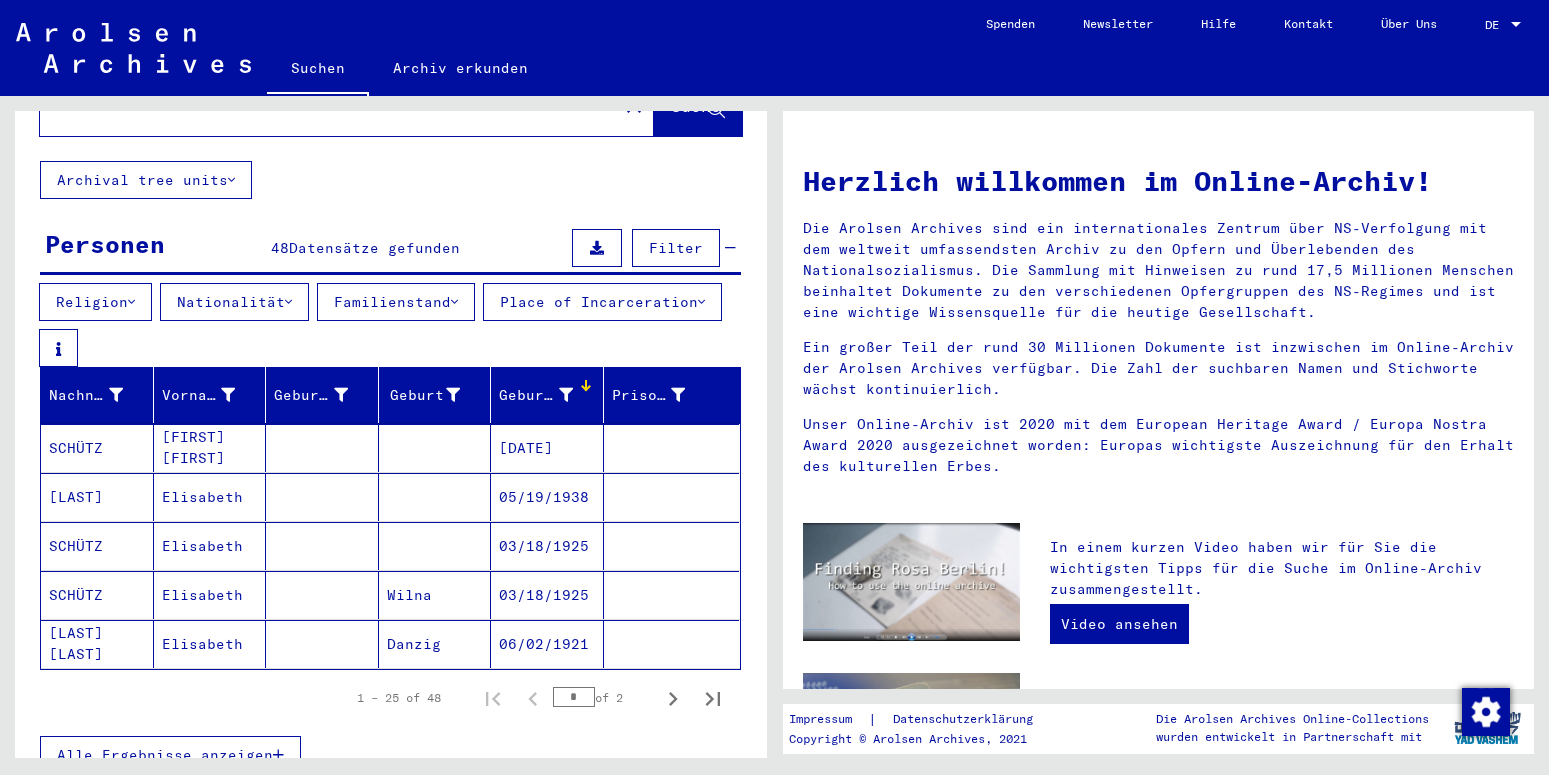 scroll, scrollTop: 246, scrollLeft: 0, axis: vertical 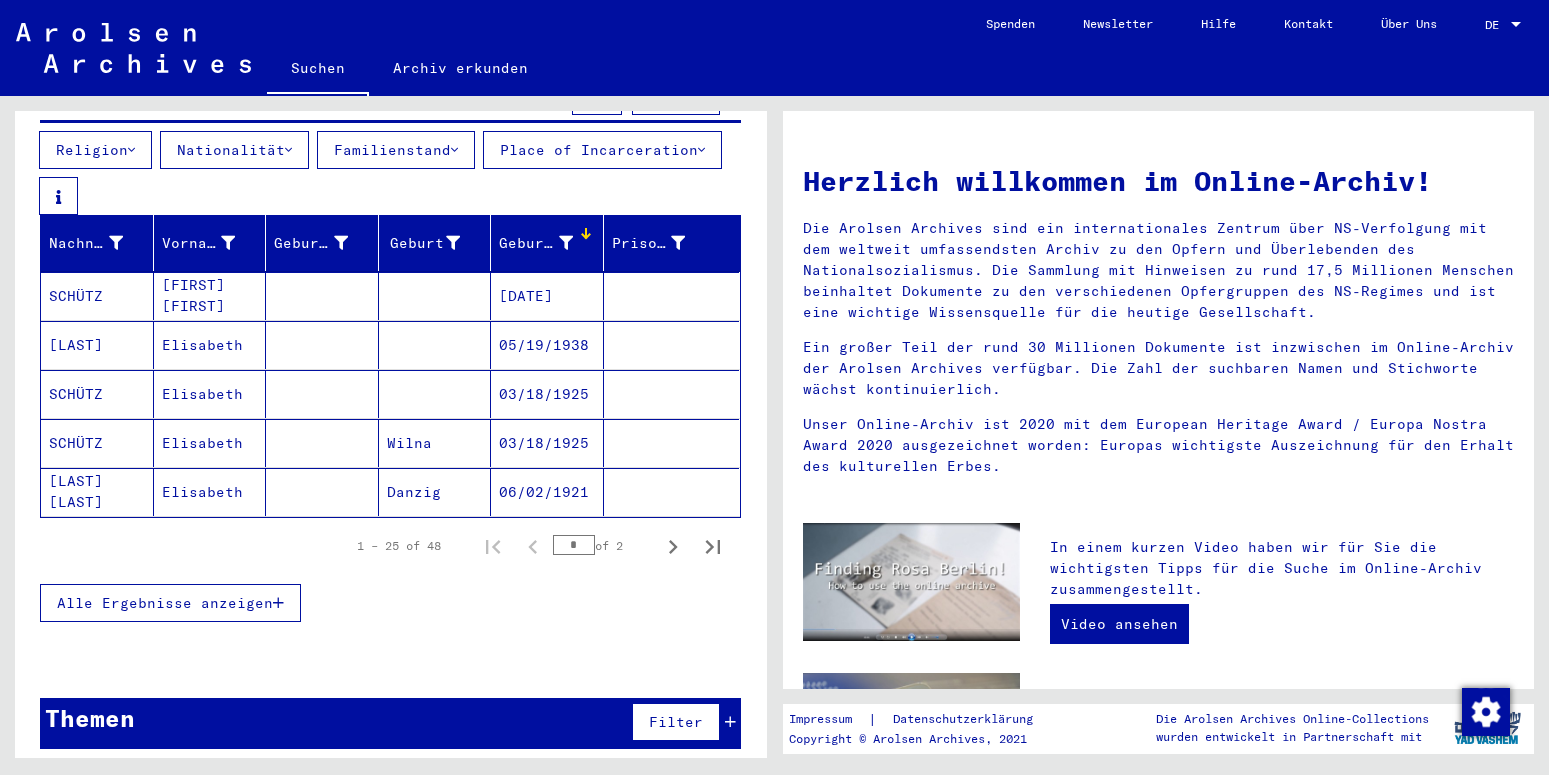 click on "Alle Ergebnisse anzeigen" at bounding box center (165, 603) 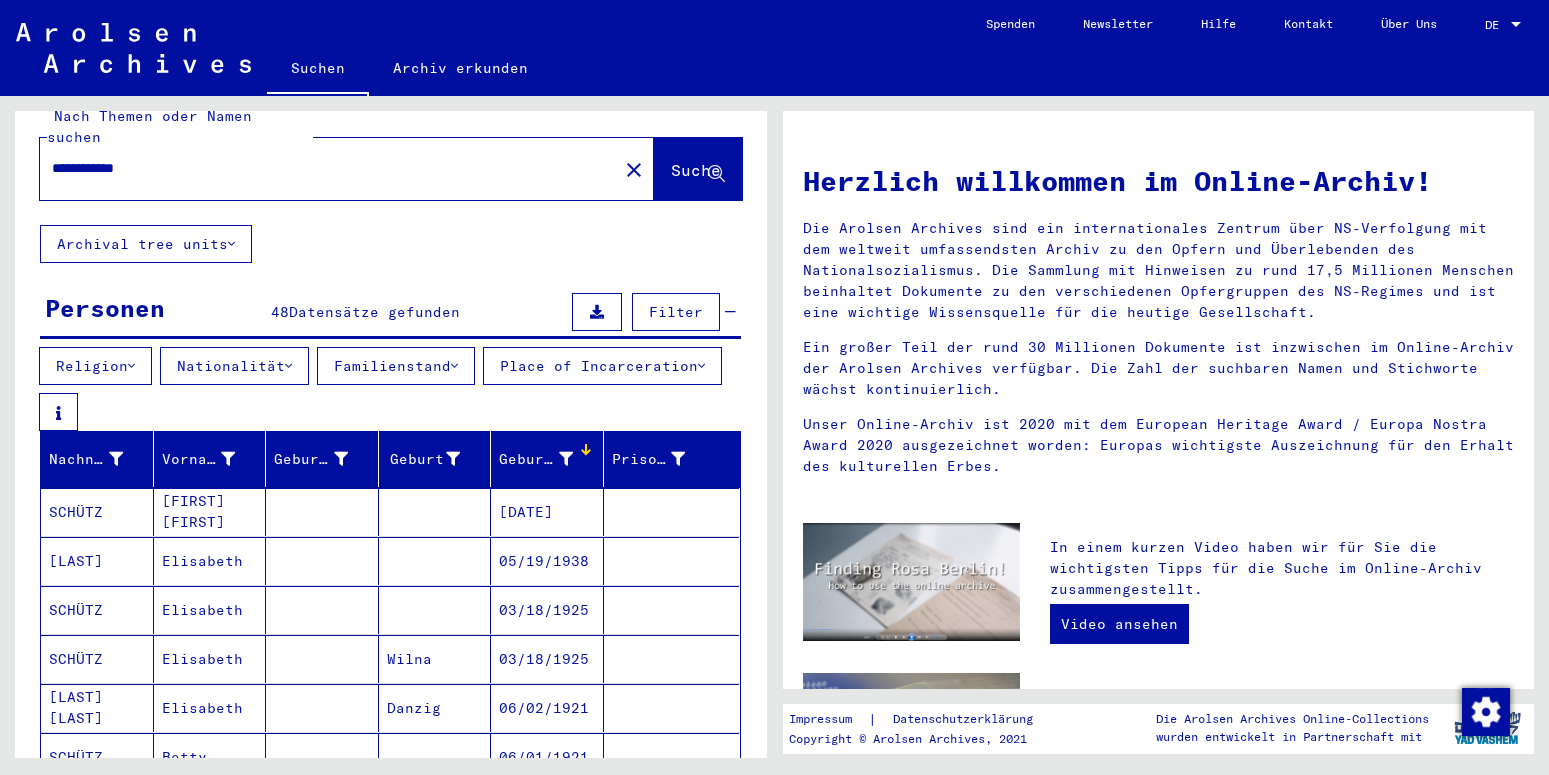scroll, scrollTop: 0, scrollLeft: 0, axis: both 